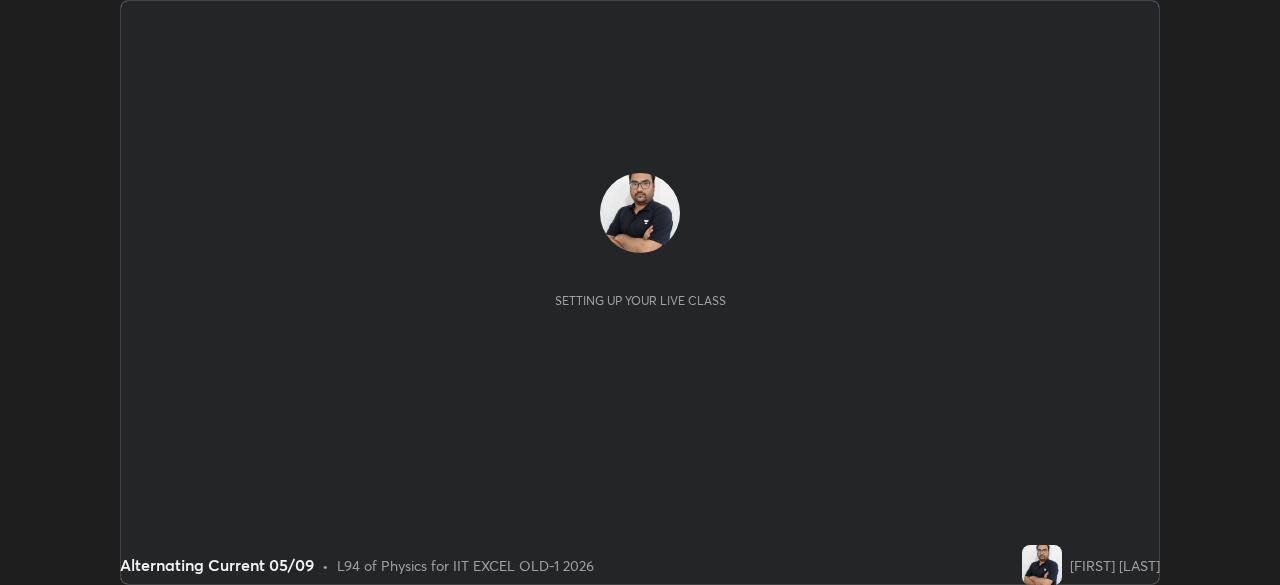 scroll, scrollTop: 0, scrollLeft: 0, axis: both 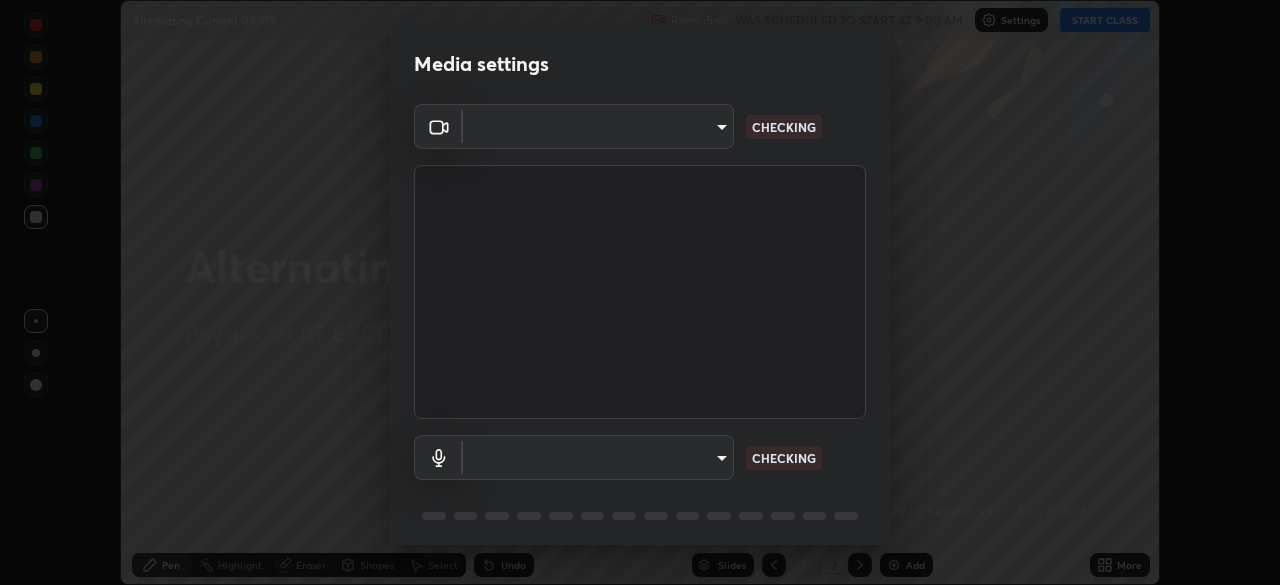 click on "Erase all Alternating Current 05/09 Recording WAS SCHEDULED TO START AT  9:00 AM Settings START CLASS Setting up your live class Alternating Current 05/09 • L94 of Physics for IIT EXCEL OLD-1 2026 [FIRST] [LAST] Pen Highlight Eraser Shapes Select Undo Slides 2 / 2 Add More No doubts shared Encourage your learners to ask a doubt for better clarity Report an issue Reason for reporting Buffering Chat not working Audio - Video sync issue Educator video quality low ​ Attach an image Report Media settings ​ CHECKING ​ CHECKING 1 / 5 Next" at bounding box center [640, 292] 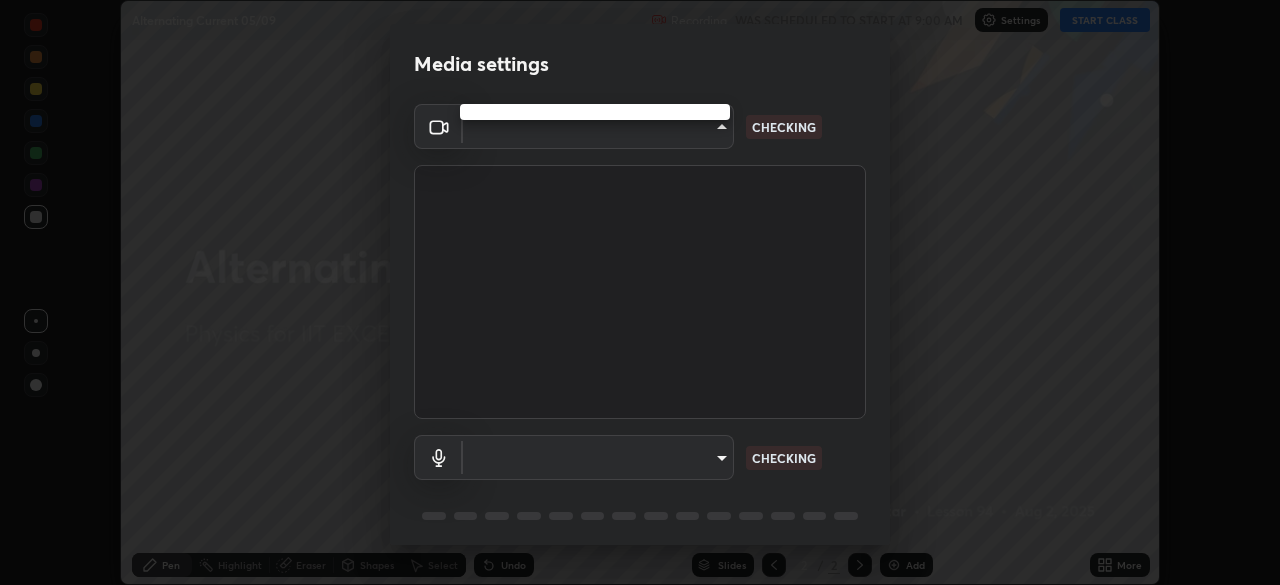 click at bounding box center [640, 292] 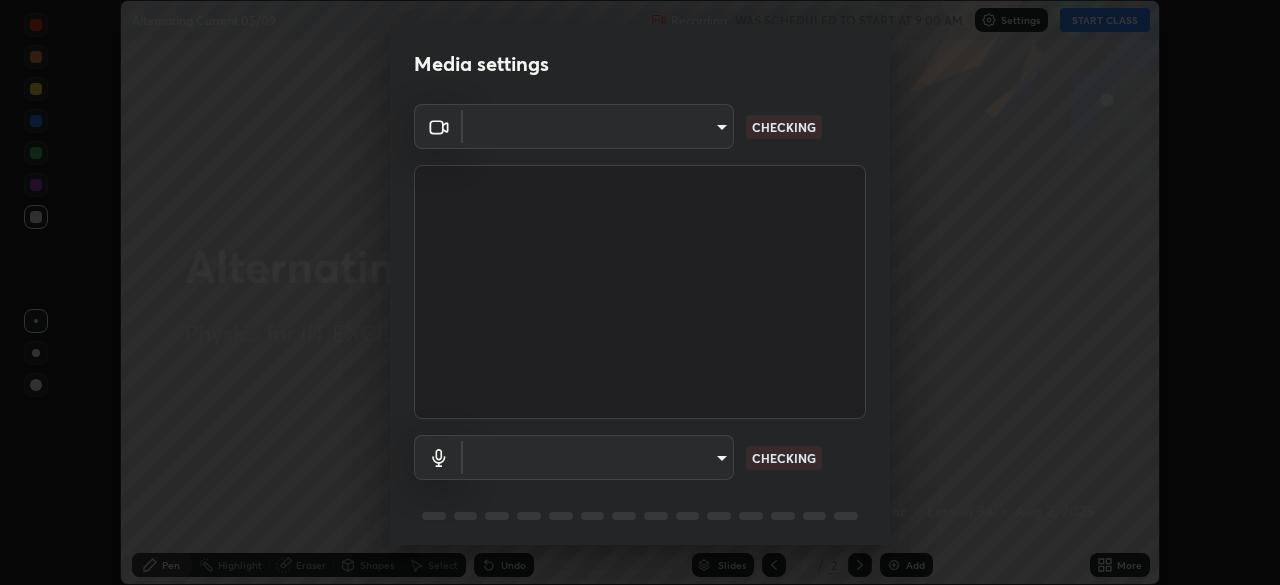 type on "a2c9e0304fea7a197325265949ed38064ec23766b16e4a4df4757bcf8ee53c87" 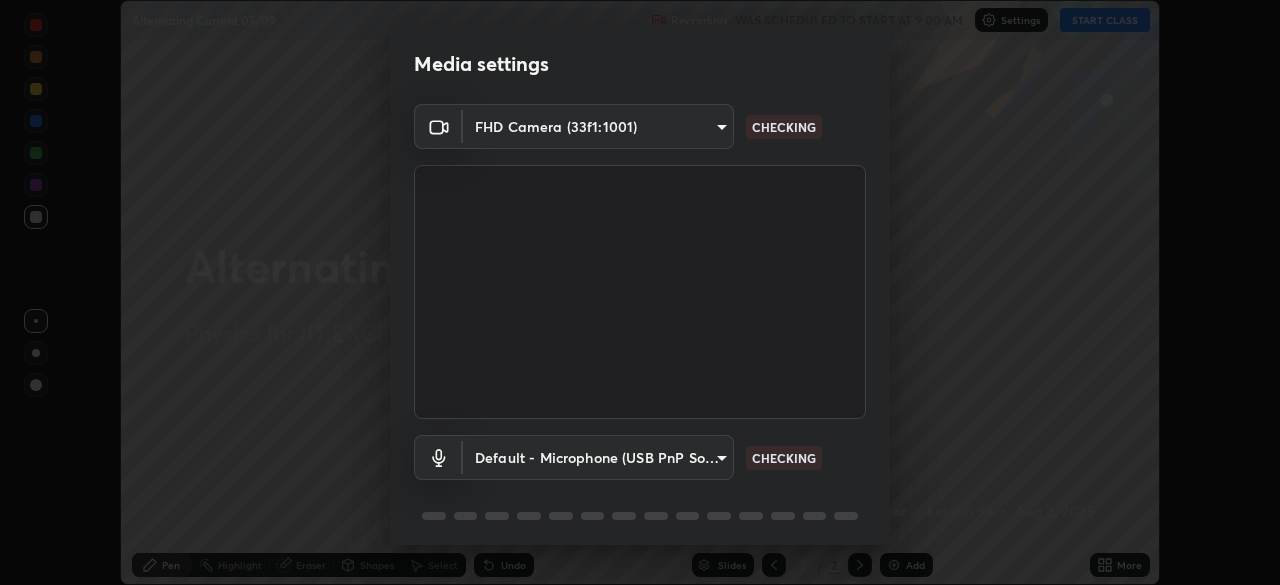 scroll, scrollTop: 71, scrollLeft: 0, axis: vertical 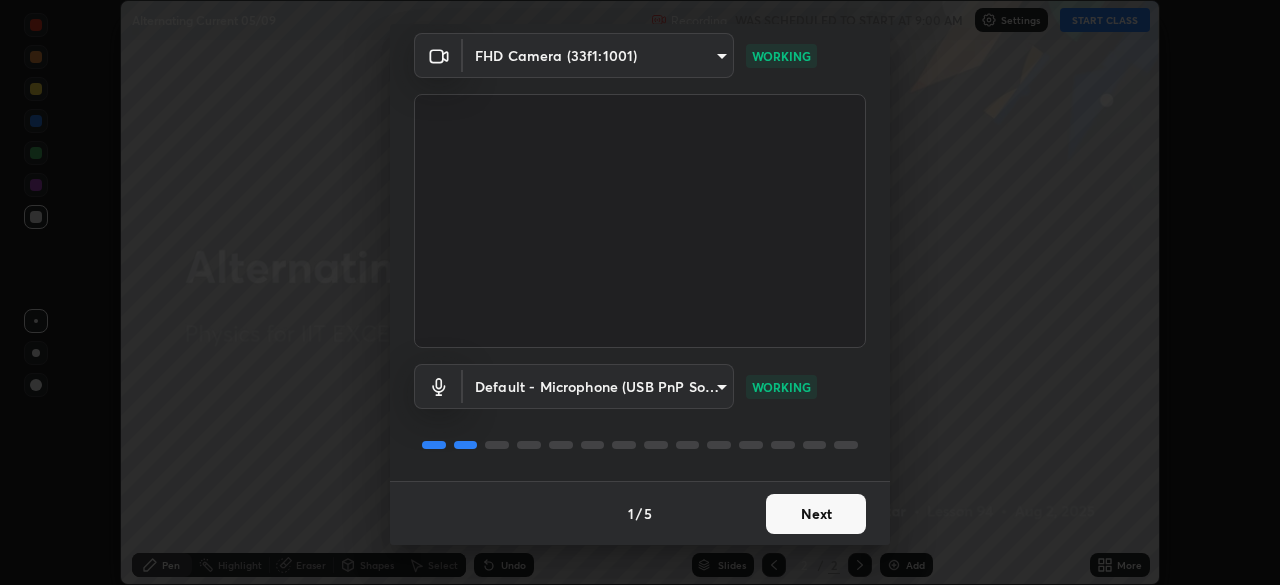 click on "Next" at bounding box center [816, 514] 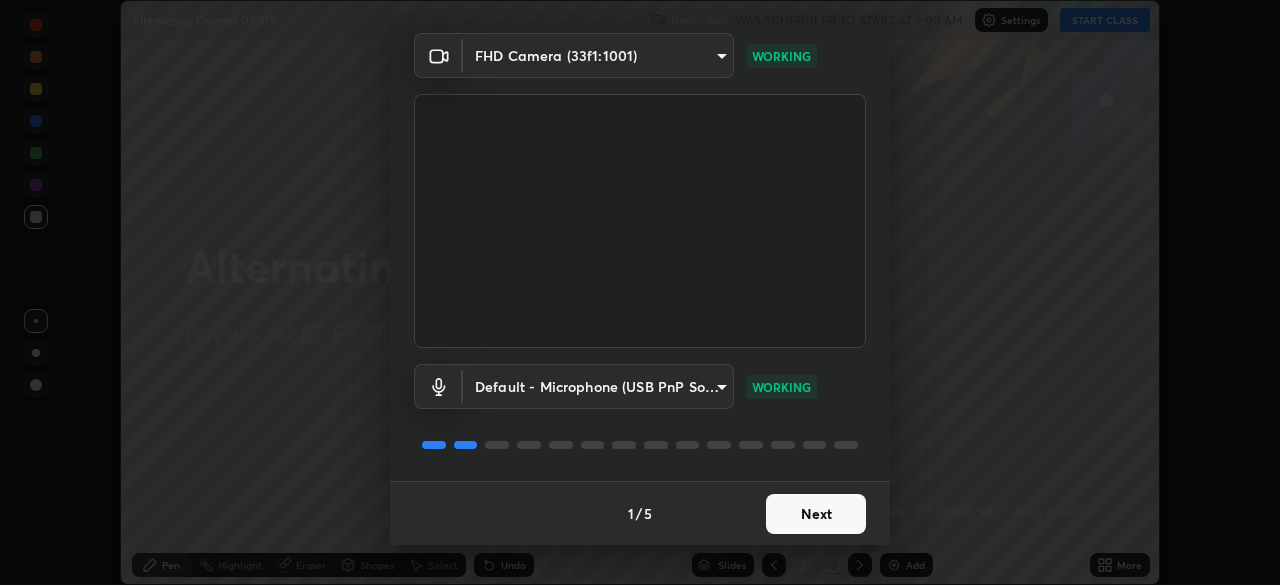 scroll, scrollTop: 0, scrollLeft: 0, axis: both 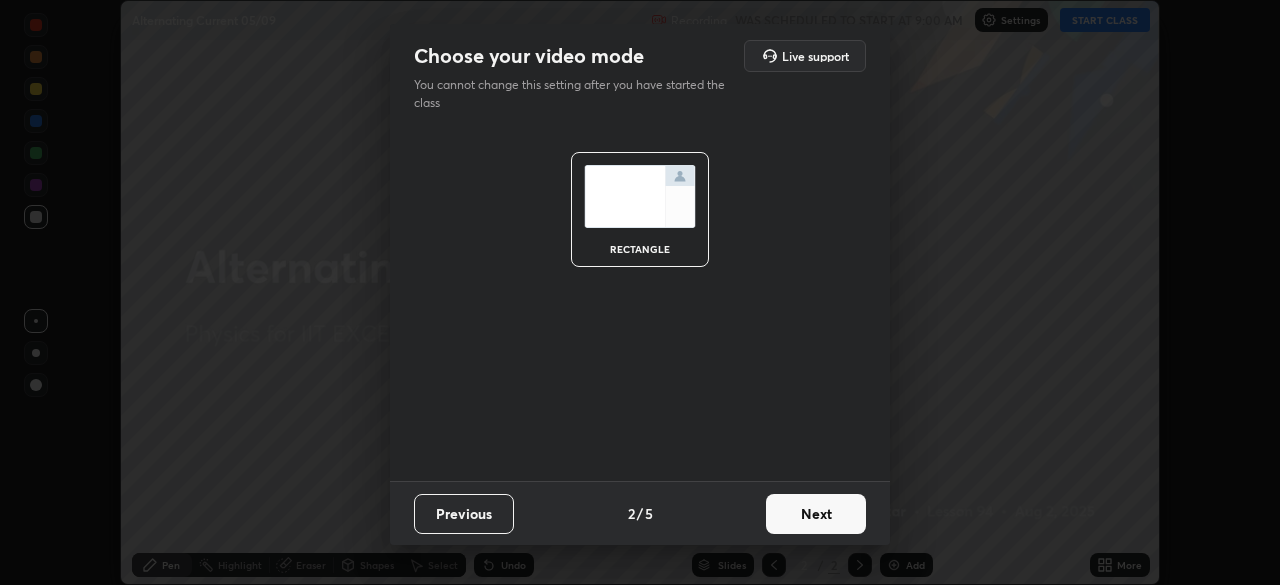 click on "Next" at bounding box center (816, 514) 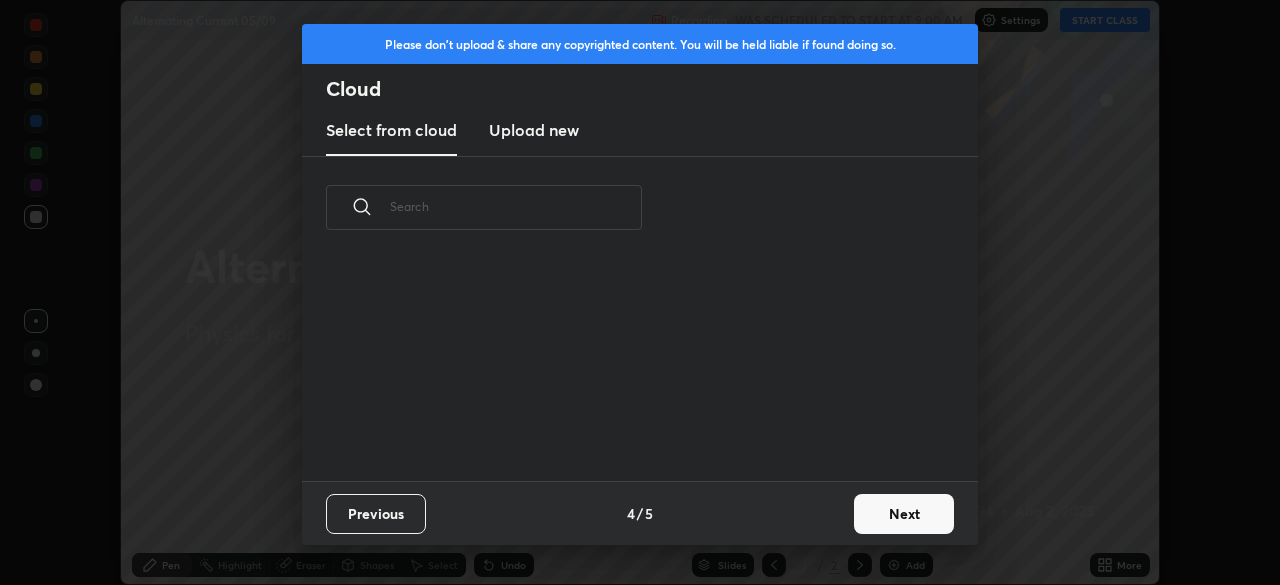 click on "Next" at bounding box center [904, 514] 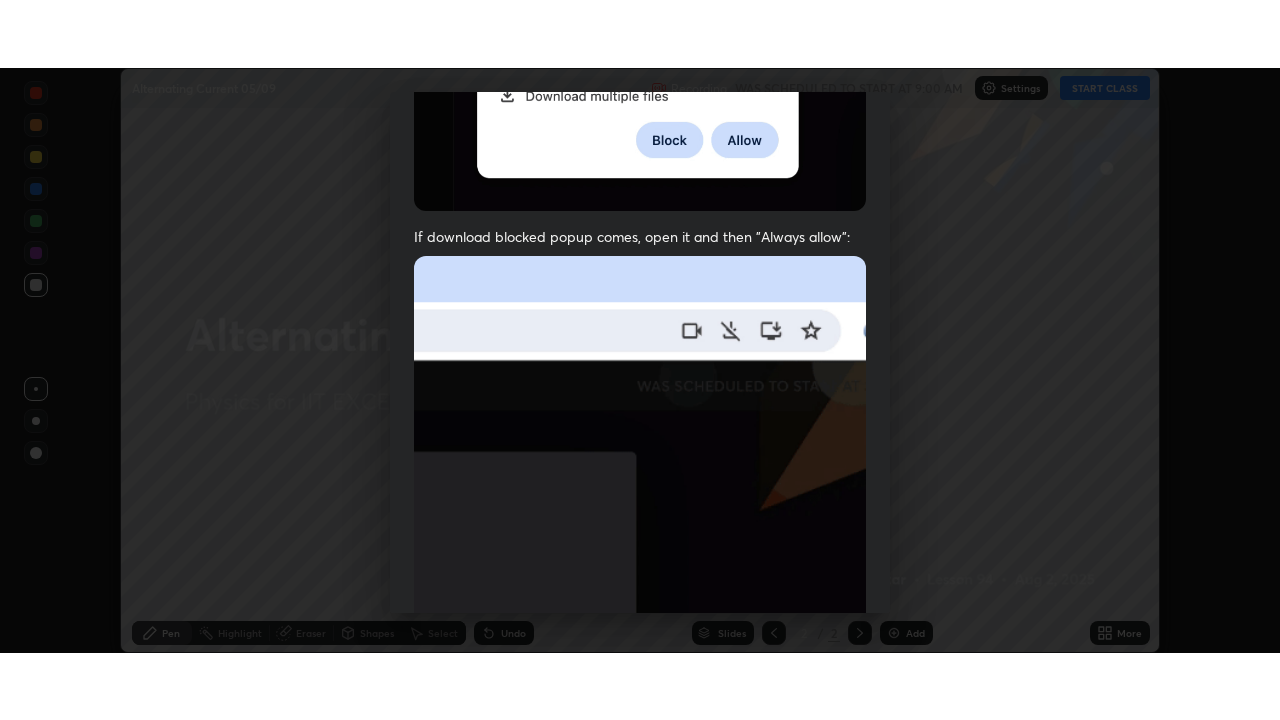 scroll, scrollTop: 479, scrollLeft: 0, axis: vertical 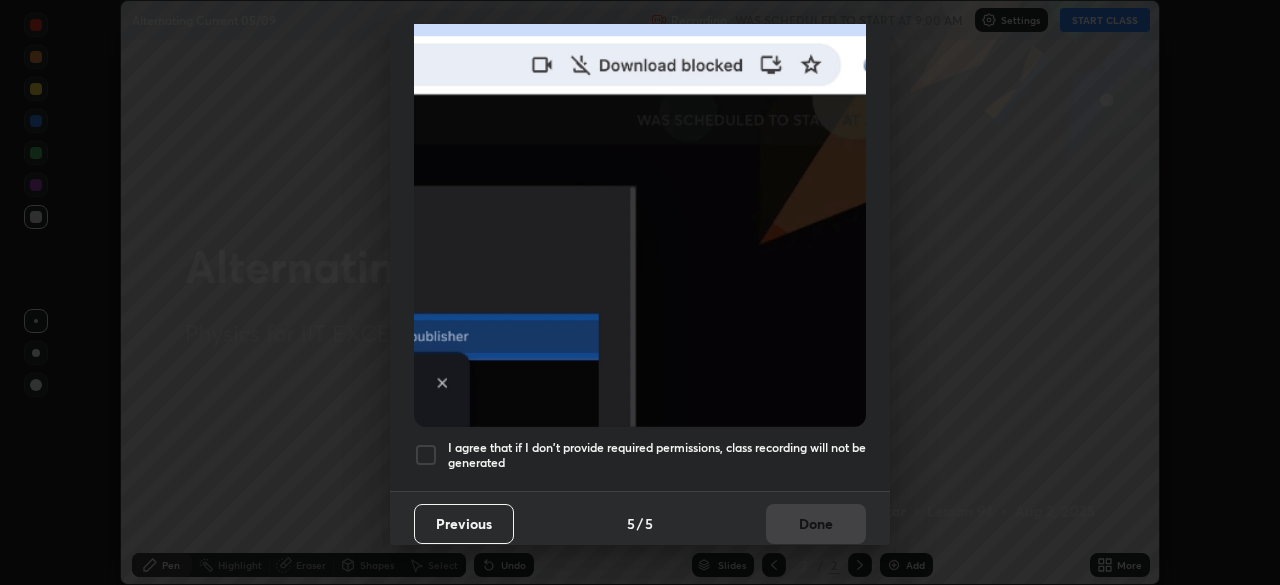 click at bounding box center [426, 455] 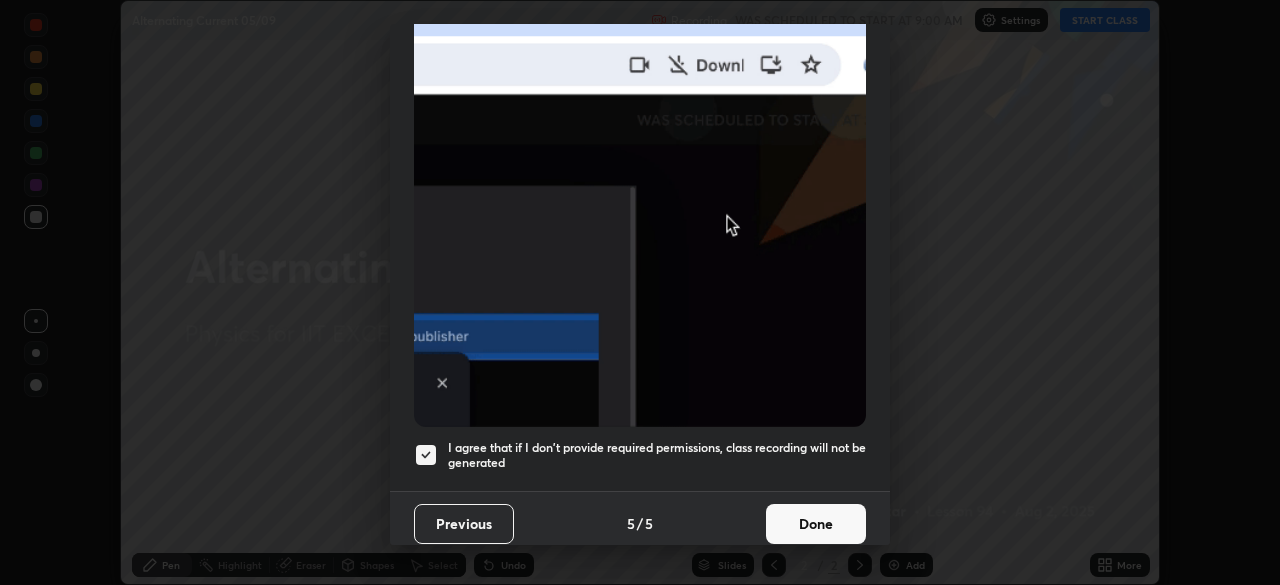 click on "Done" at bounding box center (816, 524) 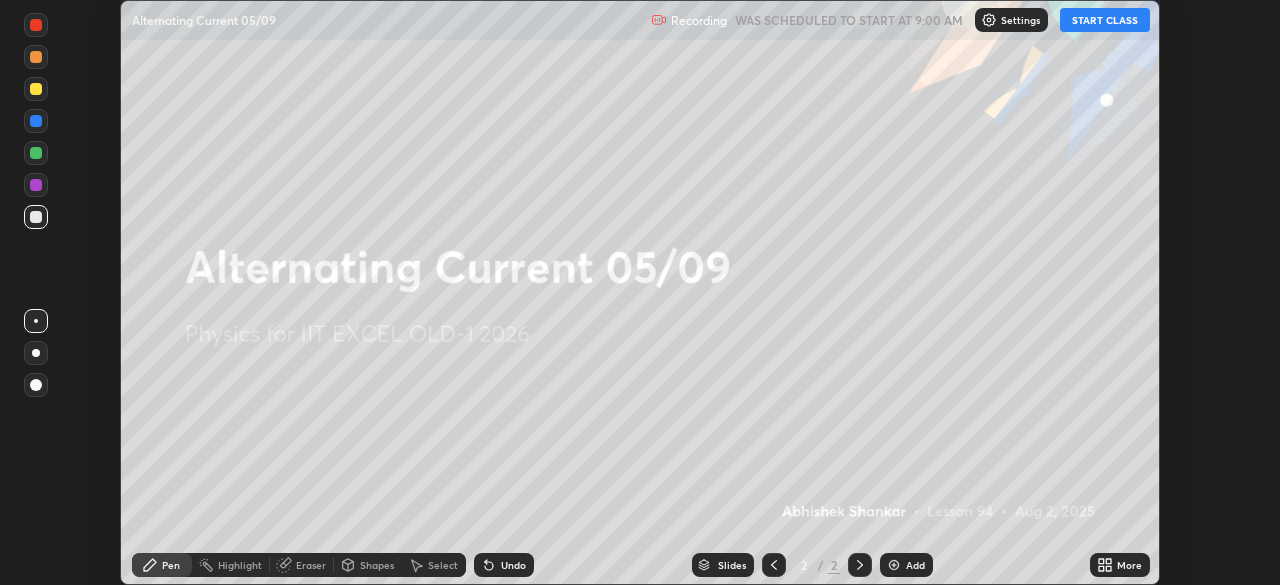 click 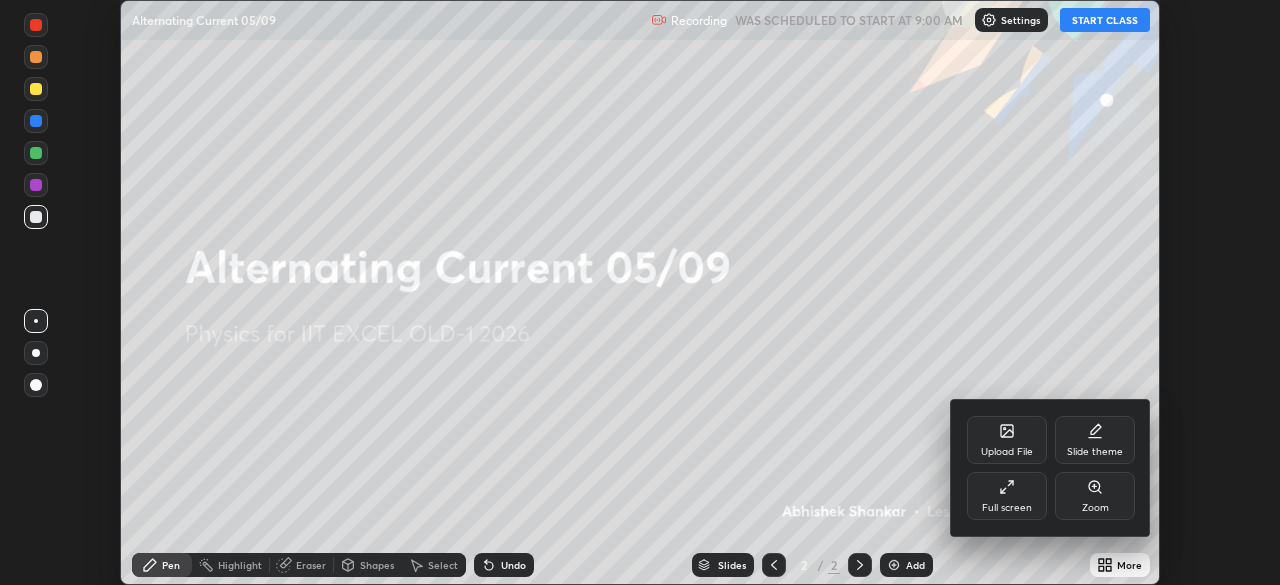 click on "Full screen" at bounding box center [1007, 508] 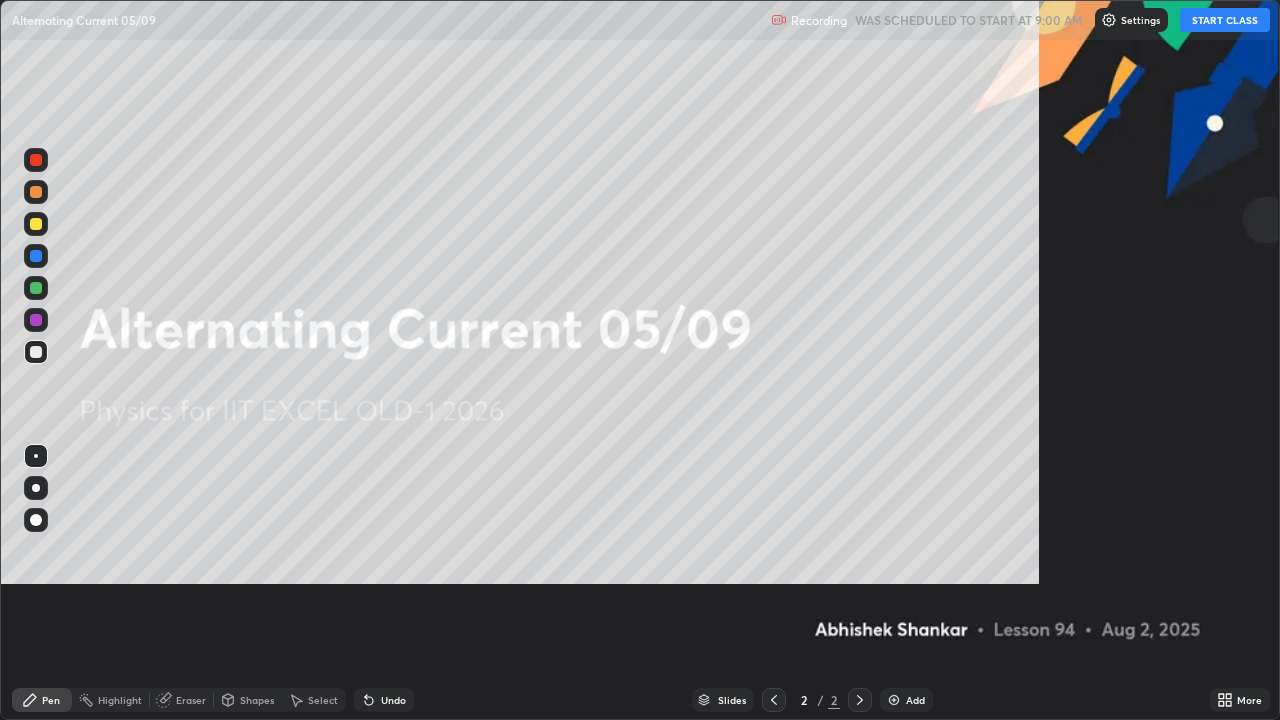 scroll, scrollTop: 99280, scrollLeft: 98720, axis: both 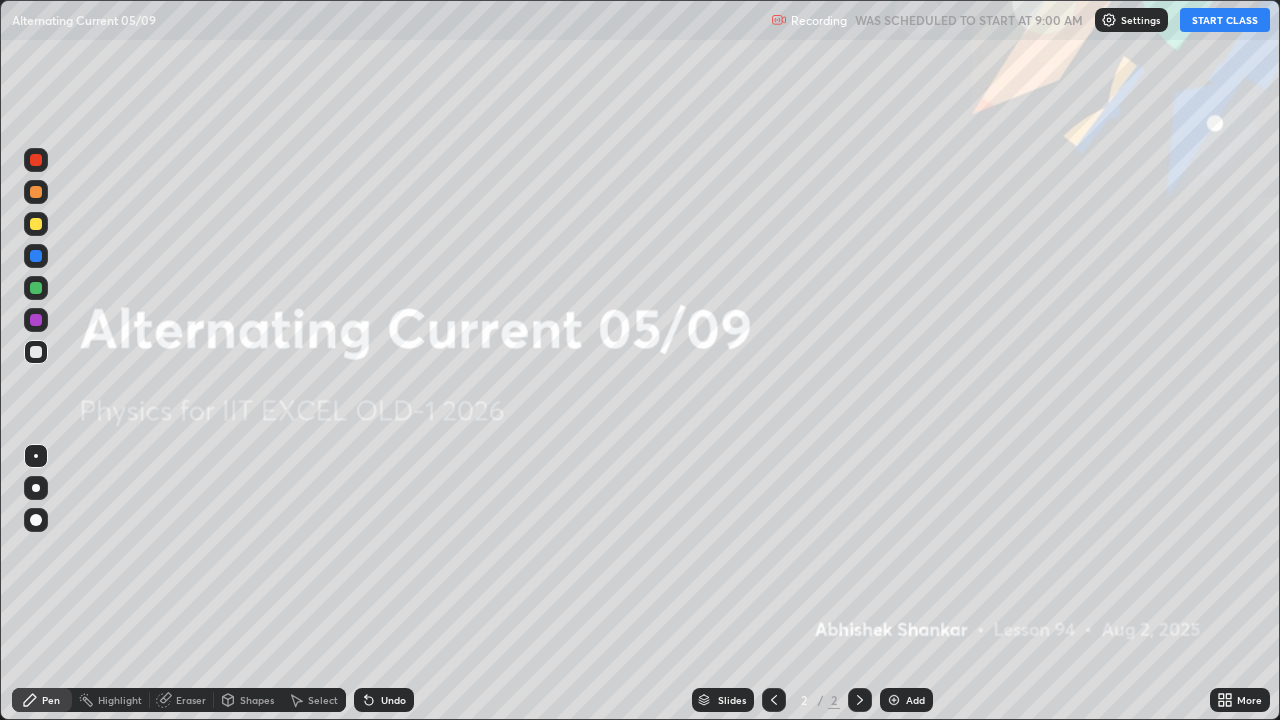 click at bounding box center [1109, 20] 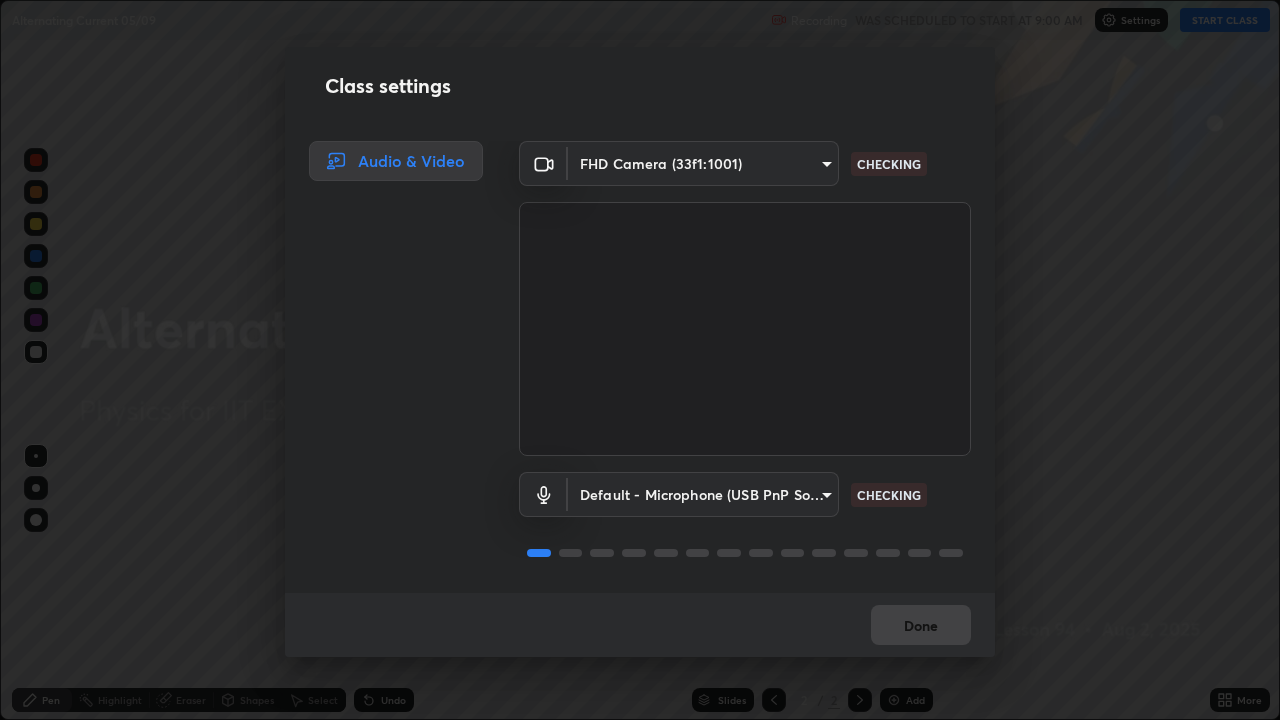 scroll, scrollTop: 2, scrollLeft: 0, axis: vertical 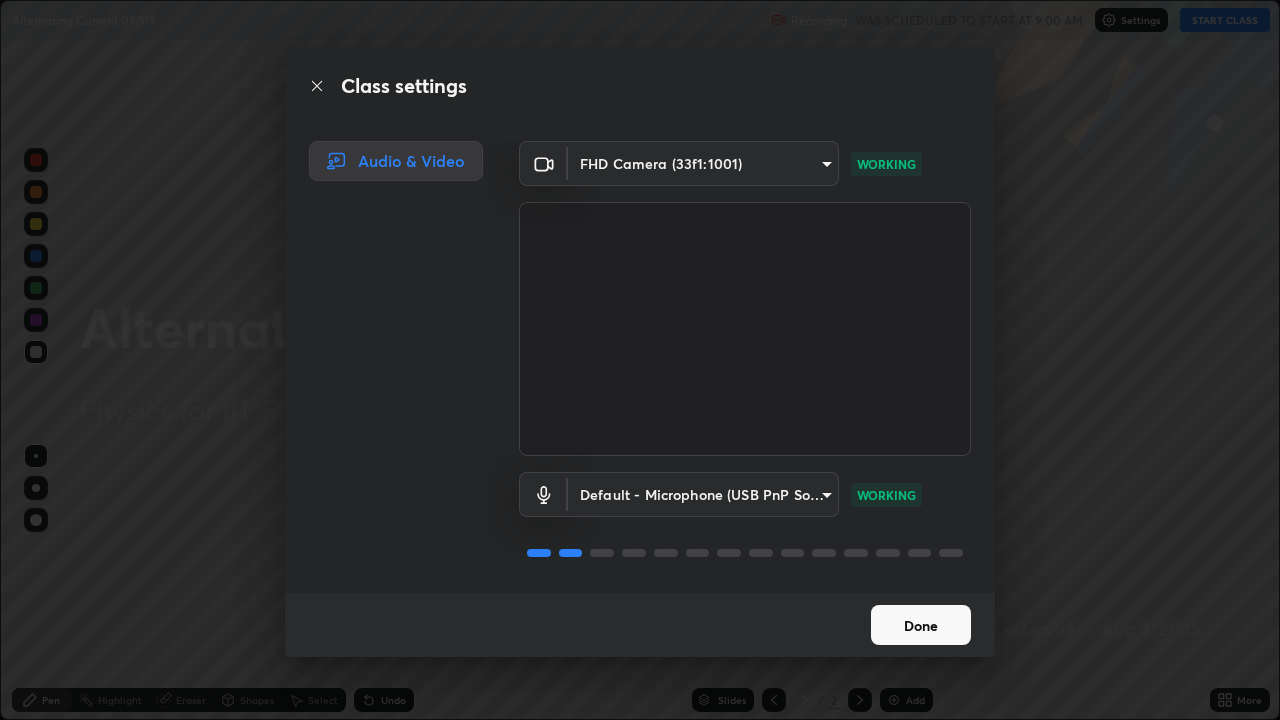 click on "Done" at bounding box center (921, 625) 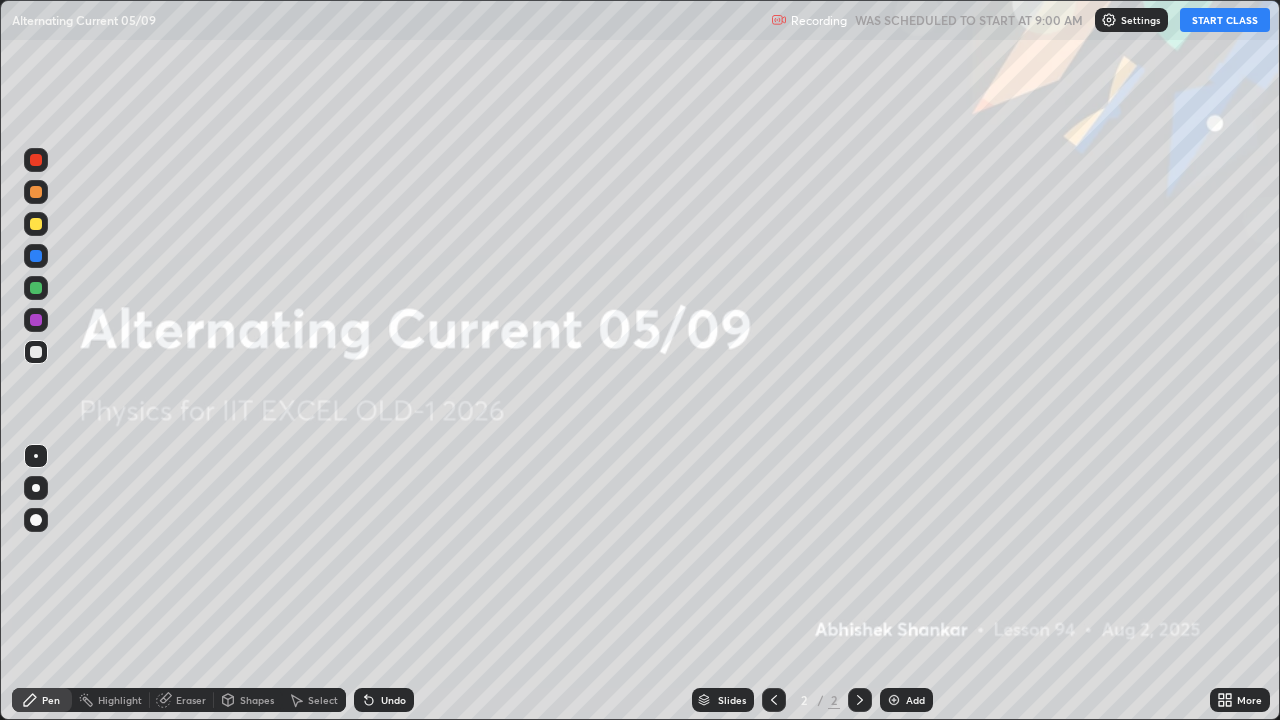 click on "START CLASS" at bounding box center [1225, 20] 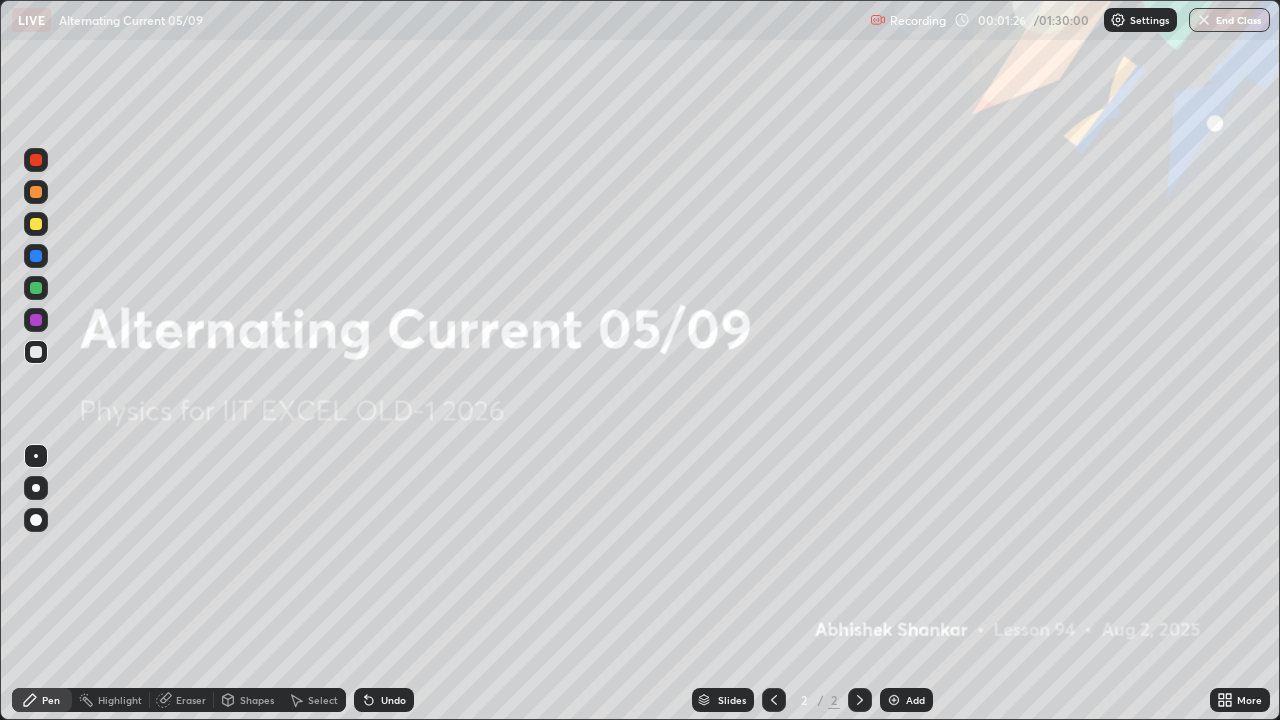 click on "Add" at bounding box center [915, 700] 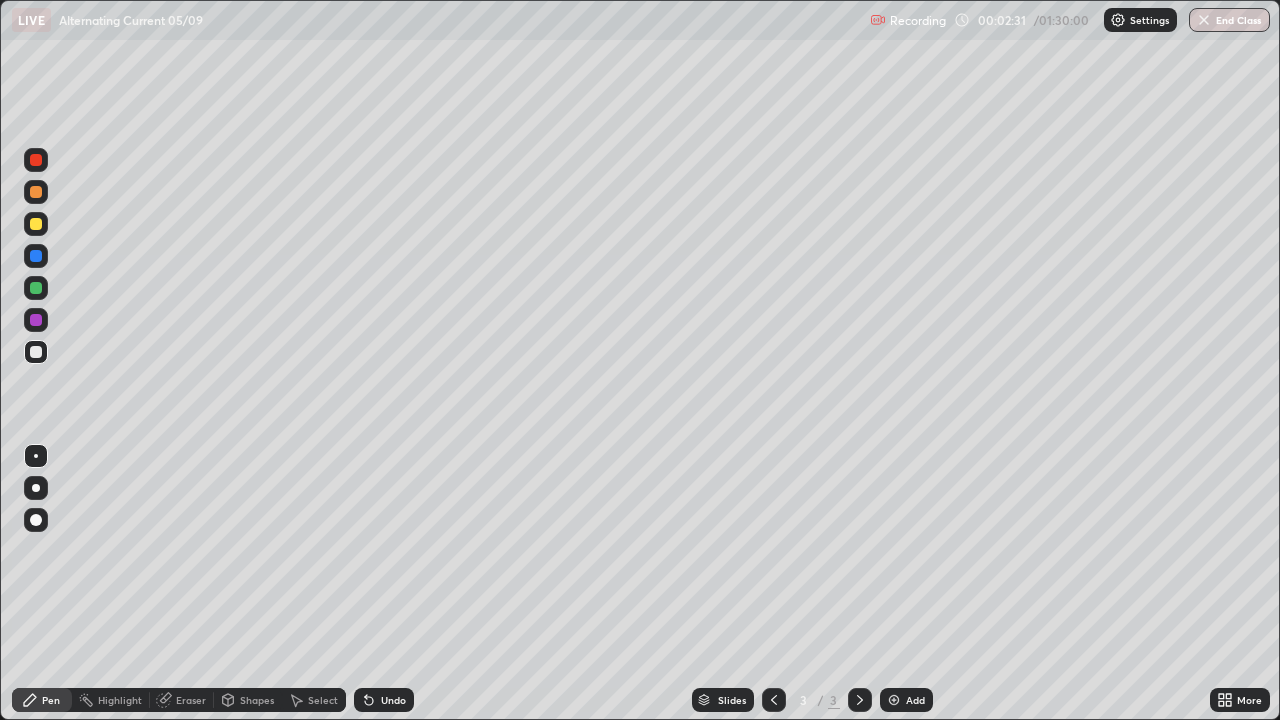 click at bounding box center (36, 224) 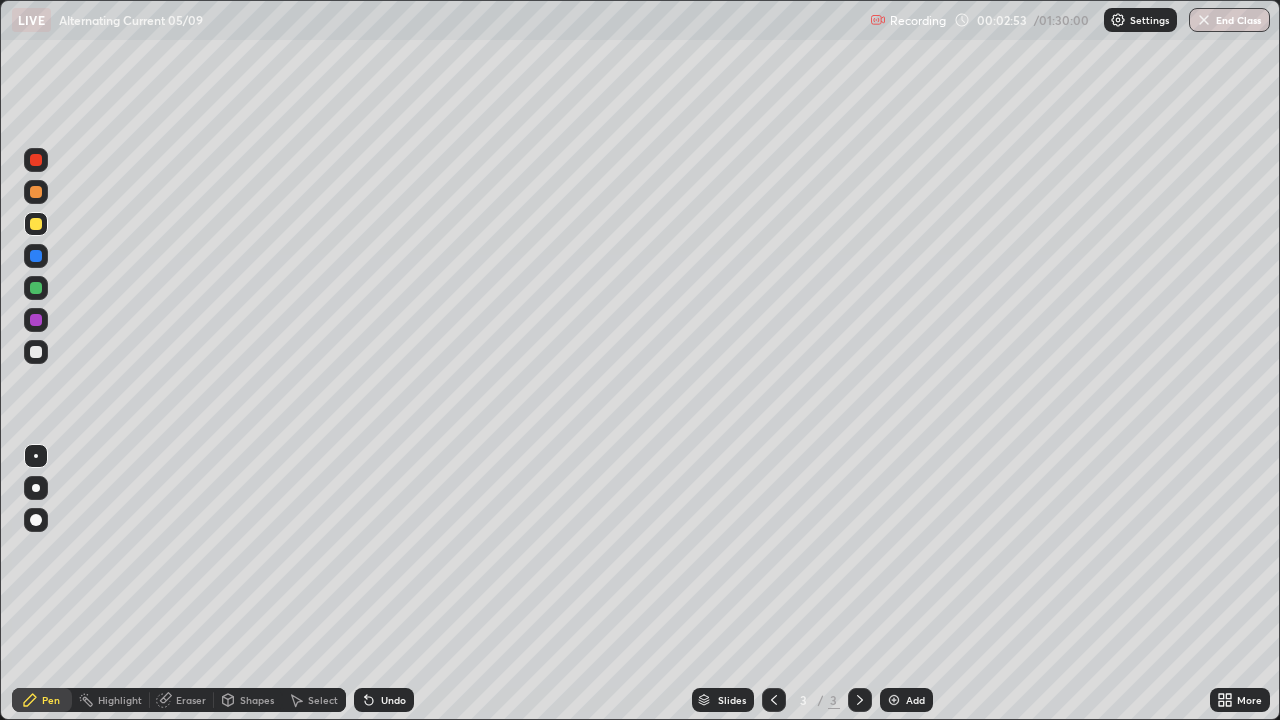 click at bounding box center (36, 288) 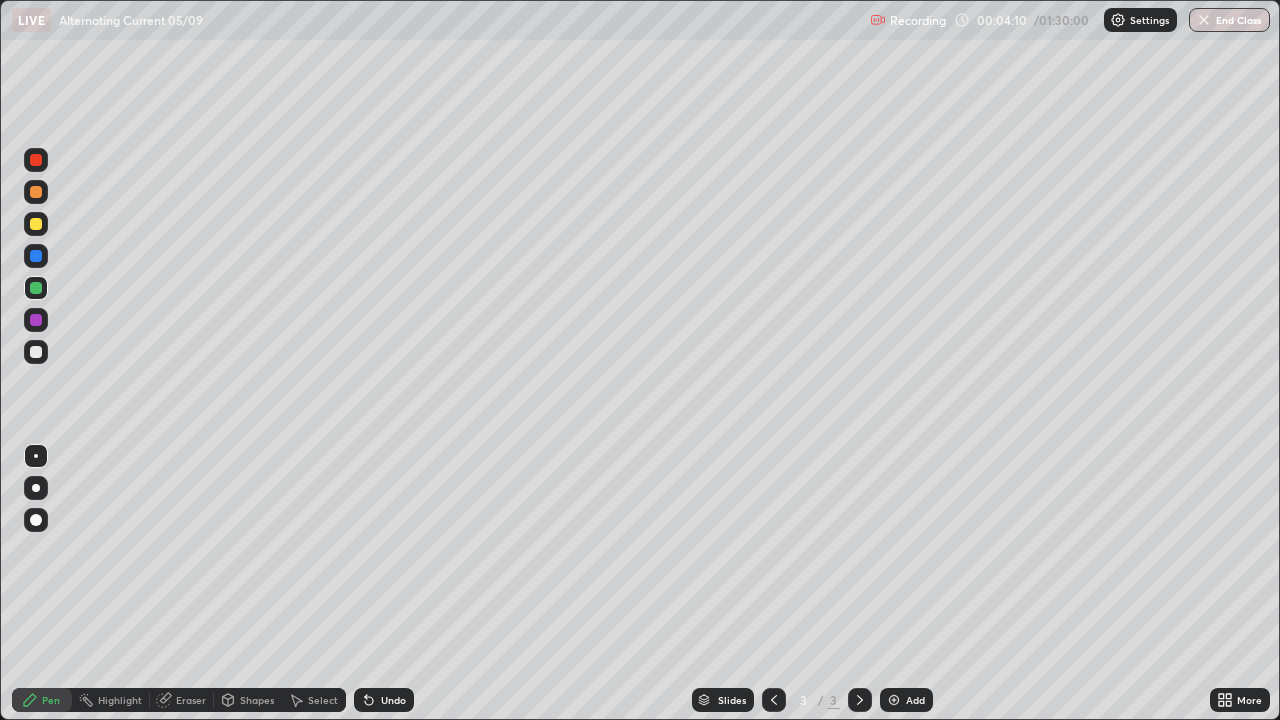 click at bounding box center (36, 352) 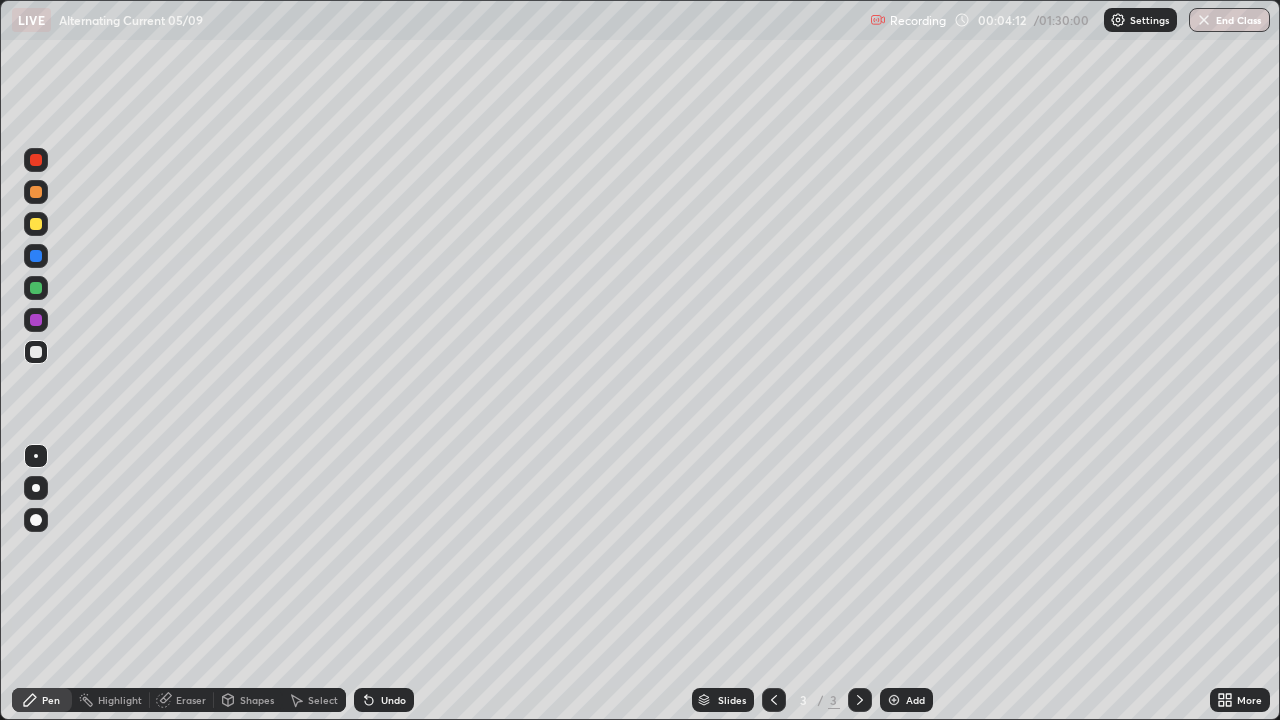 click 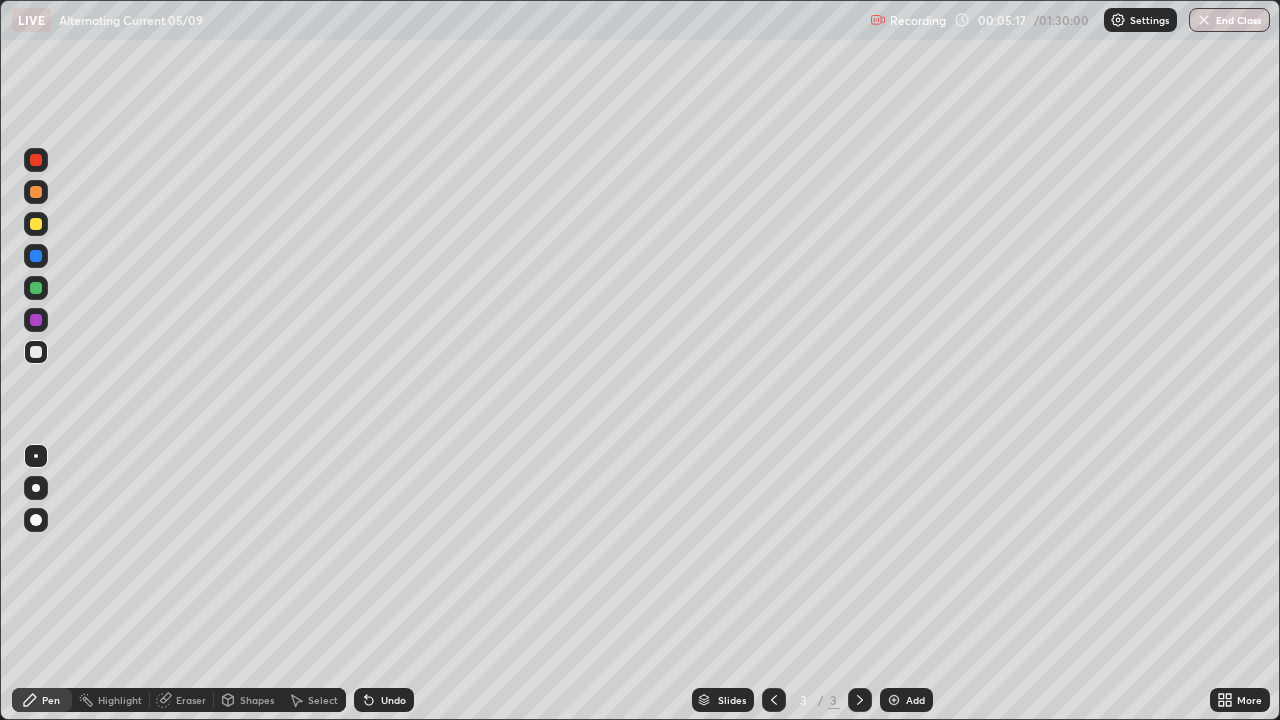 click on "Undo" at bounding box center [384, 700] 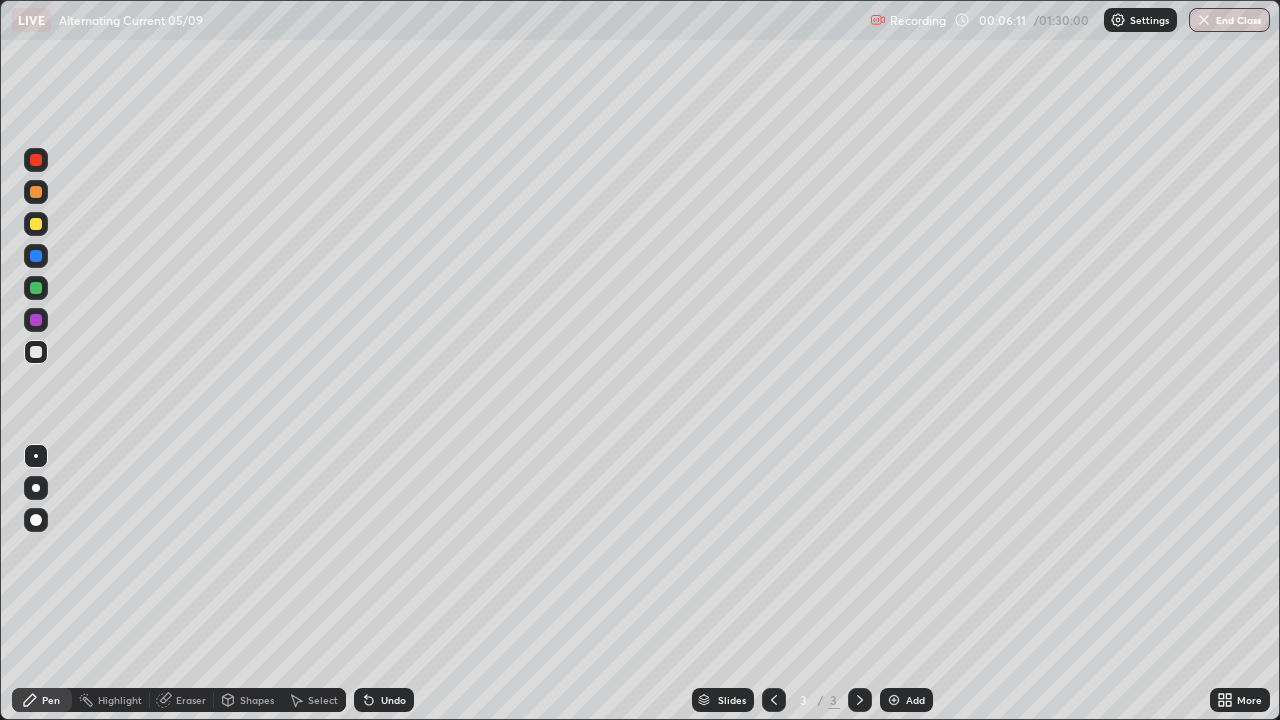 click on "Eraser" at bounding box center (191, 700) 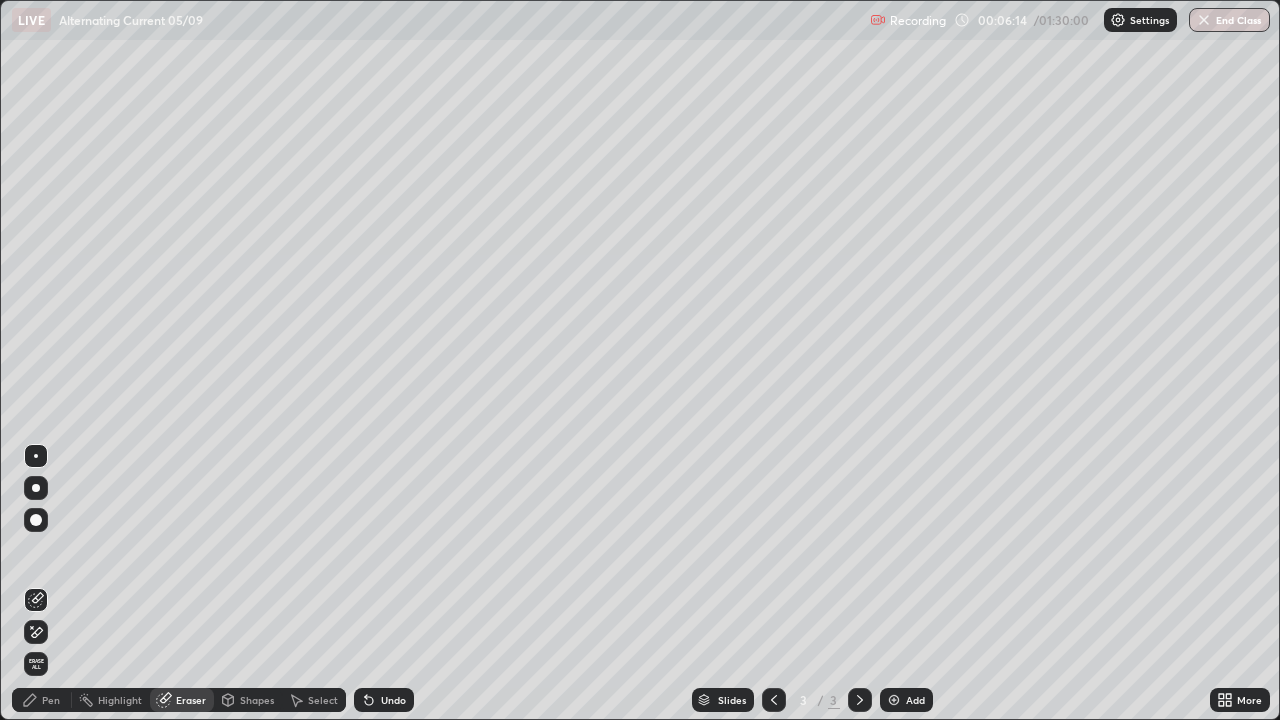 click on "Pen" at bounding box center (51, 700) 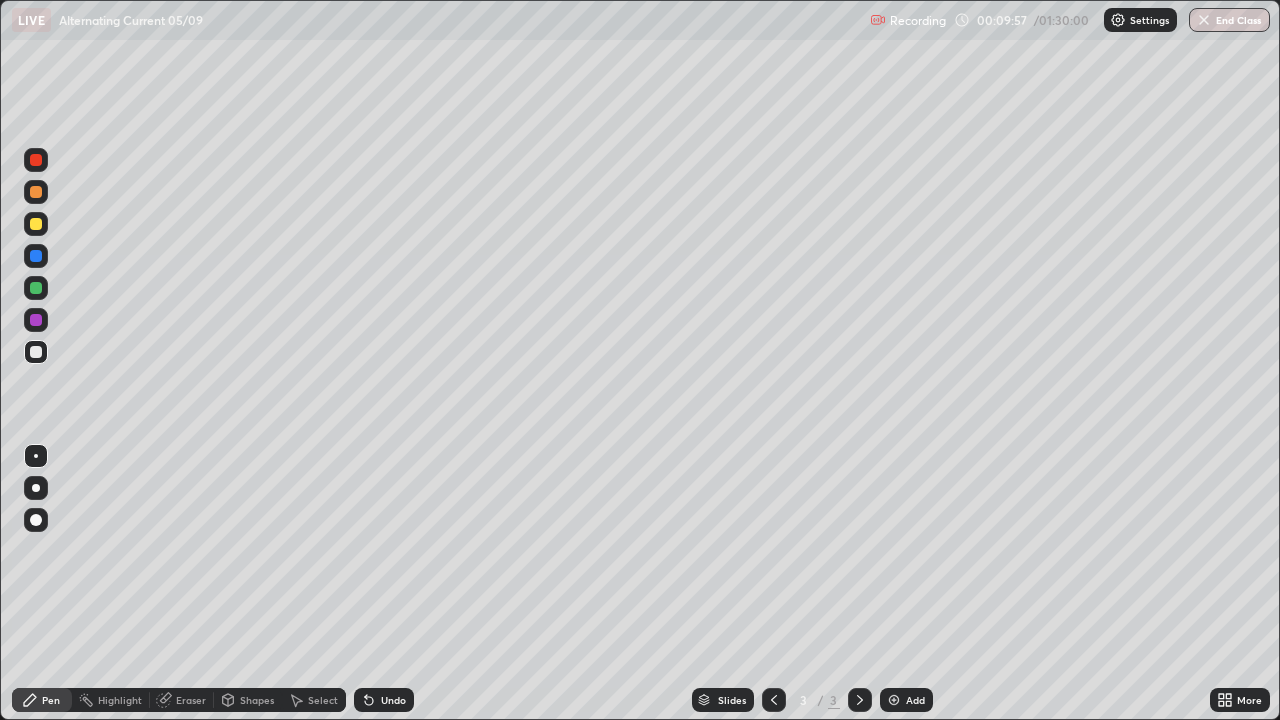 click at bounding box center (894, 700) 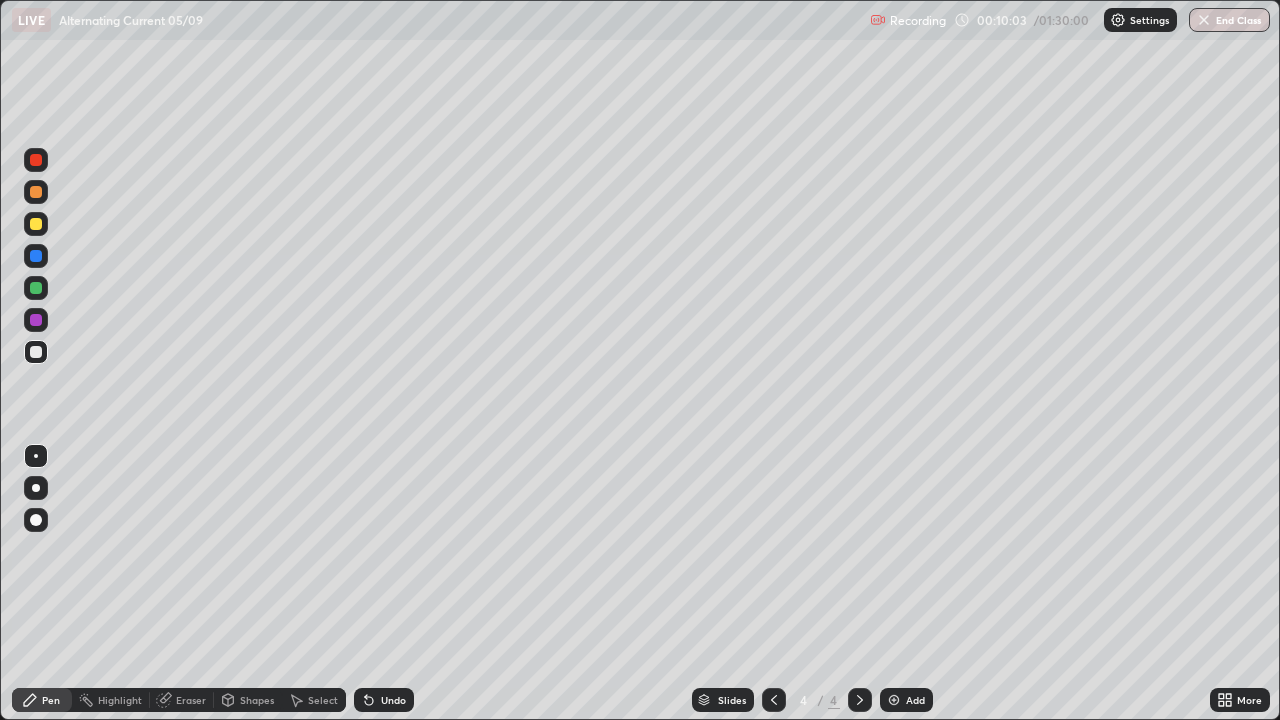 click on "Undo" at bounding box center (393, 700) 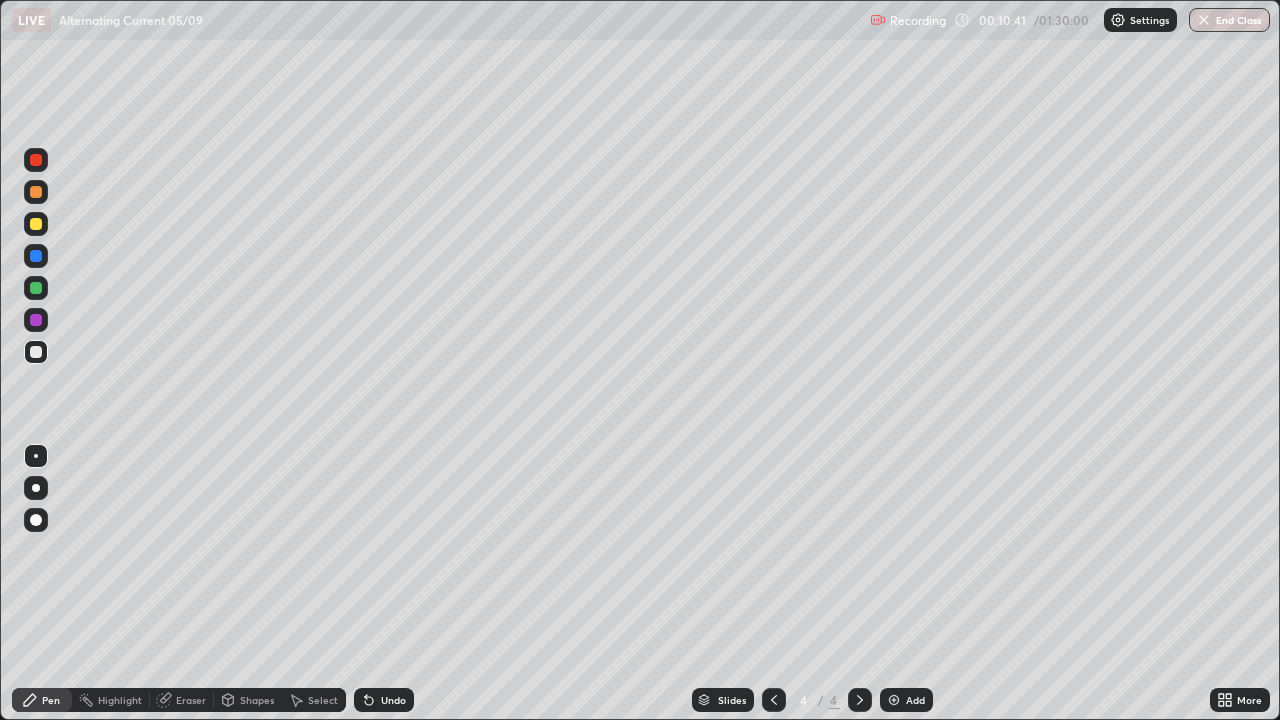 click on "Shapes" at bounding box center [257, 700] 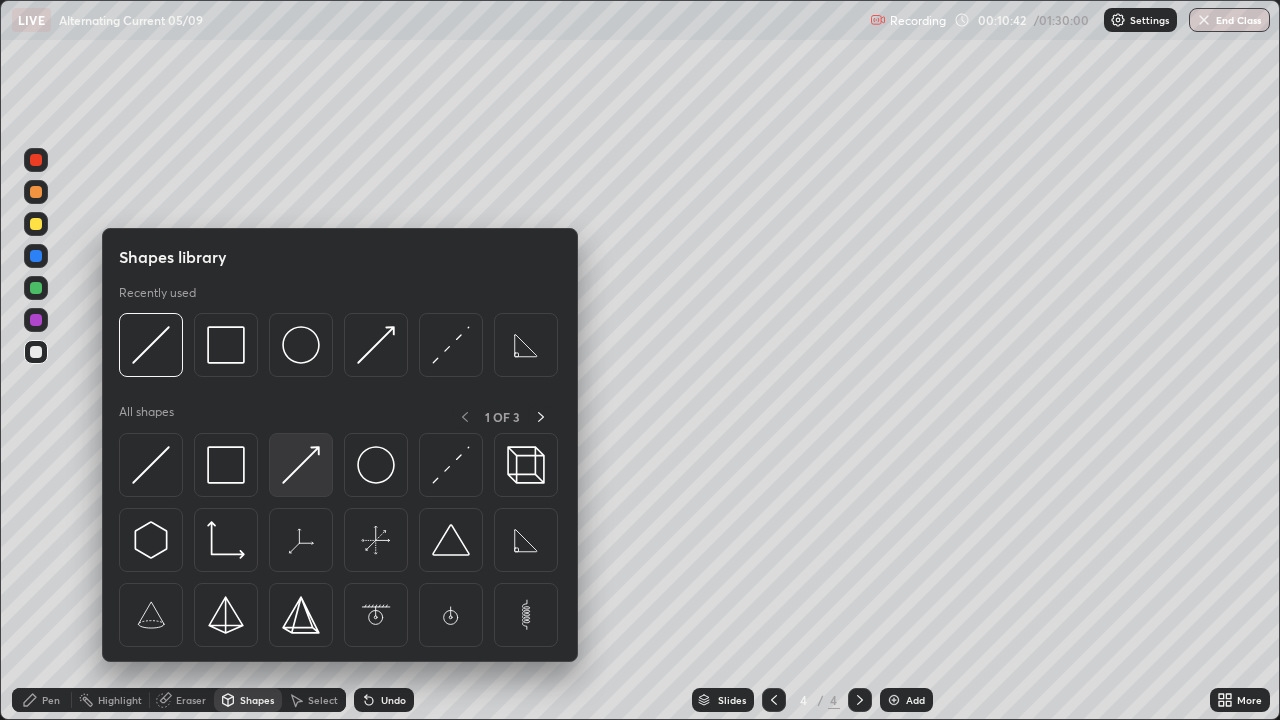 click at bounding box center [301, 465] 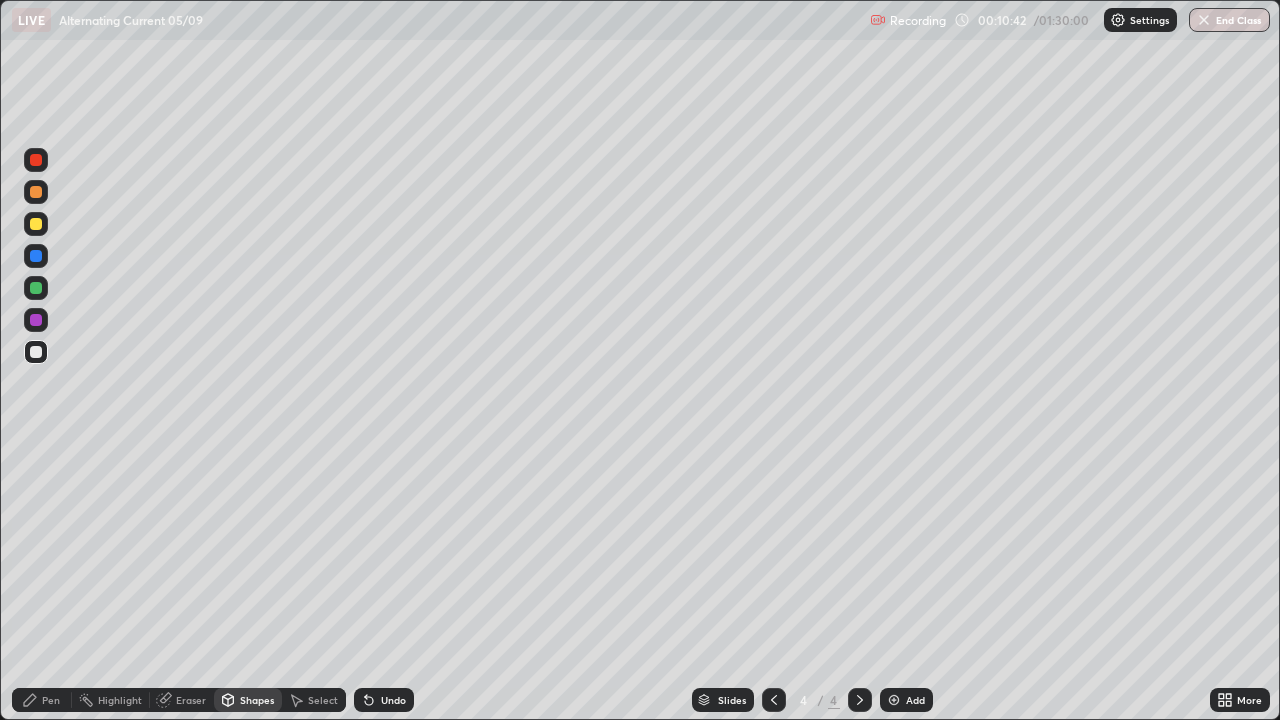 click at bounding box center [36, 224] 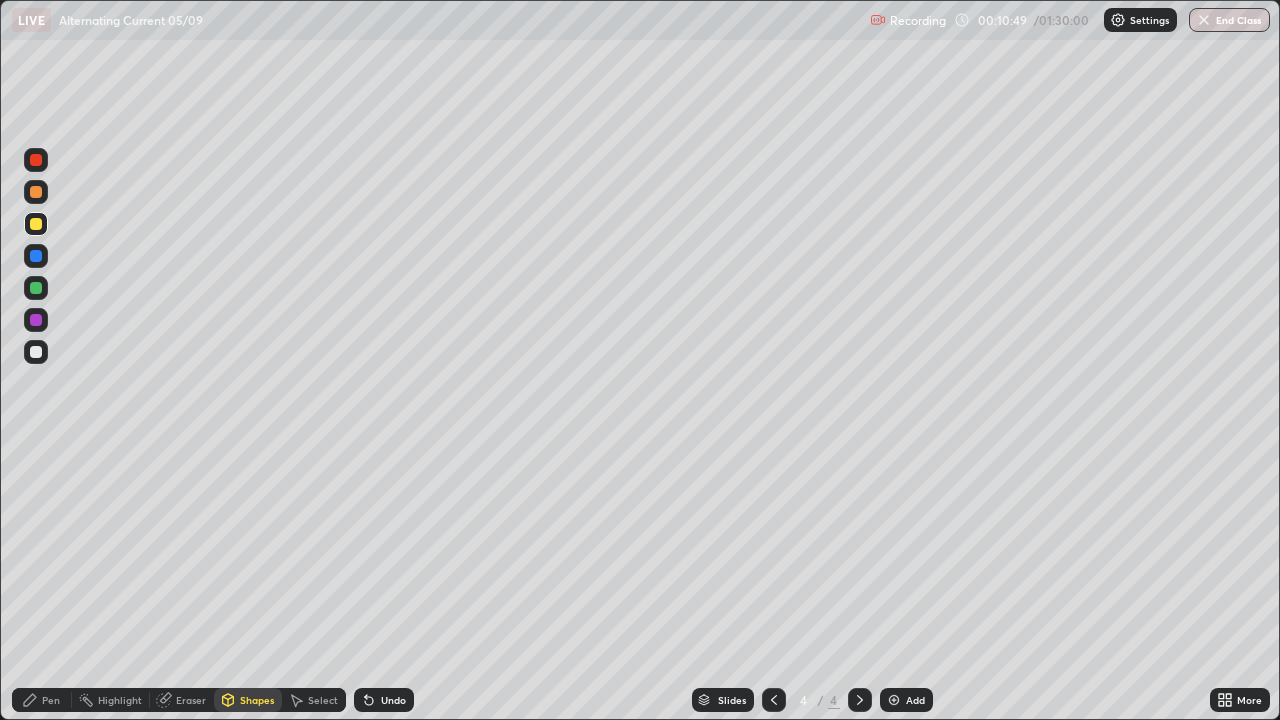 click at bounding box center (36, 288) 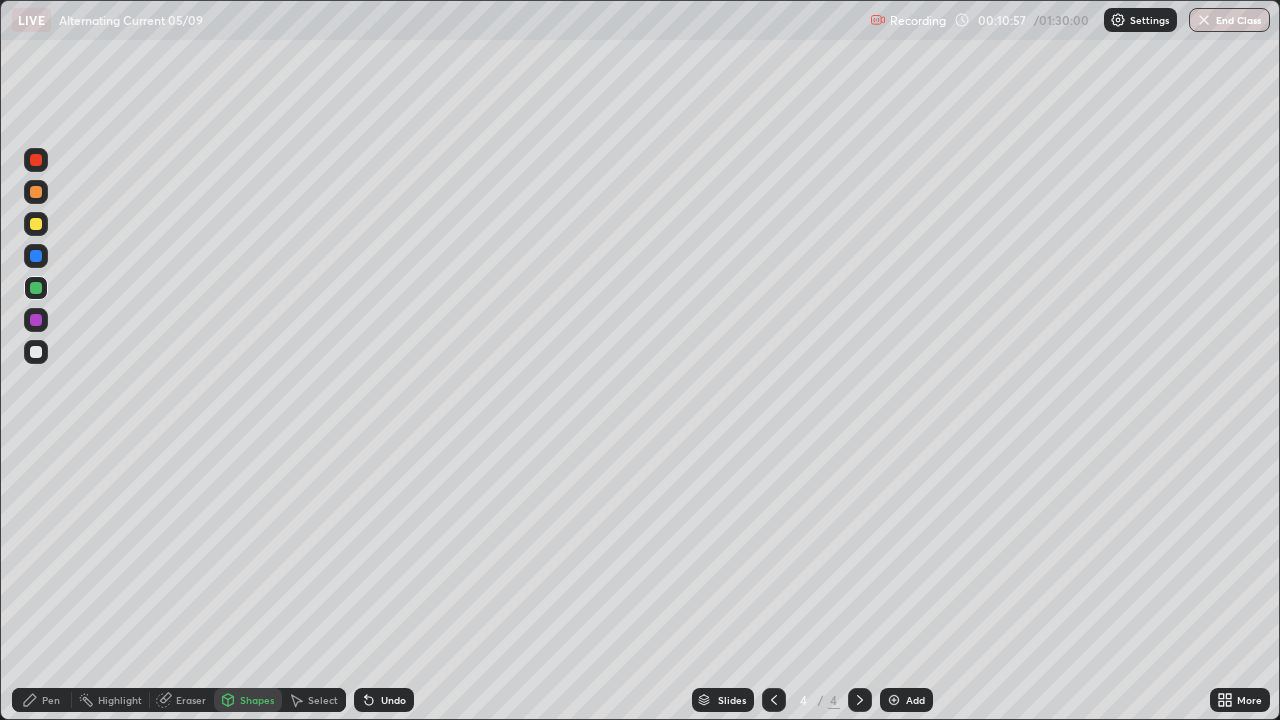 click on "Pen" at bounding box center [42, 700] 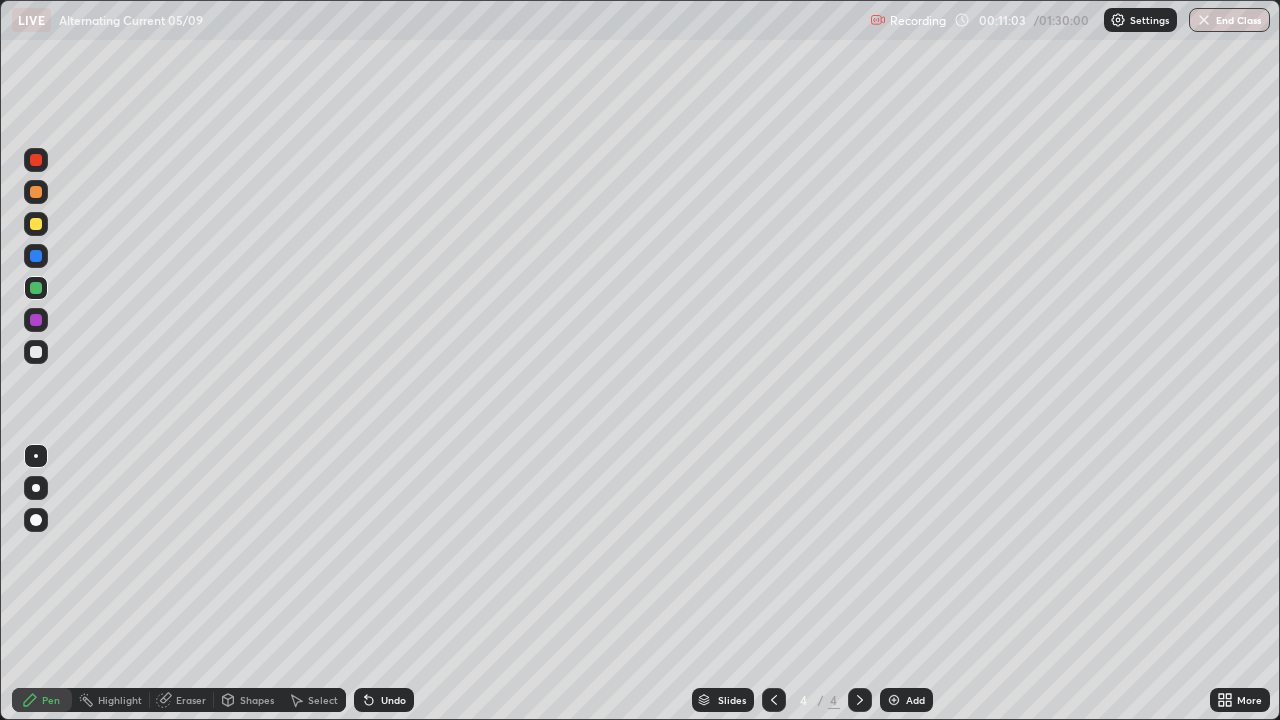 click on "Shapes" at bounding box center (257, 700) 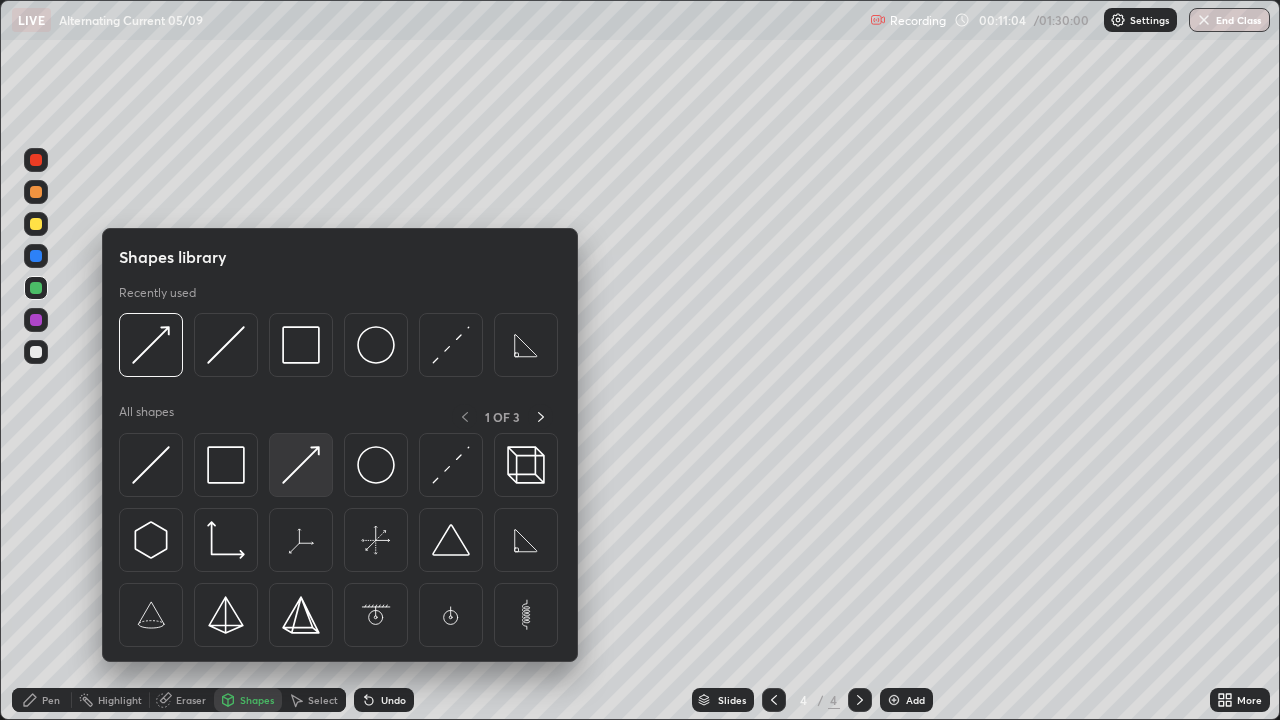 click at bounding box center (301, 465) 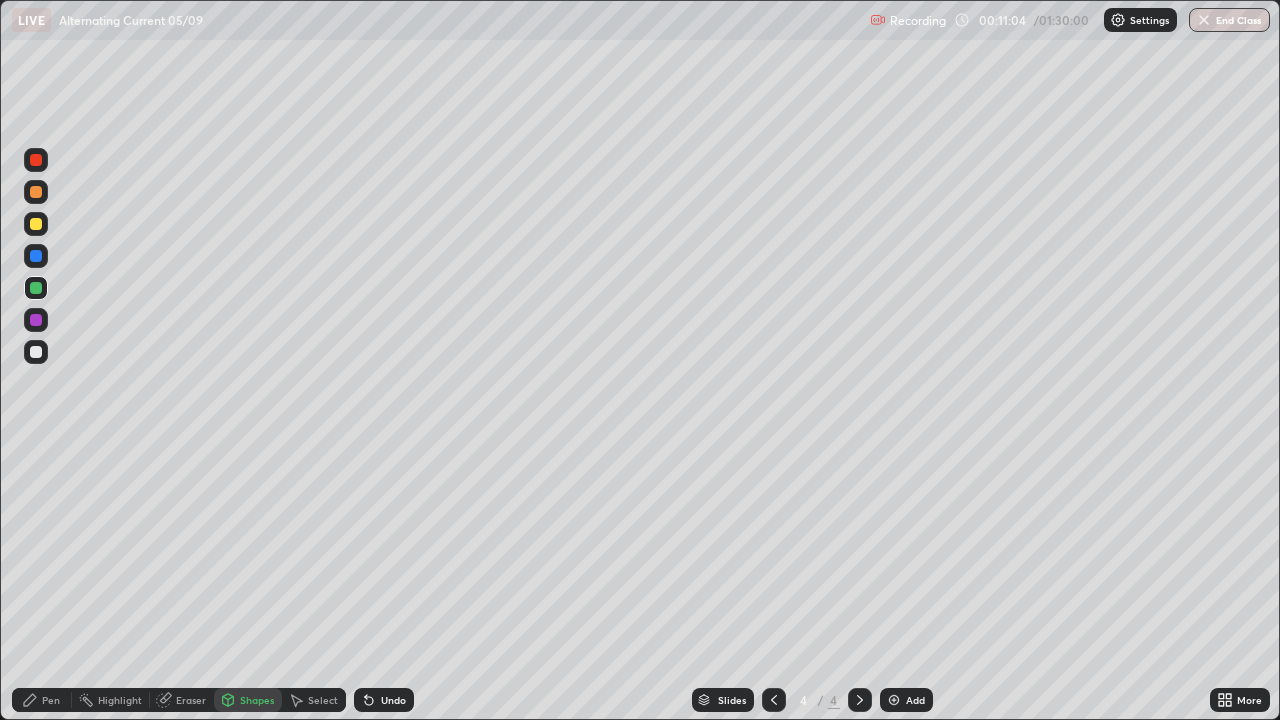 click at bounding box center (36, 352) 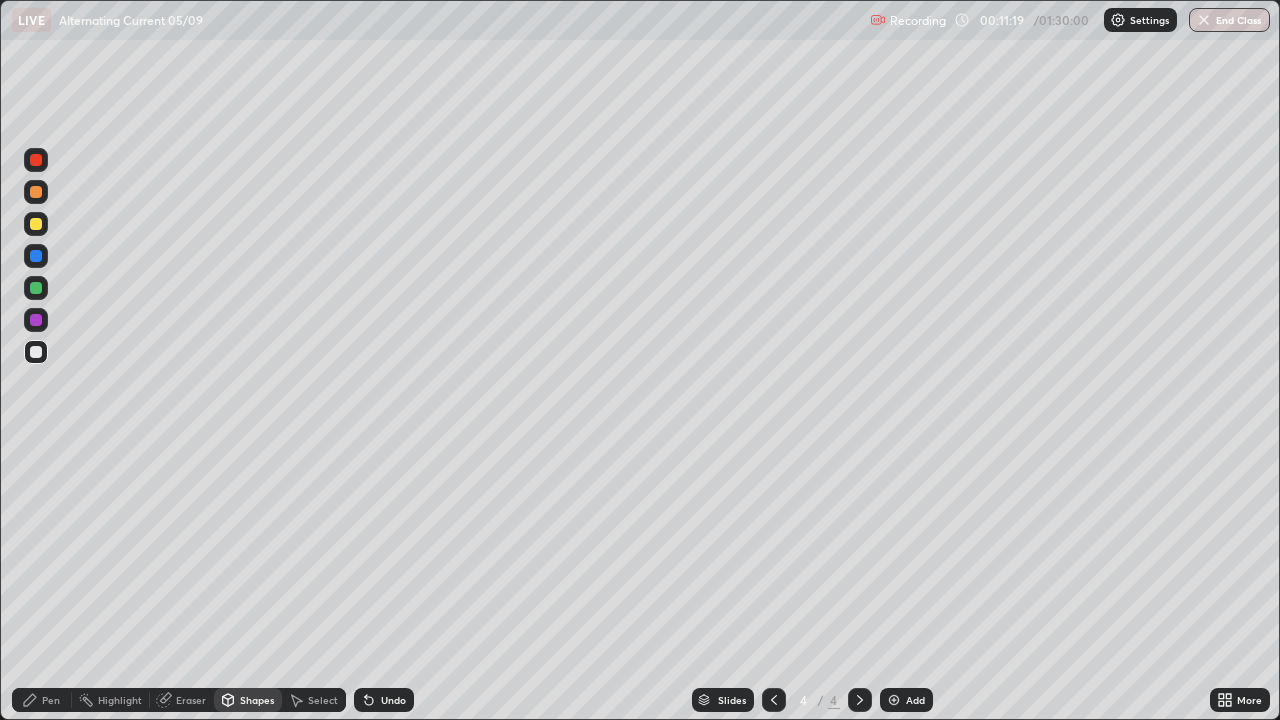 click on "Undo" at bounding box center [393, 700] 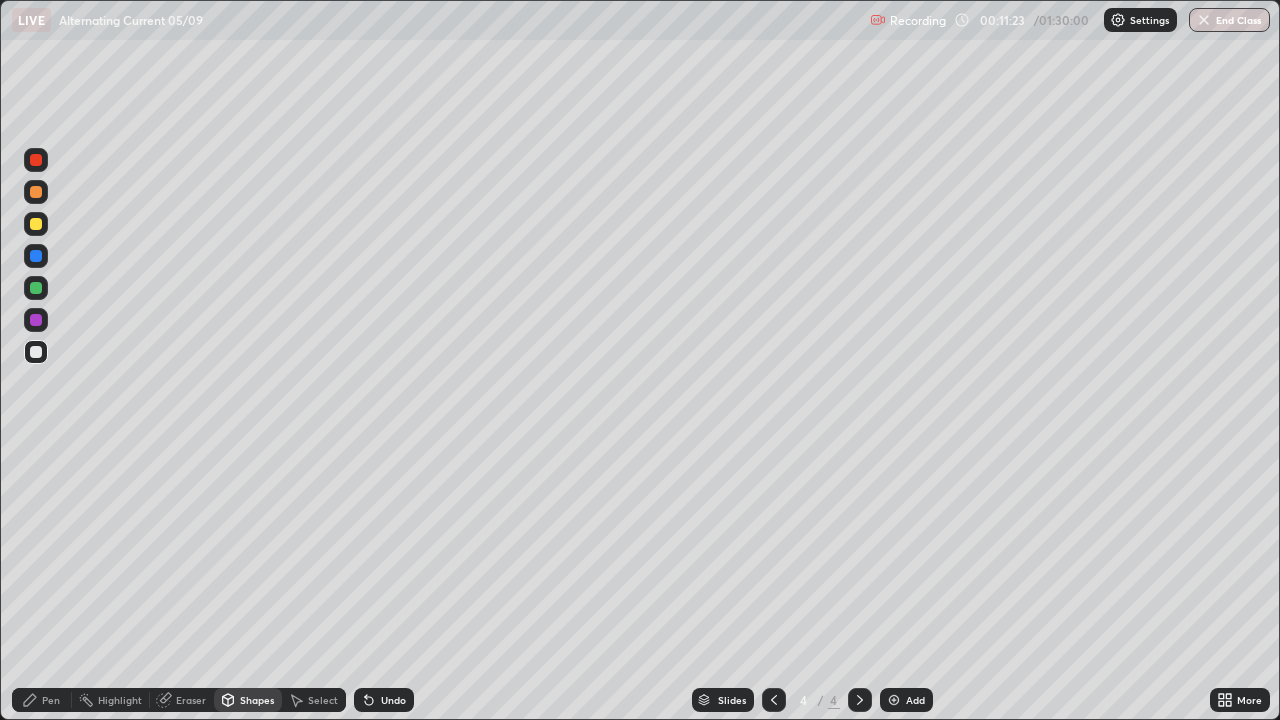 click on "Pen" at bounding box center [51, 700] 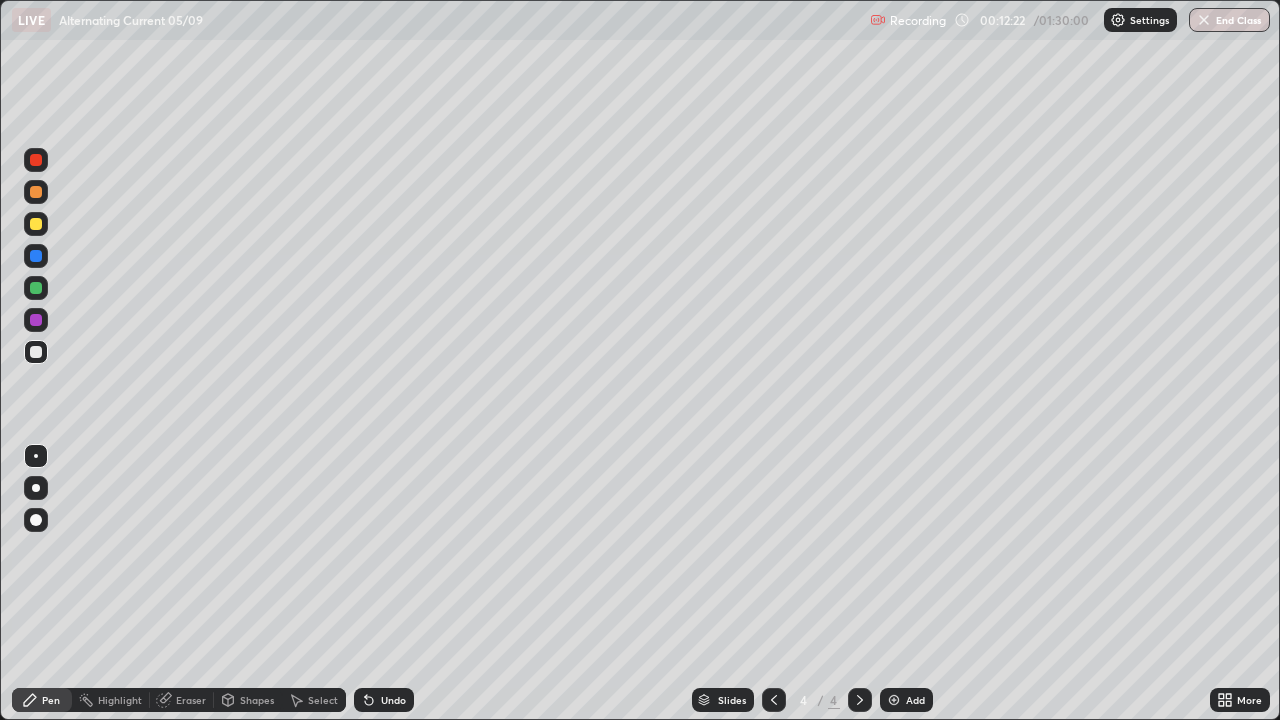 click on "Undo" at bounding box center [384, 700] 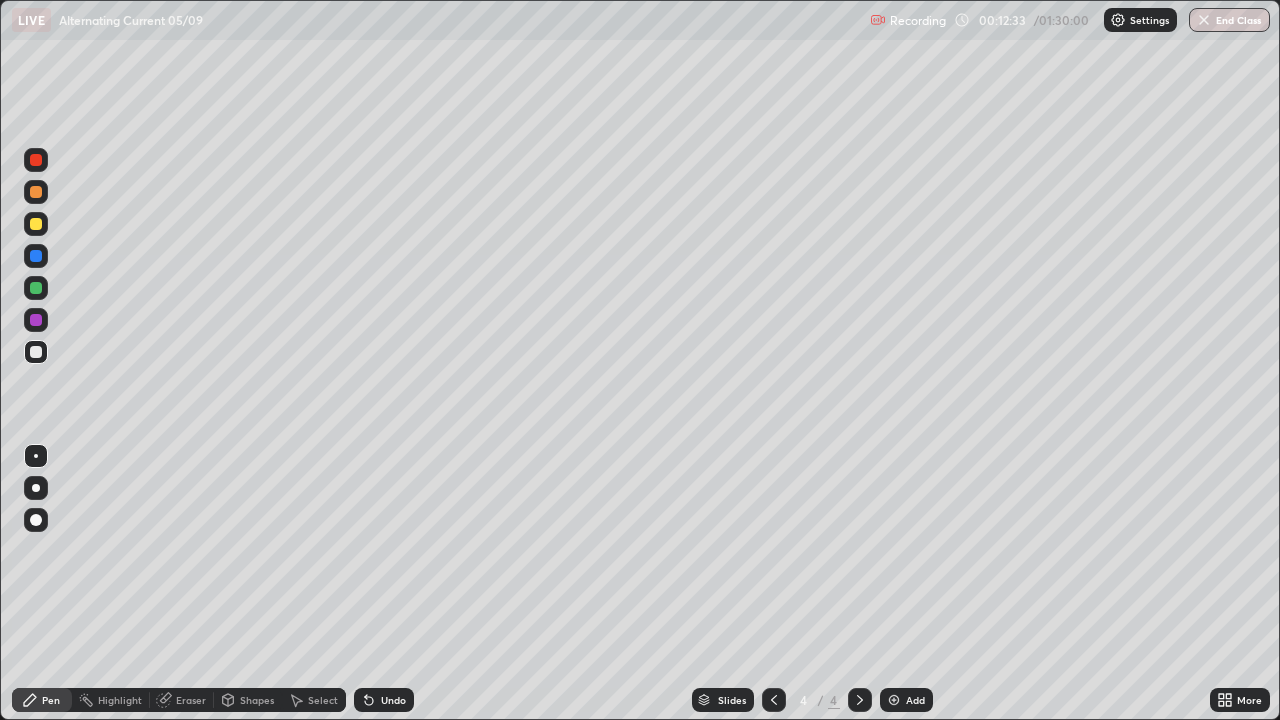 click at bounding box center [36, 224] 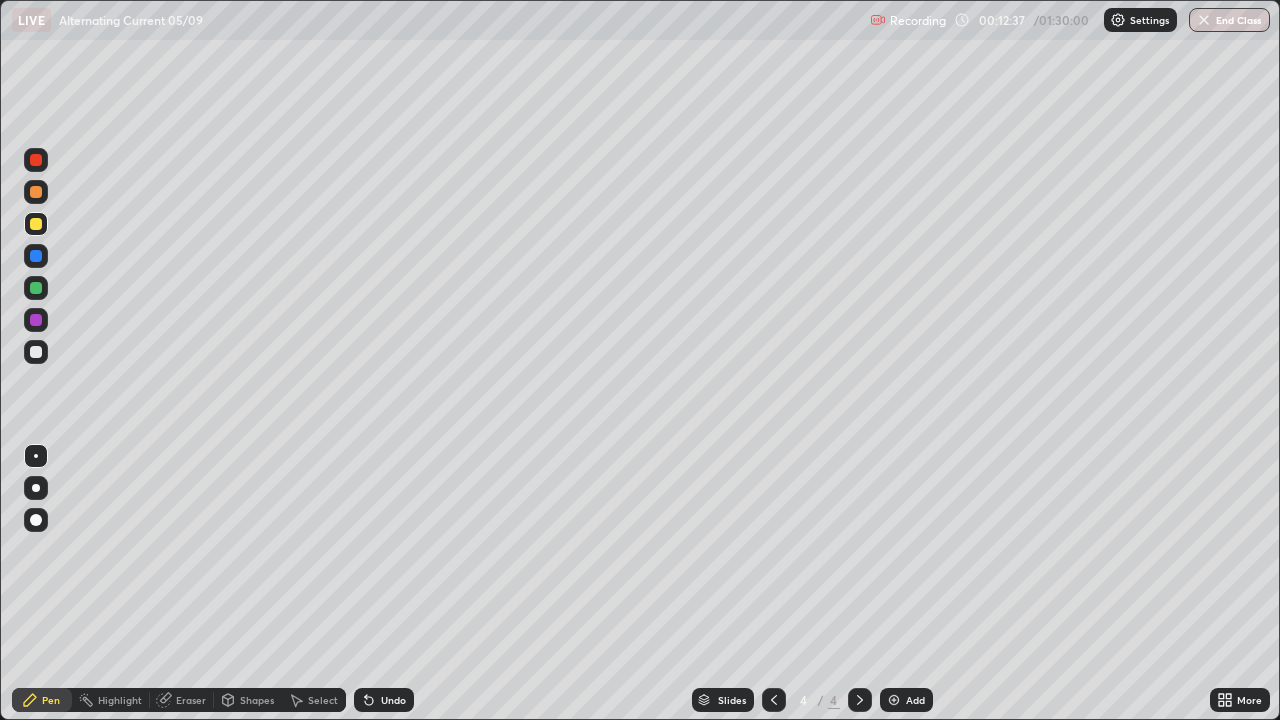 click at bounding box center [36, 288] 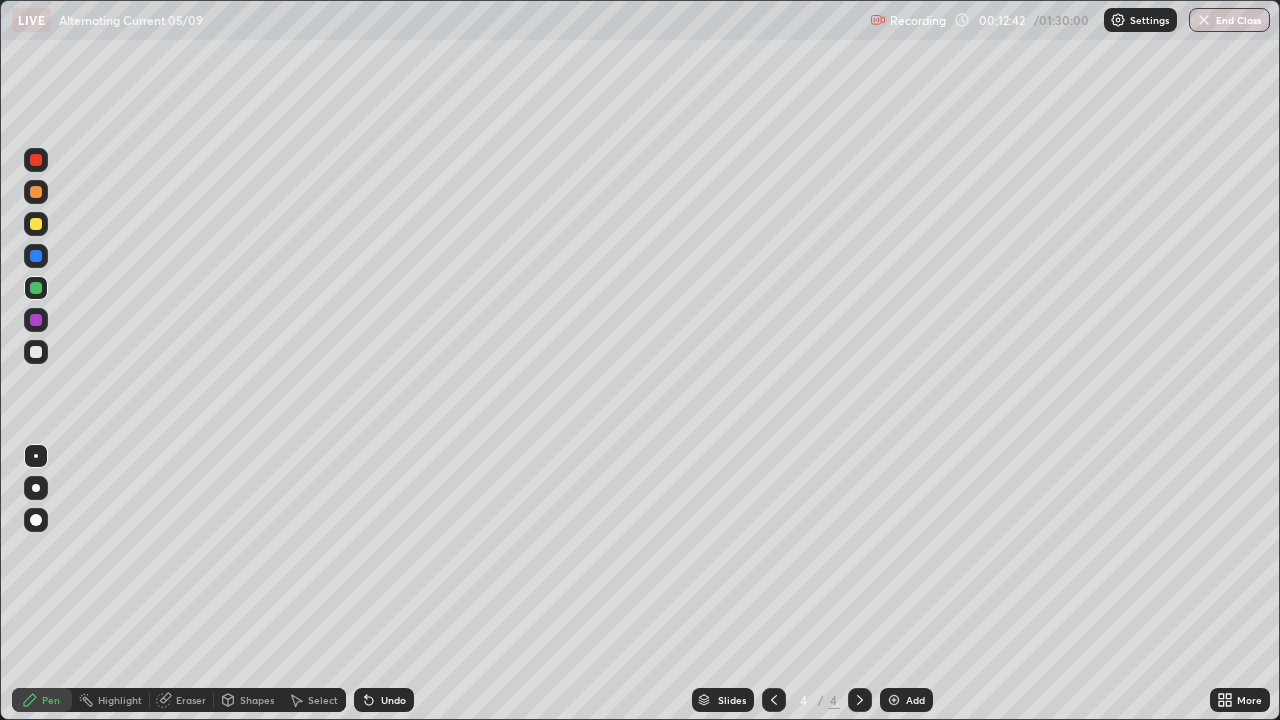click at bounding box center [36, 224] 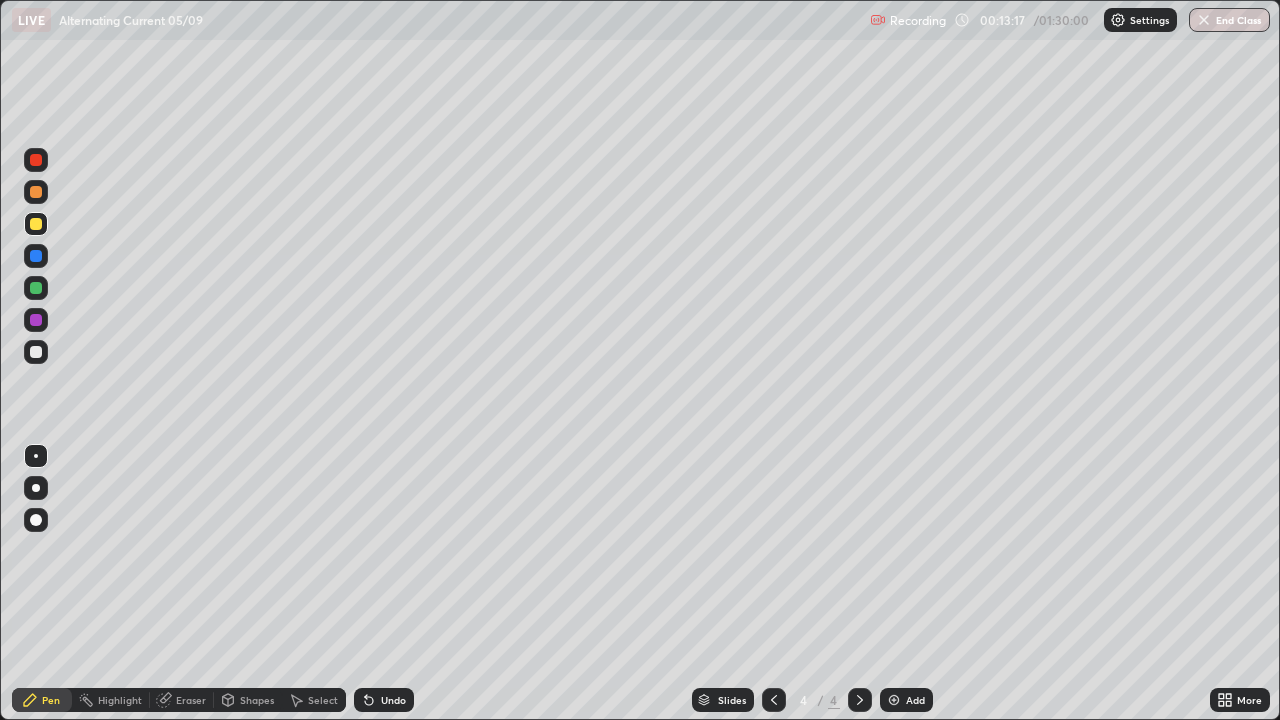 click on "Undo" at bounding box center (393, 700) 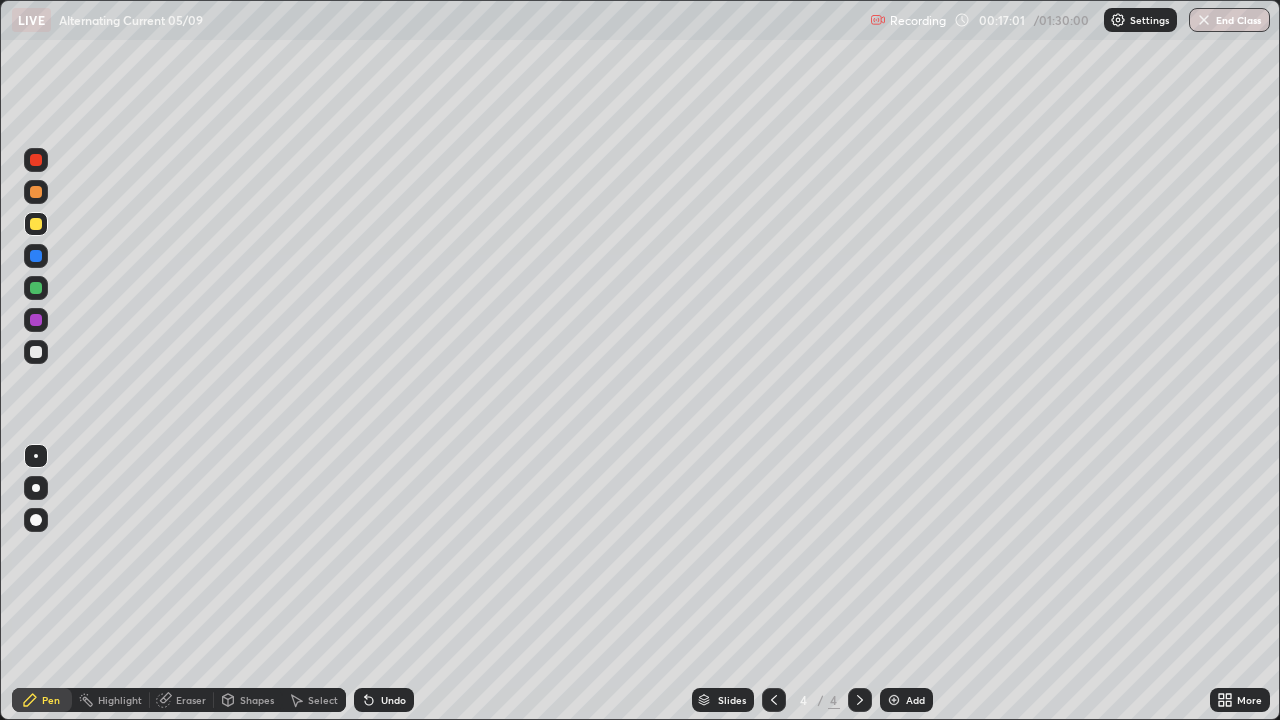 click 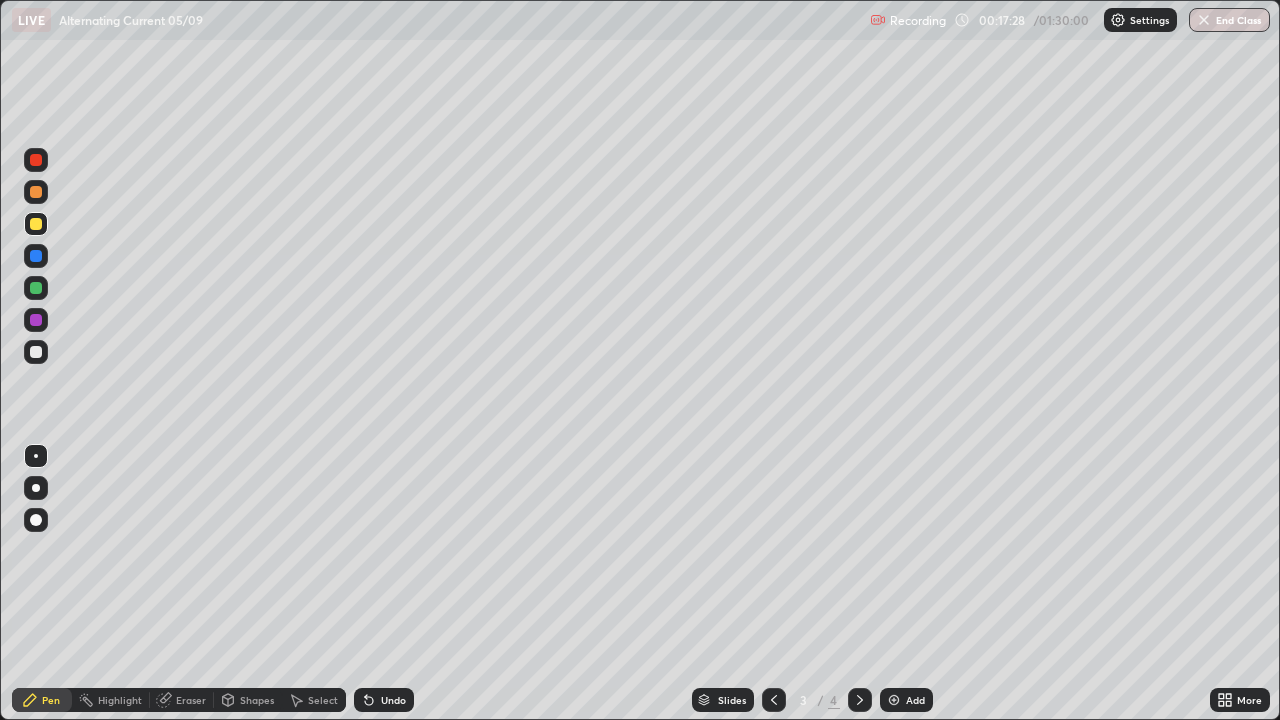 click 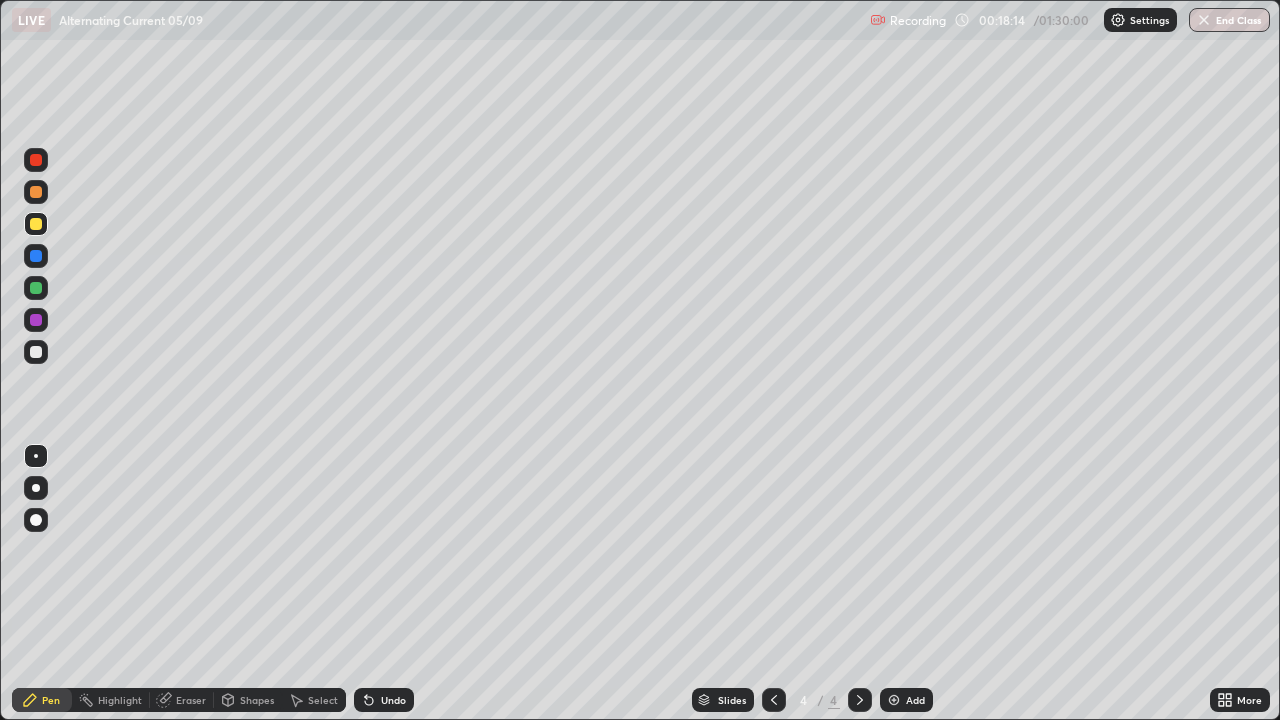 click on "Add" at bounding box center [906, 700] 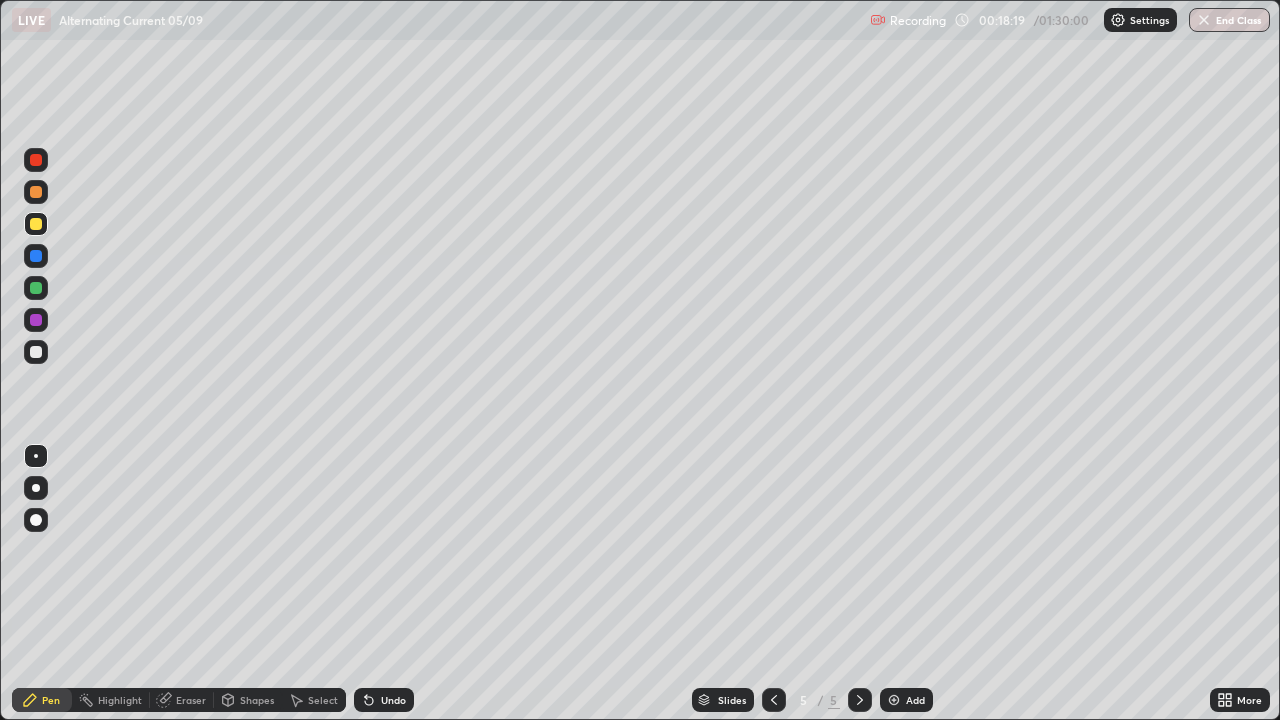 click at bounding box center (36, 288) 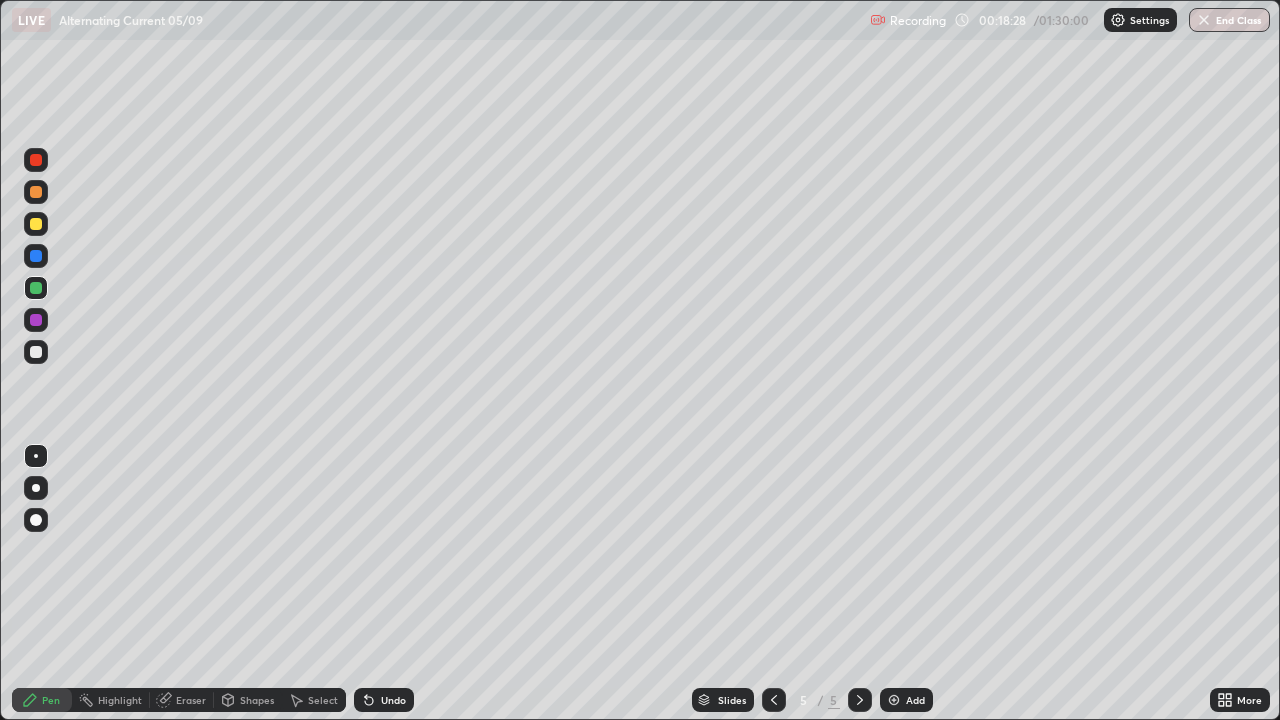 click at bounding box center (36, 352) 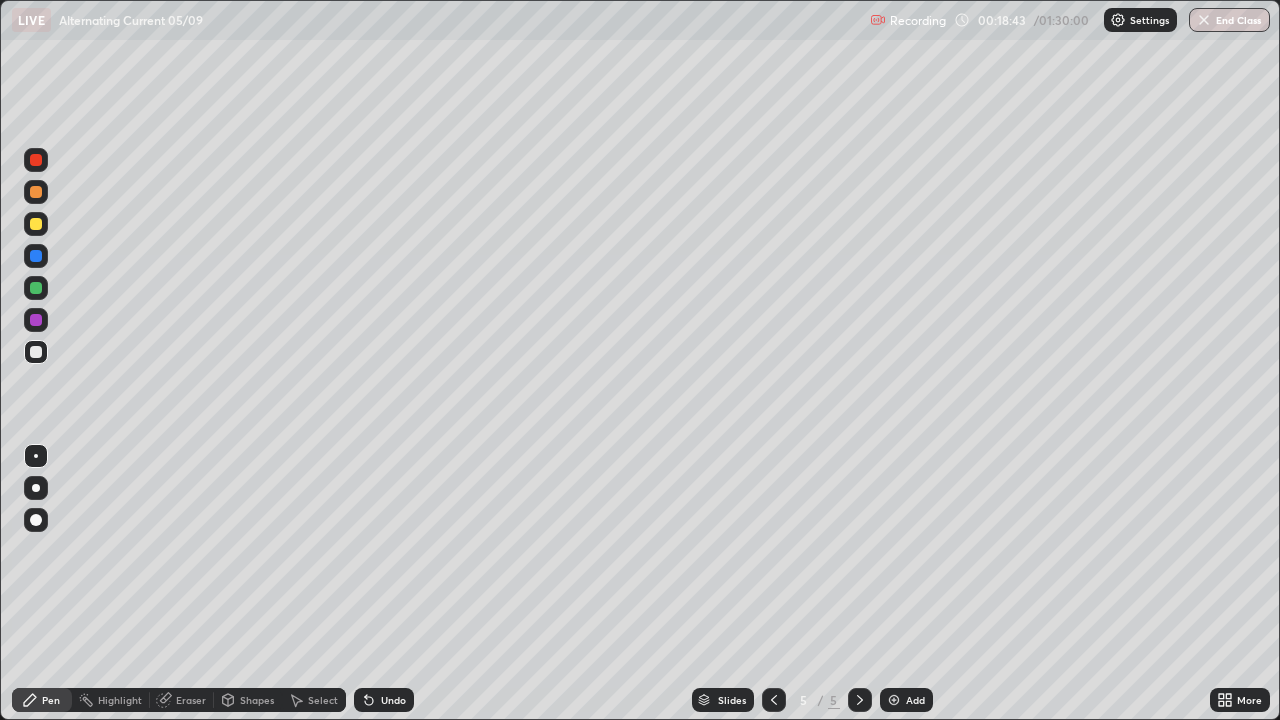 click on "Shapes" at bounding box center (248, 700) 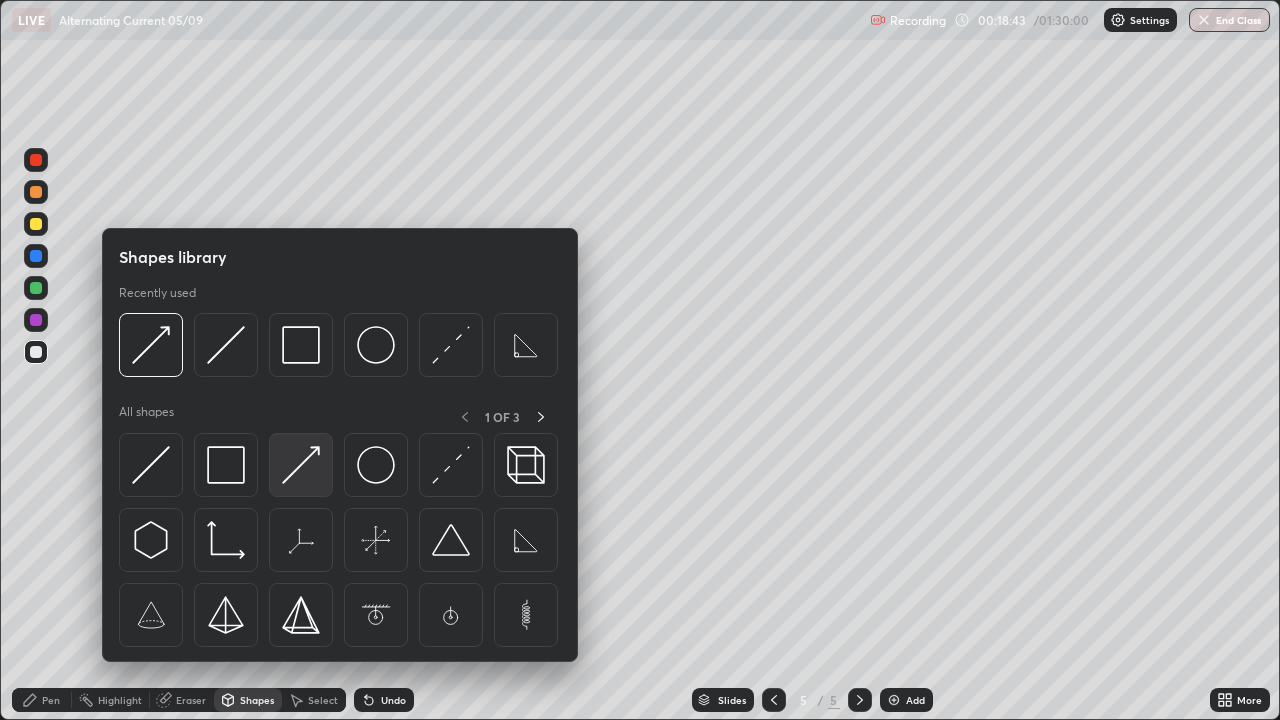 click at bounding box center (301, 465) 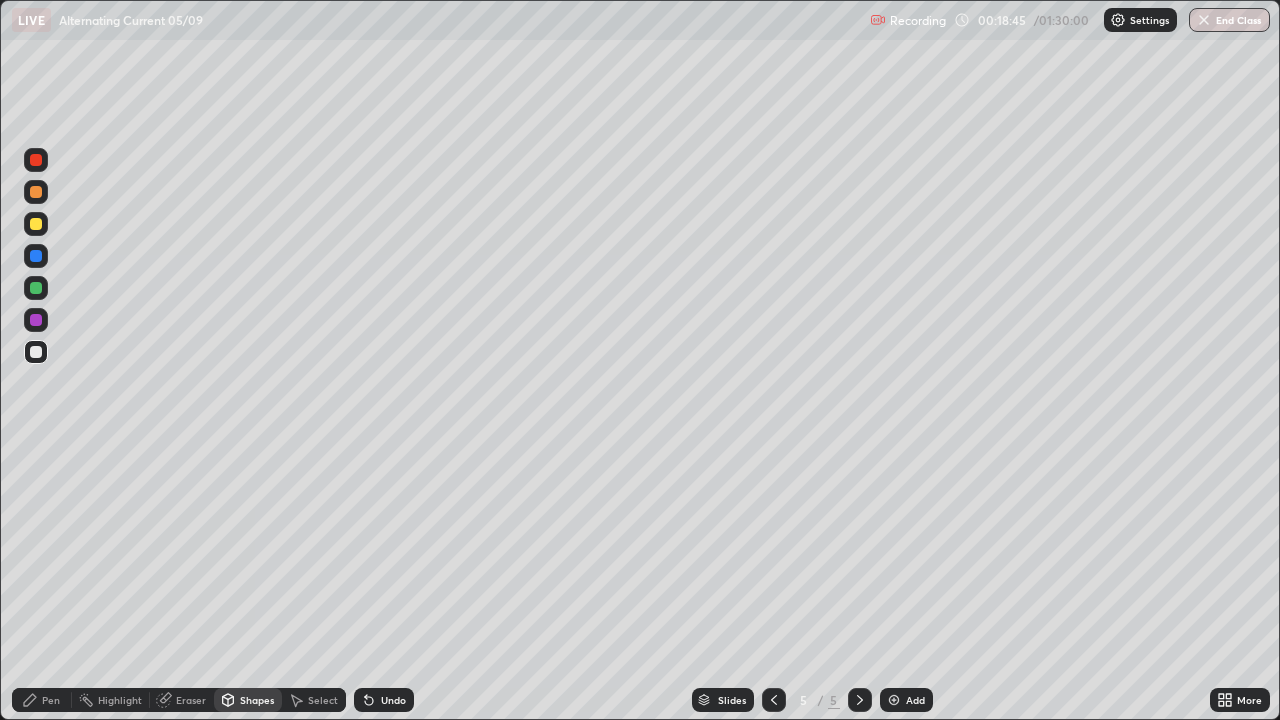 click at bounding box center [36, 224] 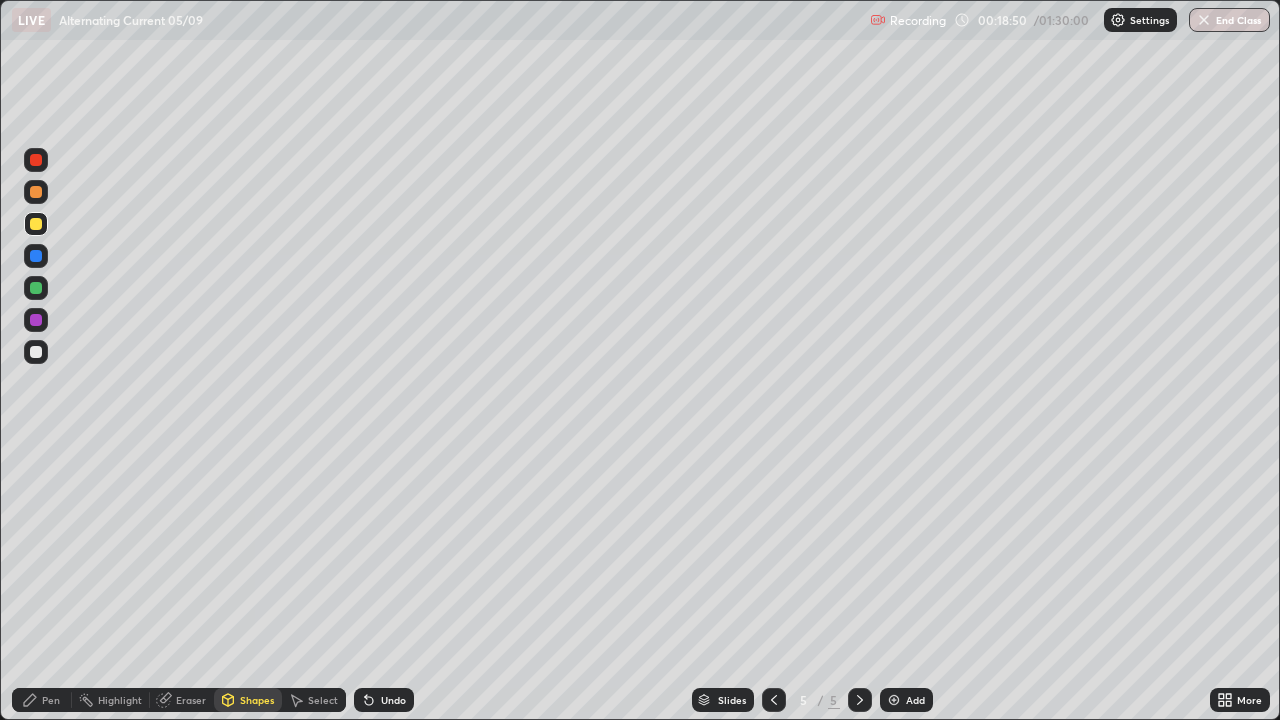 click on "Undo" at bounding box center [393, 700] 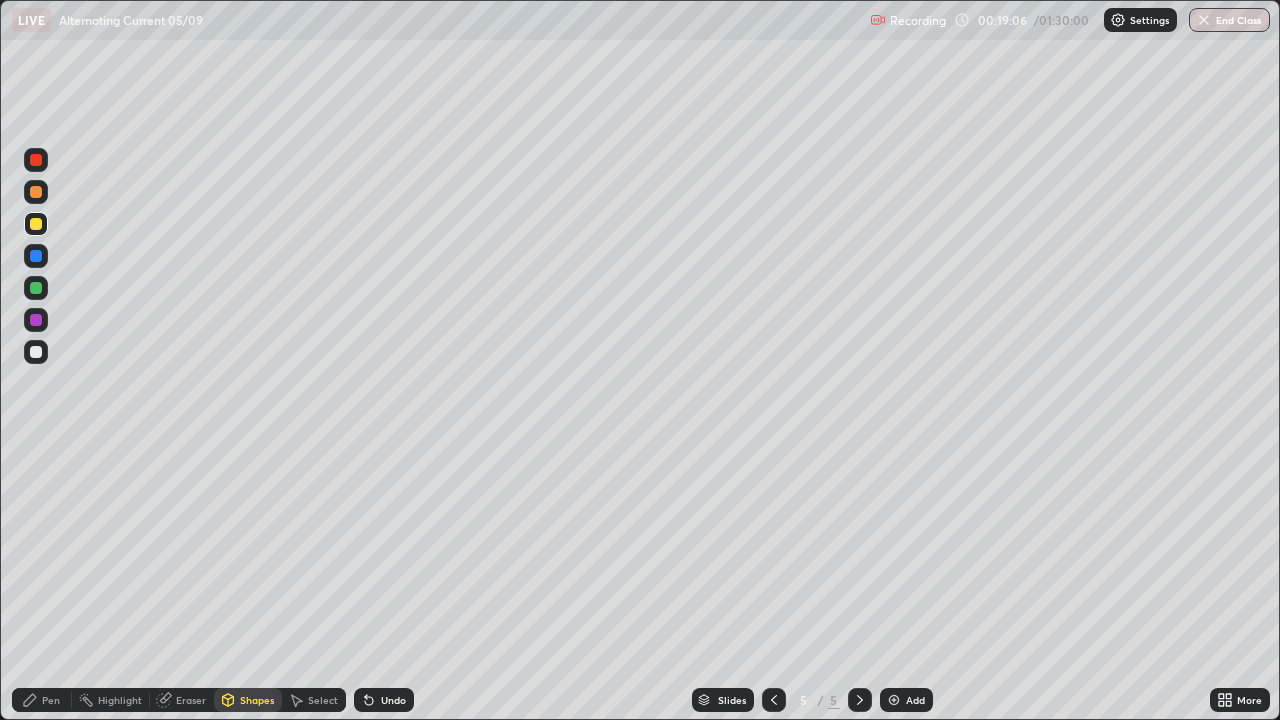 click on "Shapes" at bounding box center [257, 700] 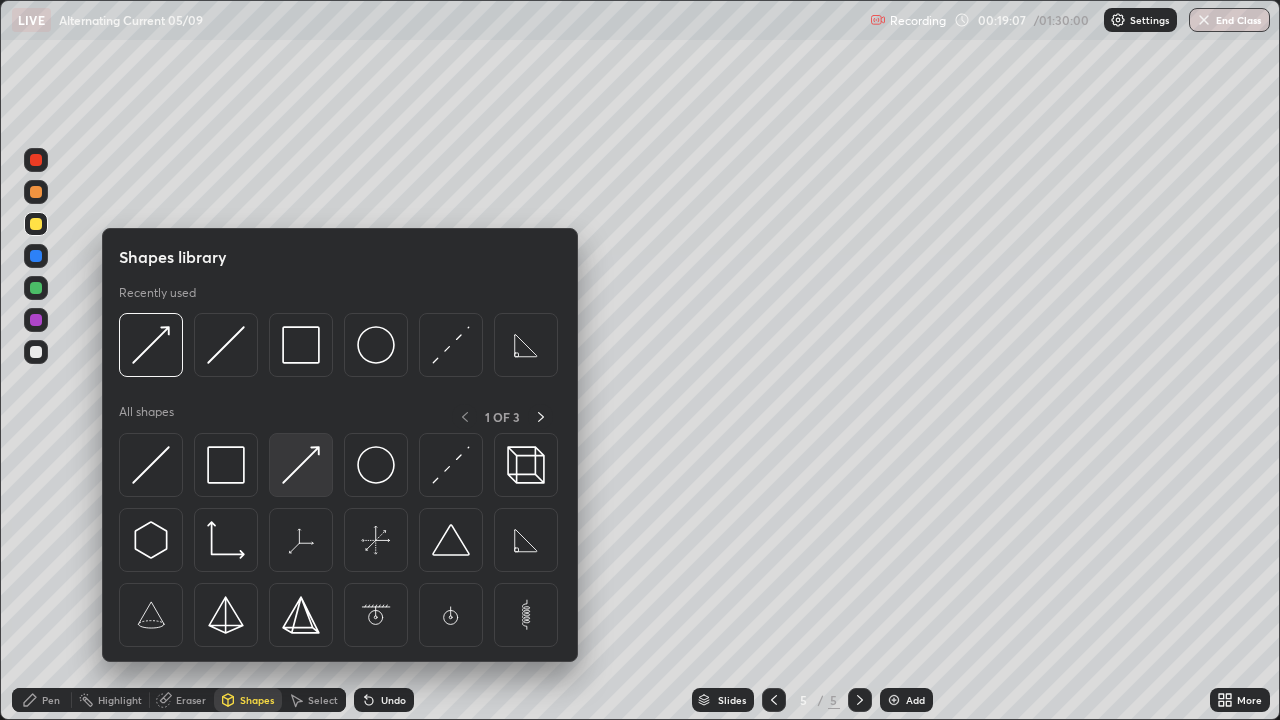 click at bounding box center [301, 465] 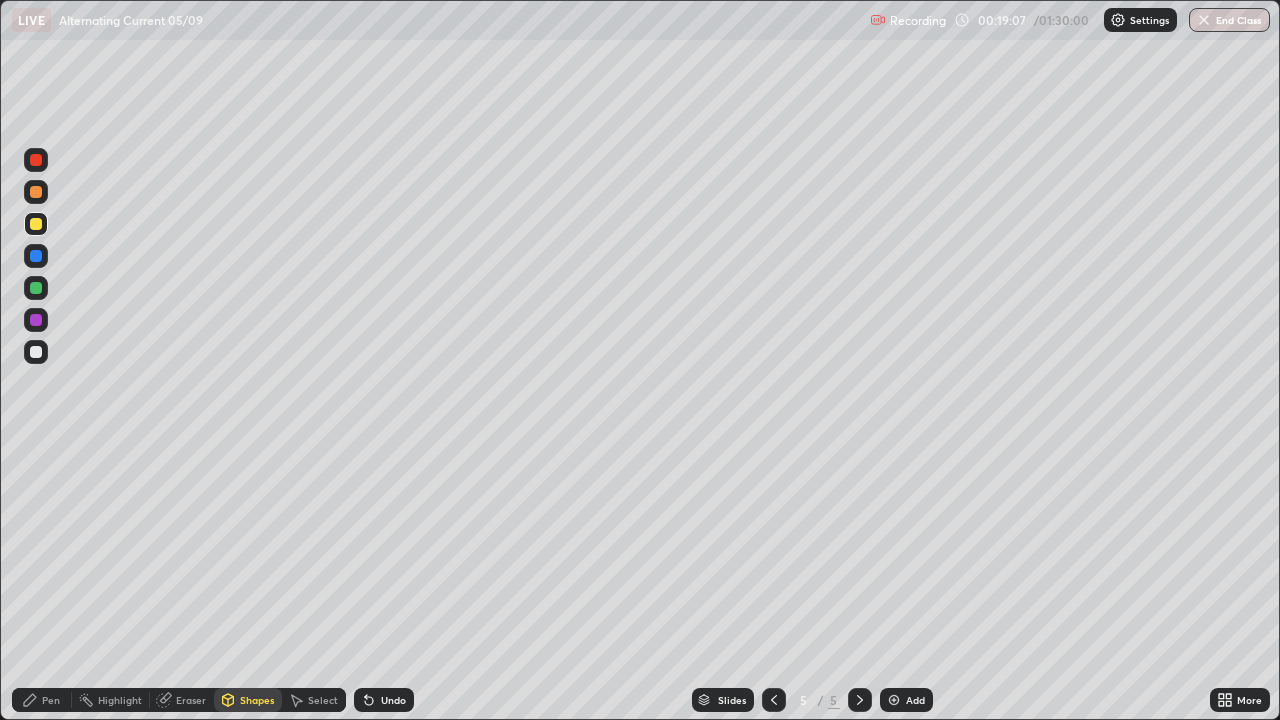 click at bounding box center (36, 288) 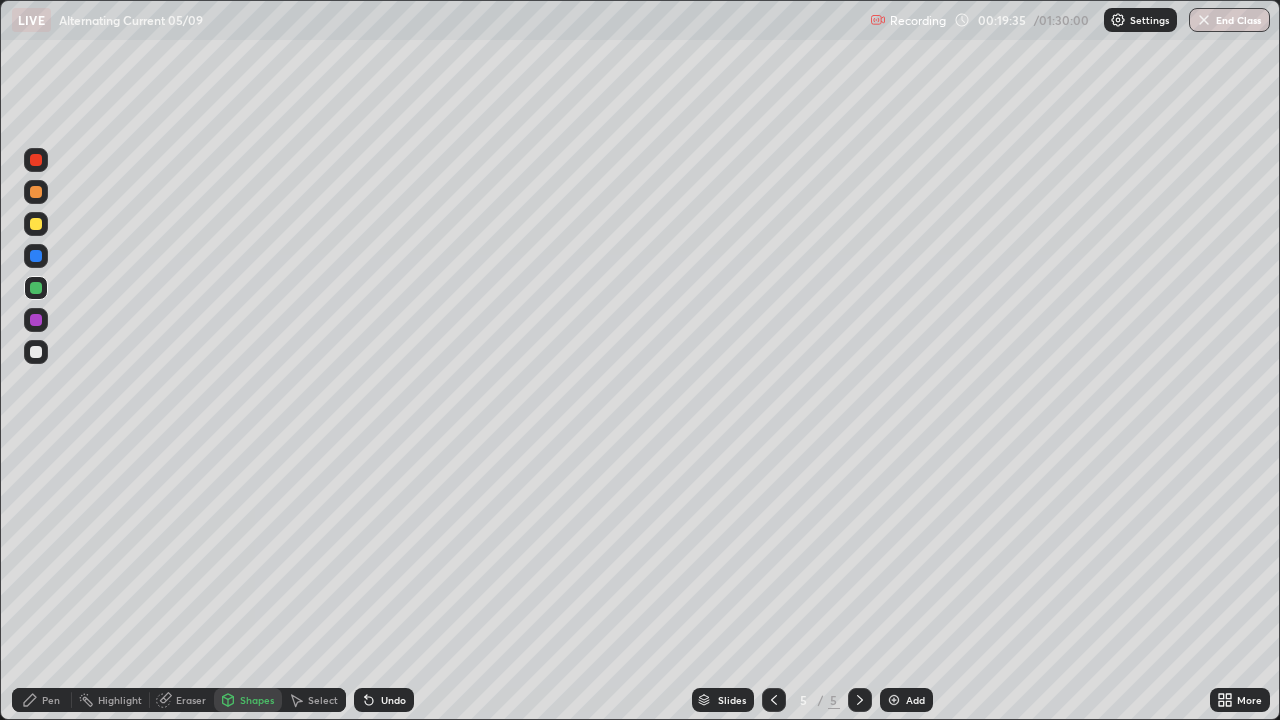 click on "Pen" at bounding box center [51, 700] 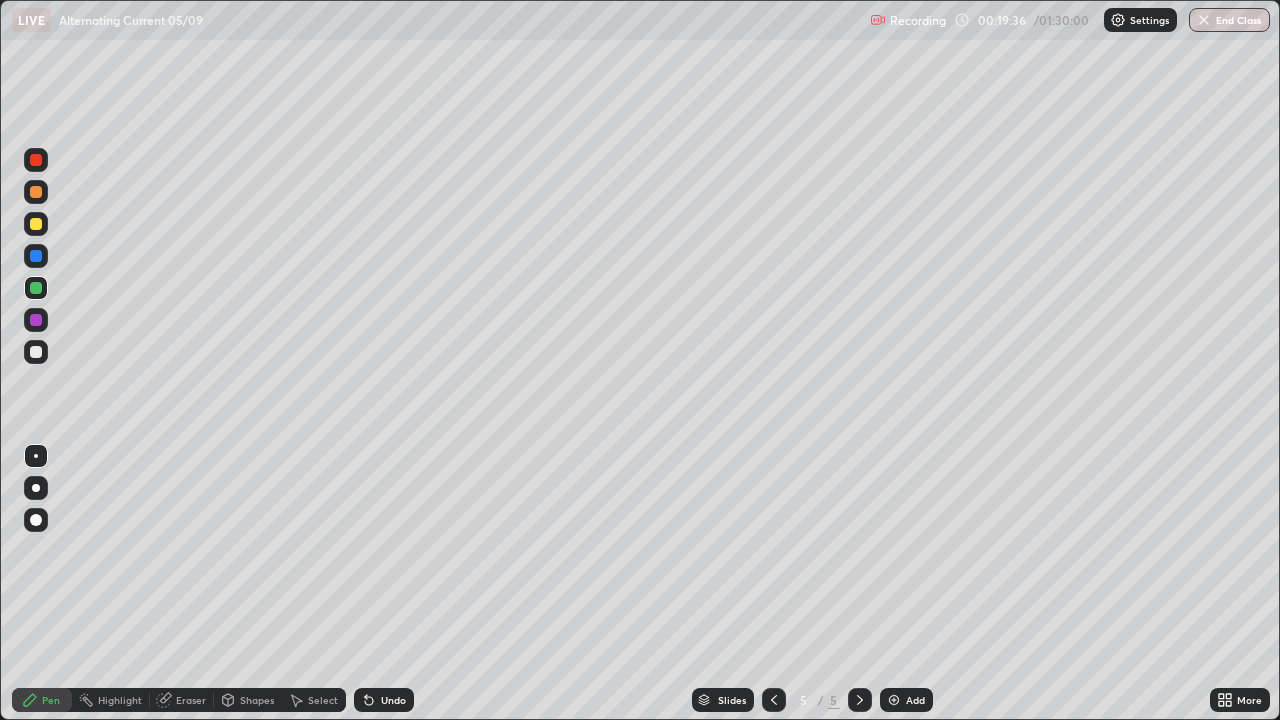 click at bounding box center [36, 352] 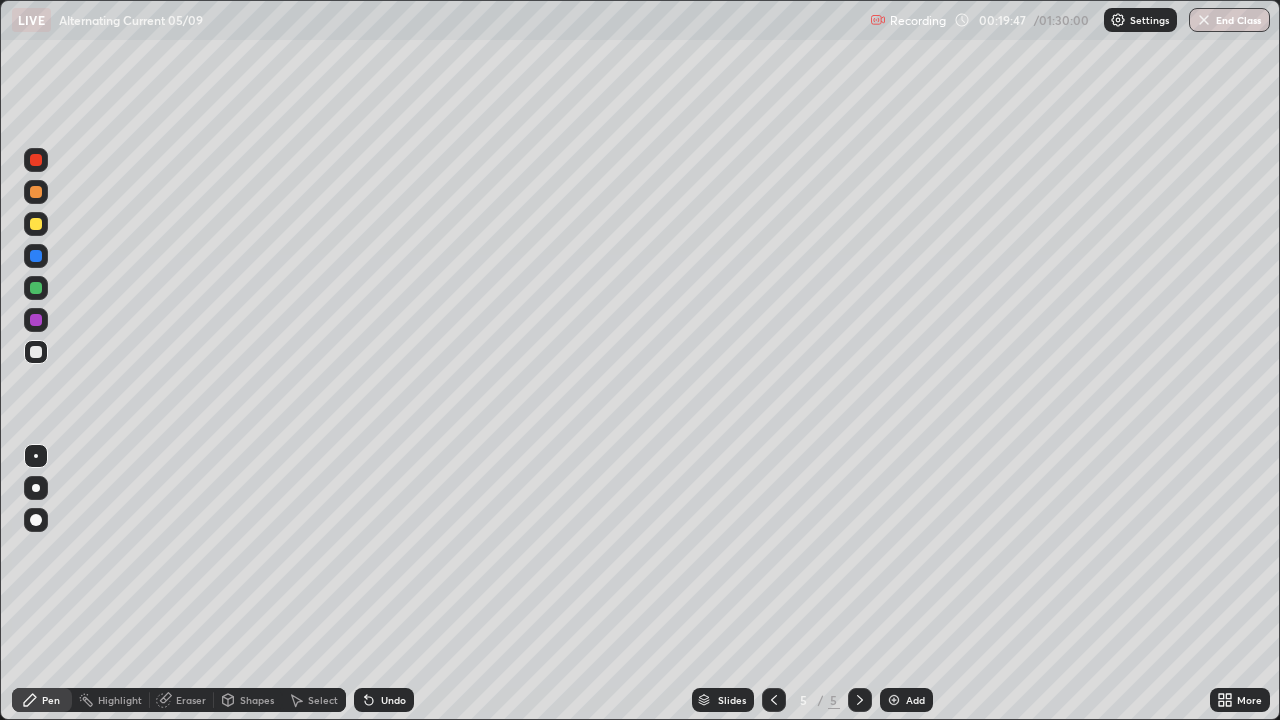 click on "Eraser" at bounding box center (191, 700) 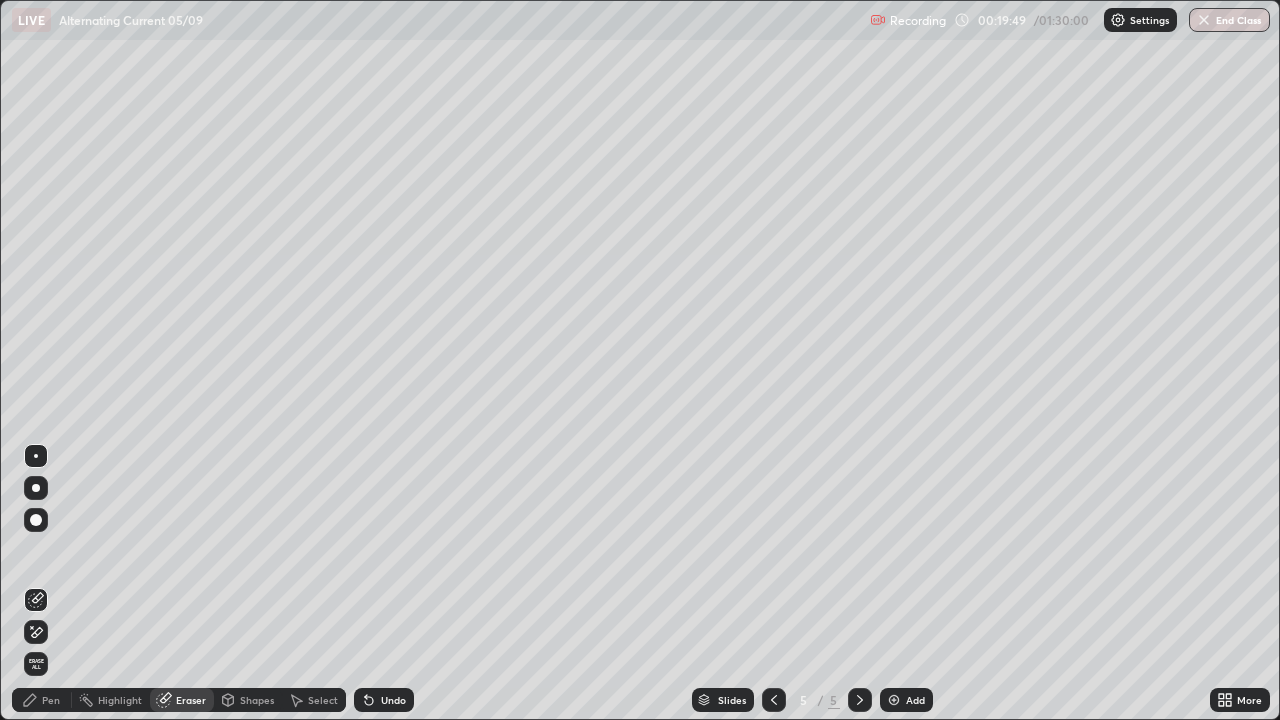 click on "Pen" at bounding box center (42, 700) 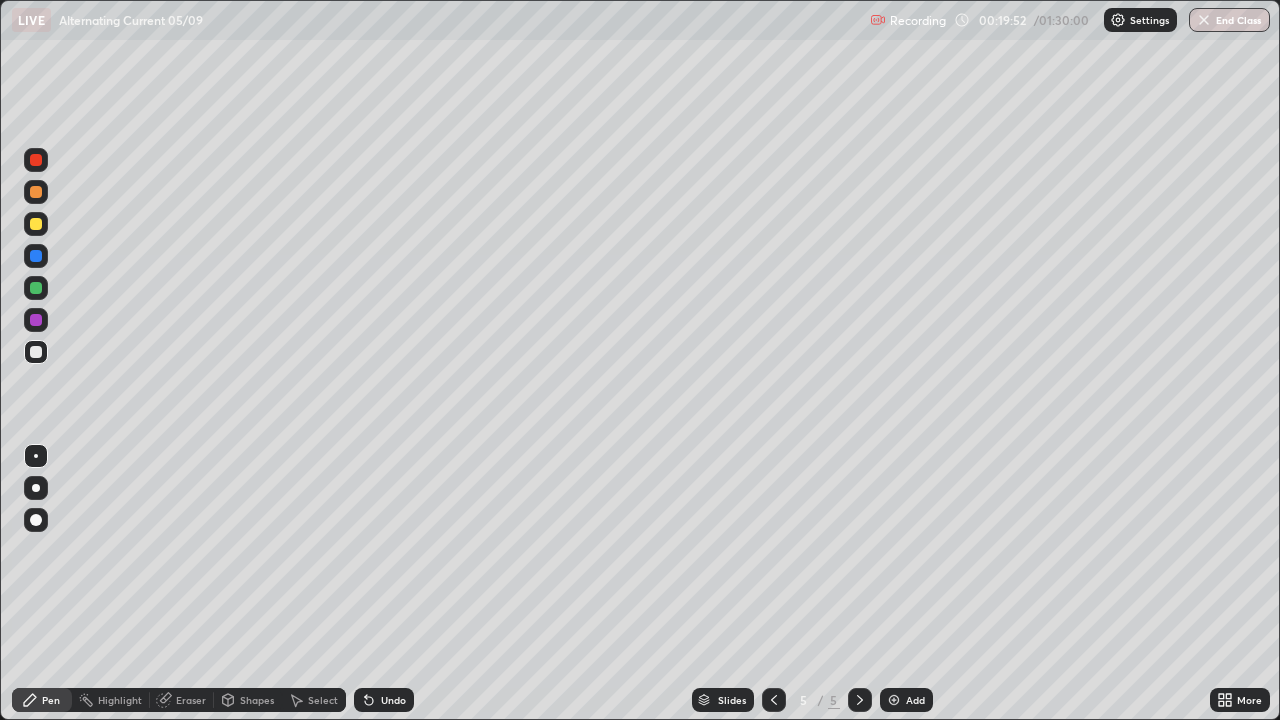 click on "Shapes" at bounding box center [257, 700] 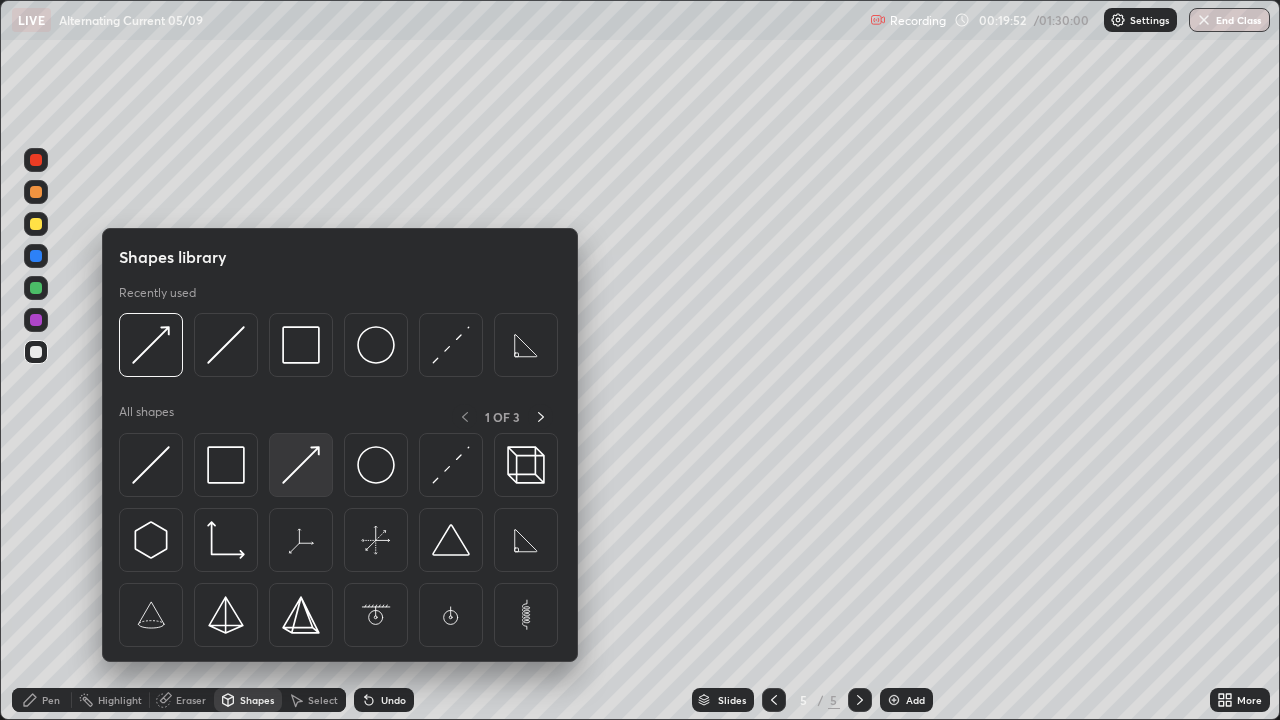 click at bounding box center (301, 465) 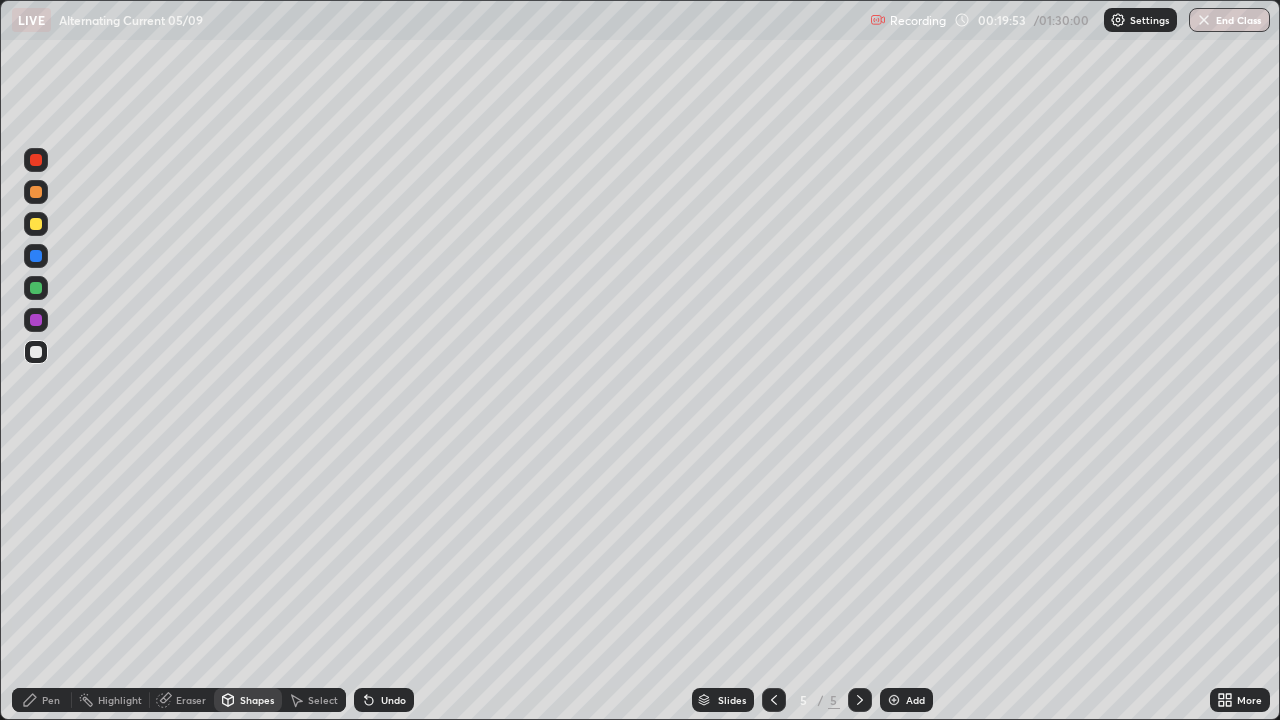 click at bounding box center (36, 256) 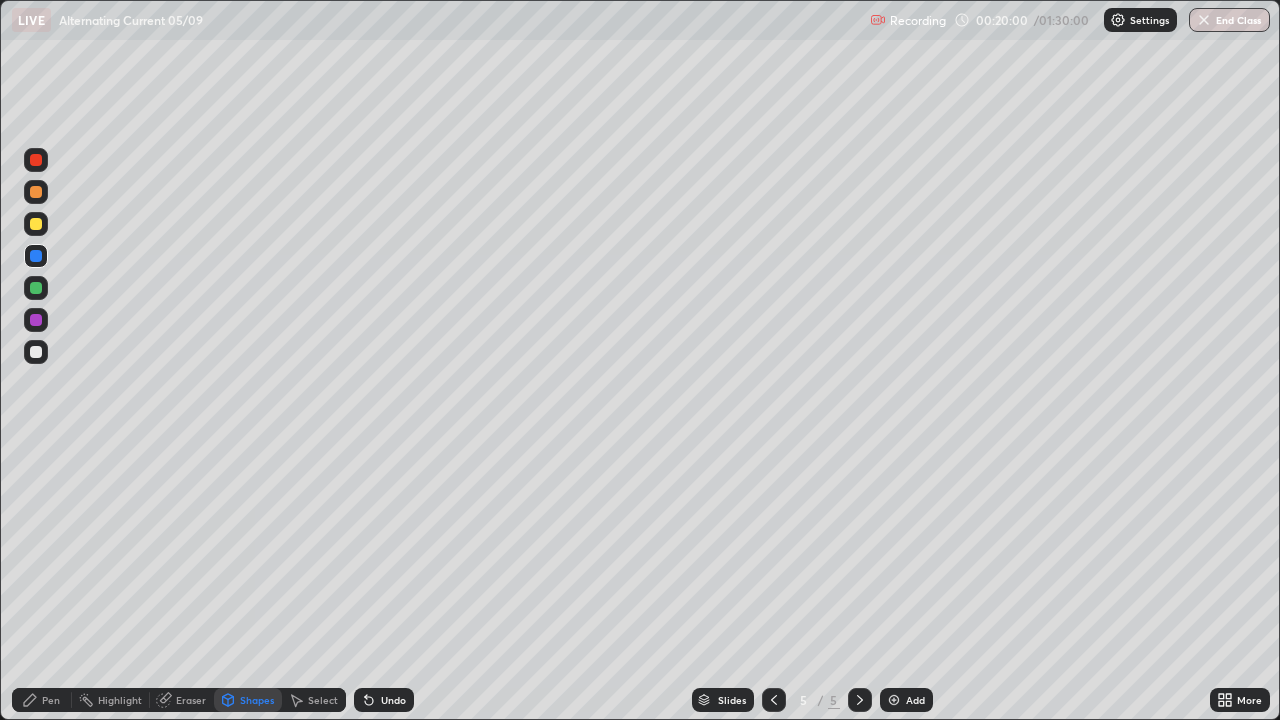 click at bounding box center (36, 288) 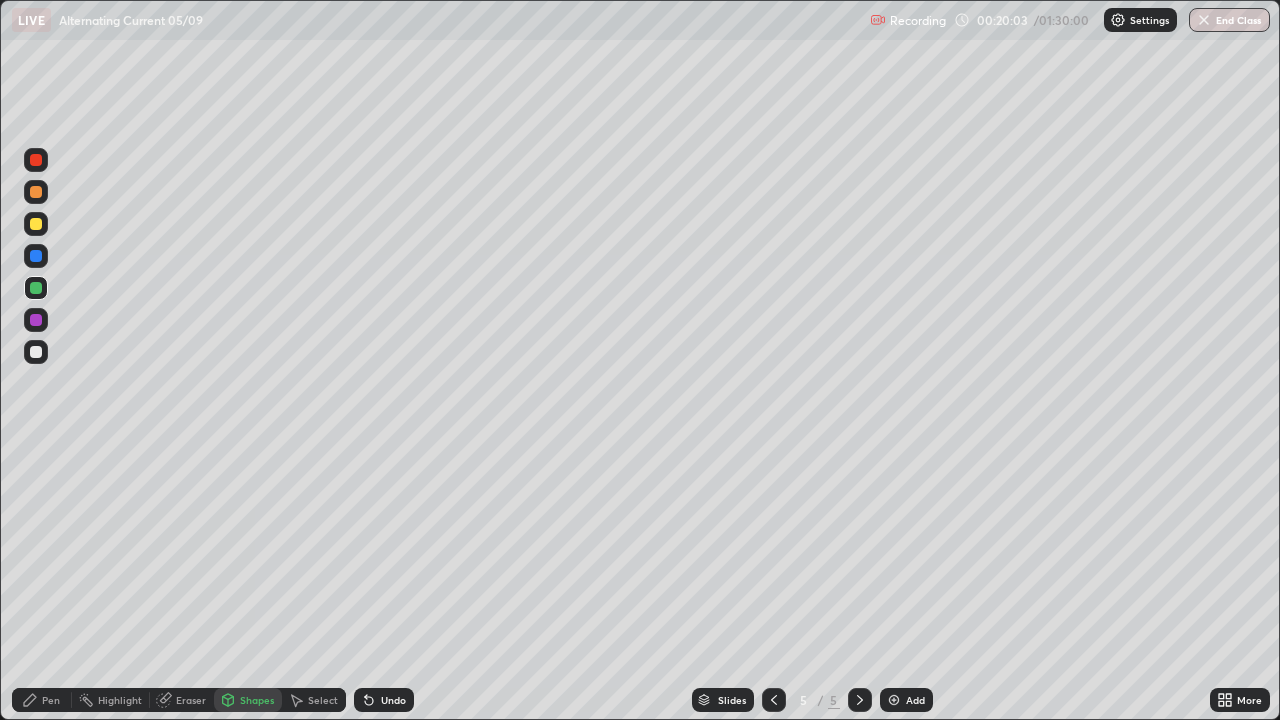 click on "Pen" at bounding box center (51, 700) 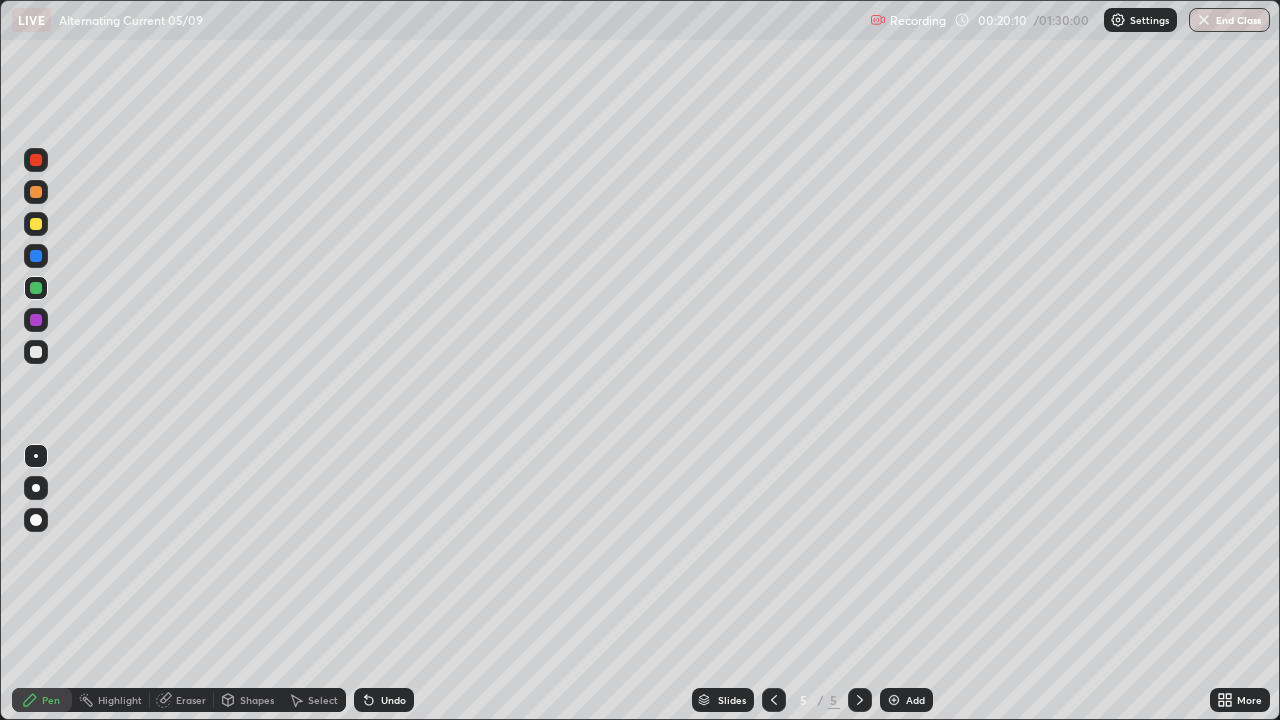 click at bounding box center [36, 352] 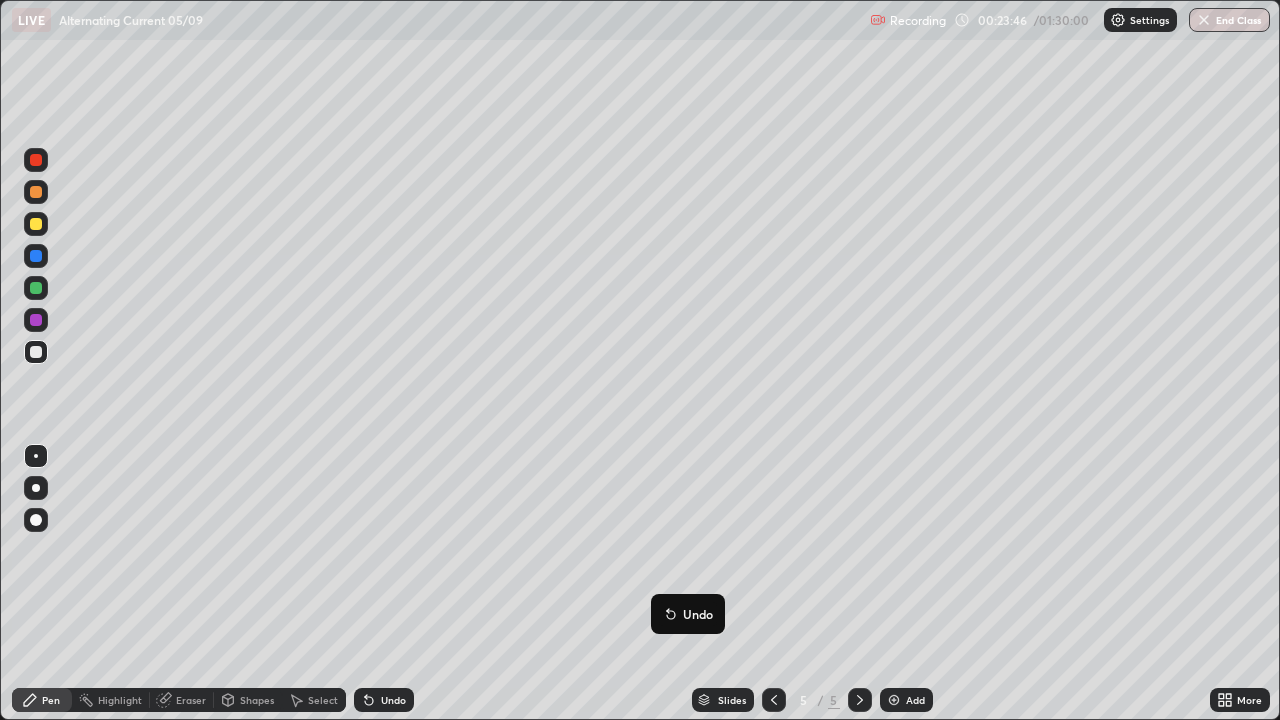 click on "Add" at bounding box center [915, 700] 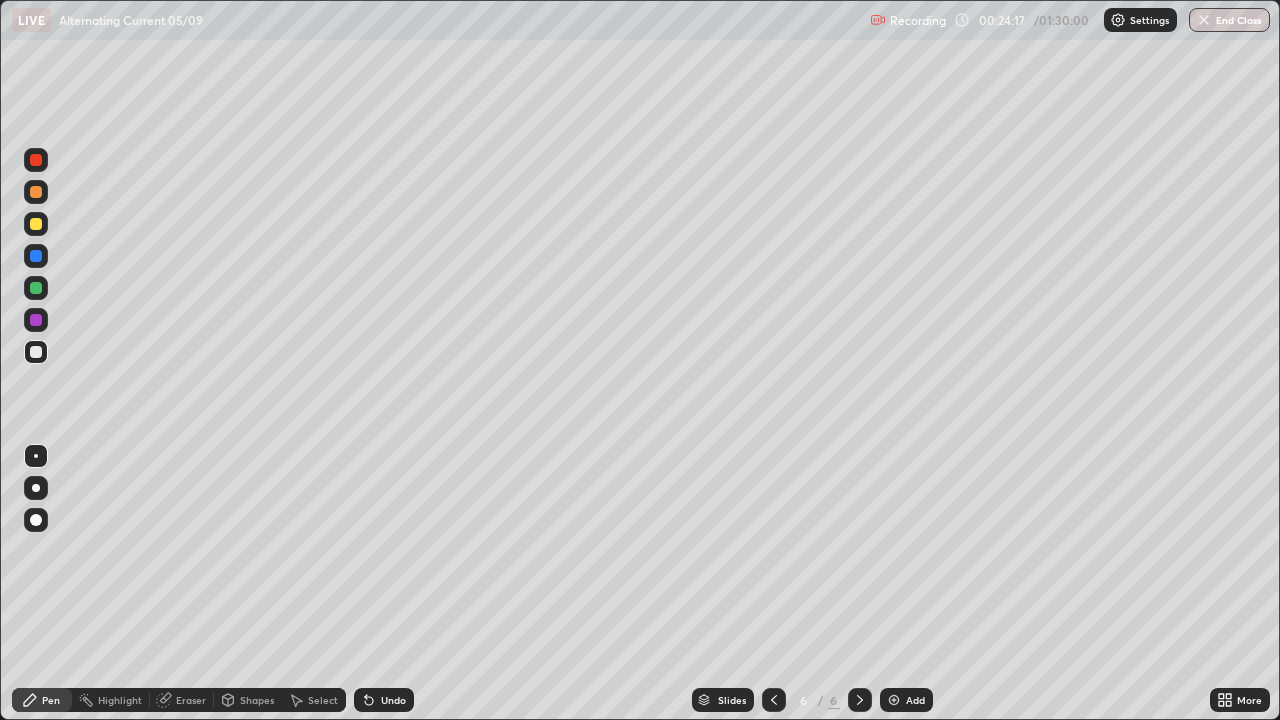 click at bounding box center [36, 224] 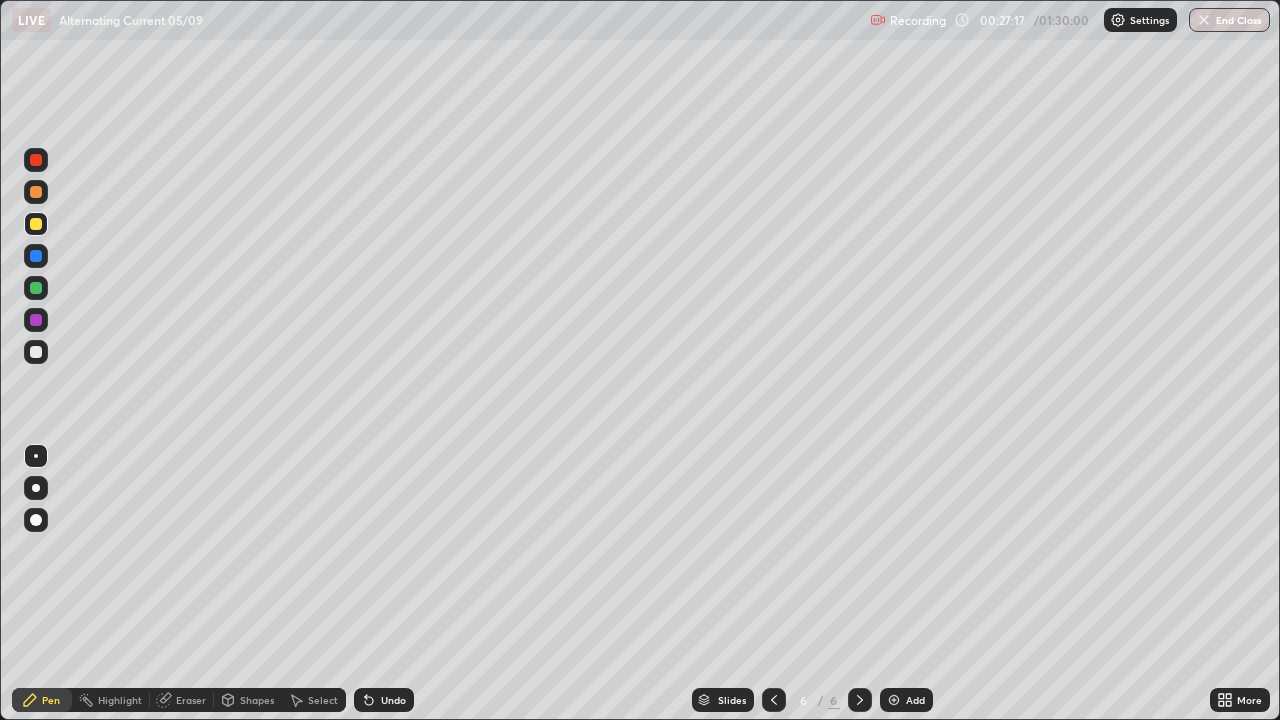 click on "Undo" at bounding box center (384, 700) 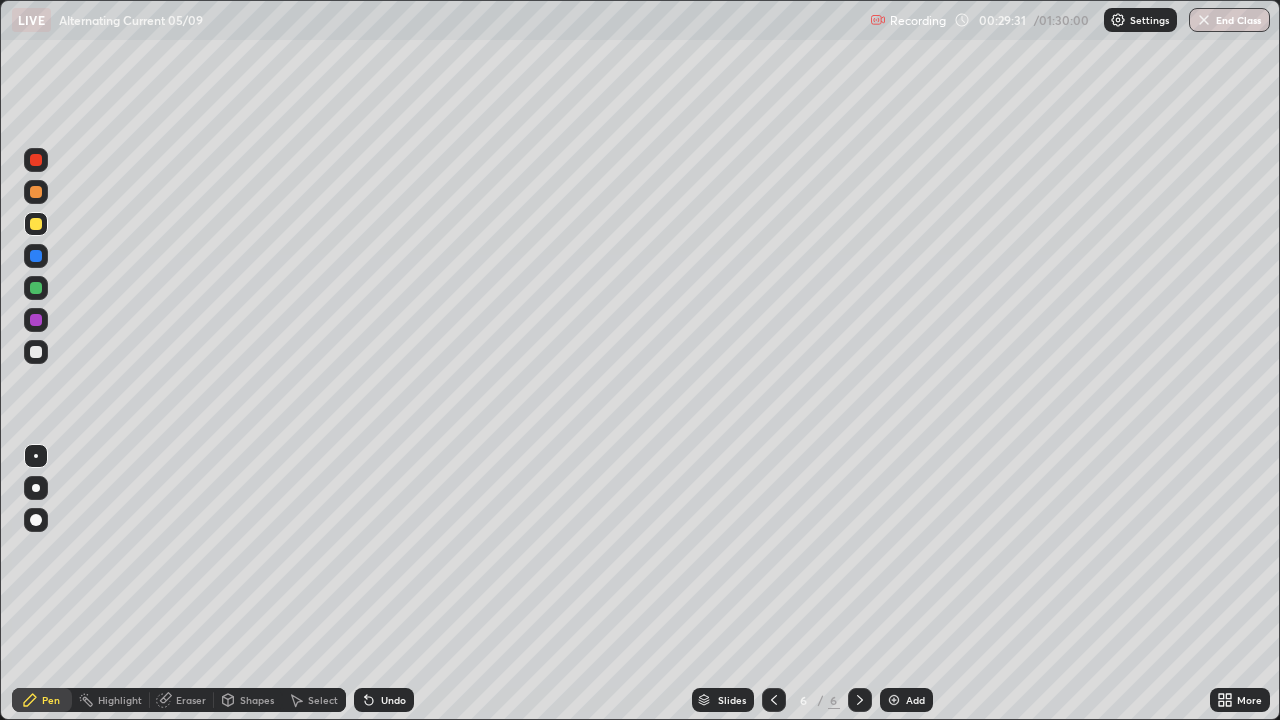 click on "Select" at bounding box center (314, 700) 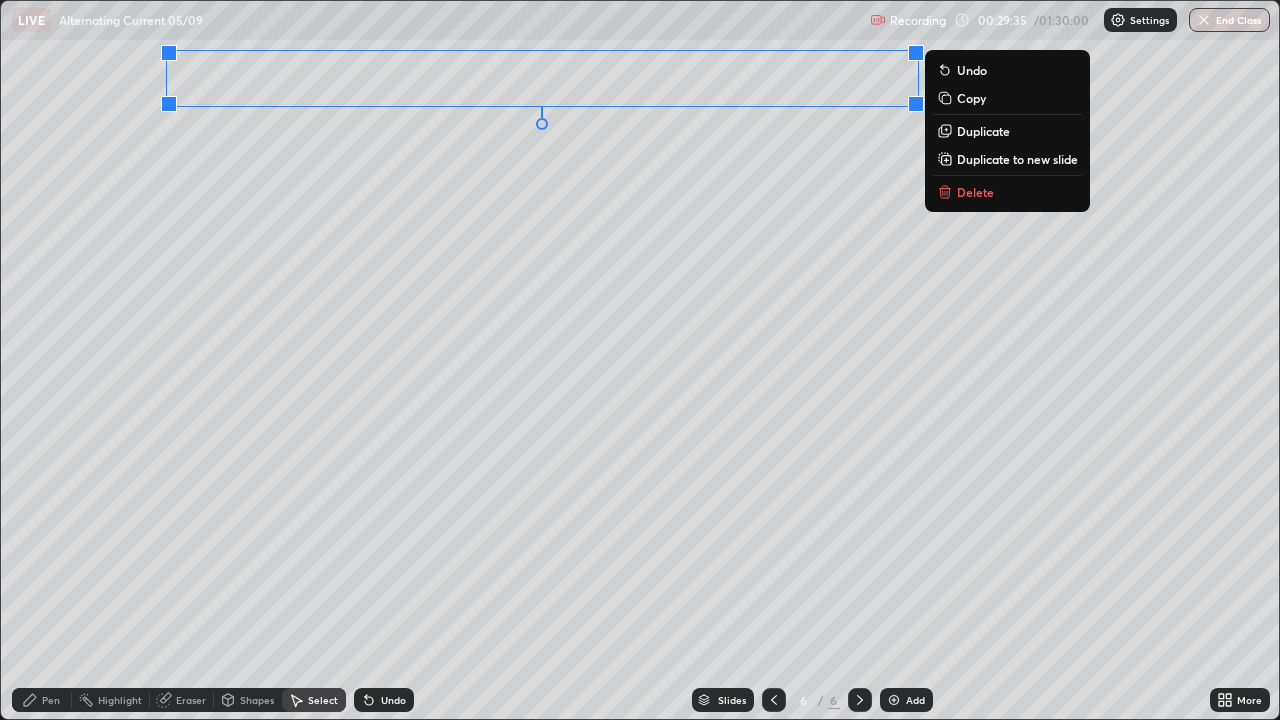 click on "Duplicate to new slide" at bounding box center (1017, 159) 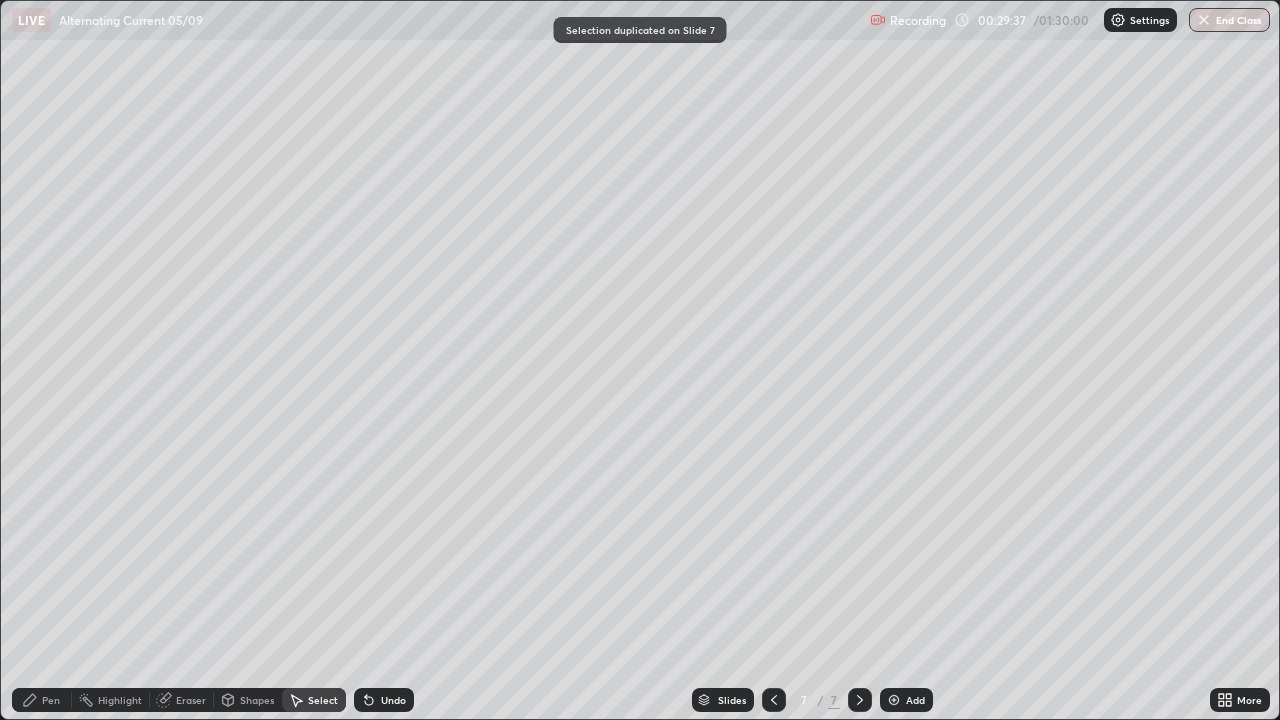 click on "Eraser" at bounding box center (191, 700) 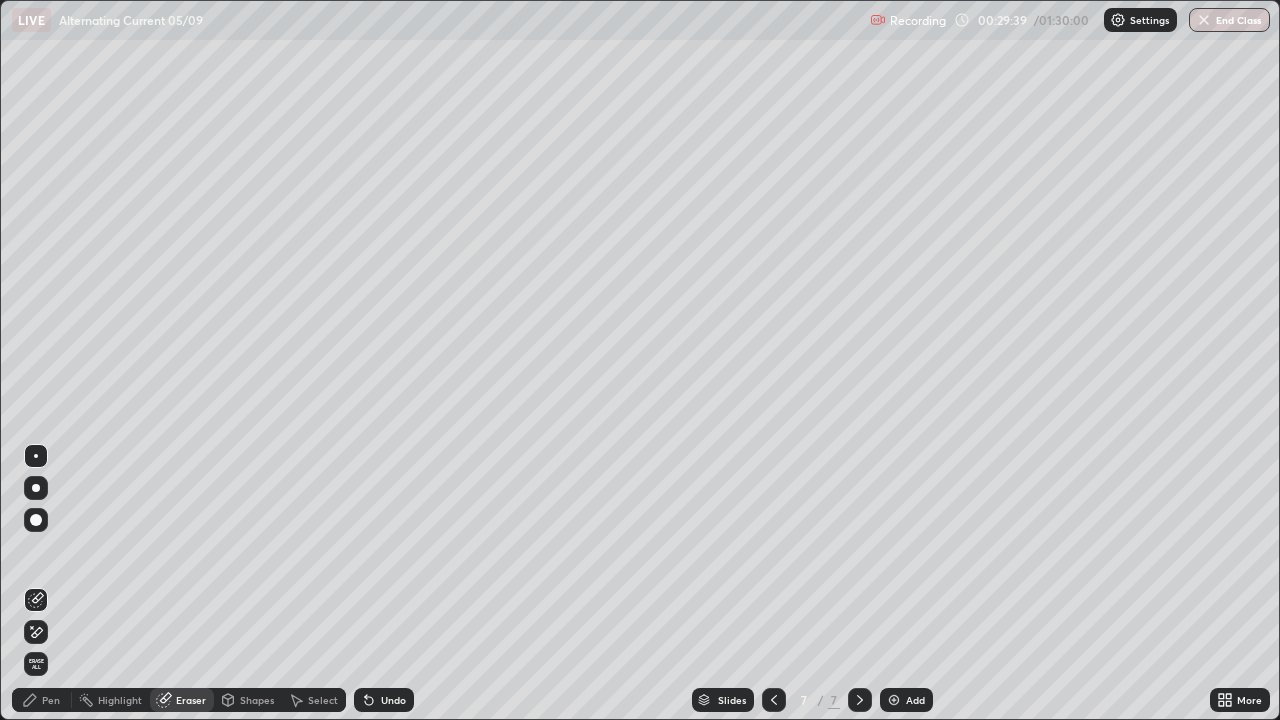 click on "Pen" at bounding box center [51, 700] 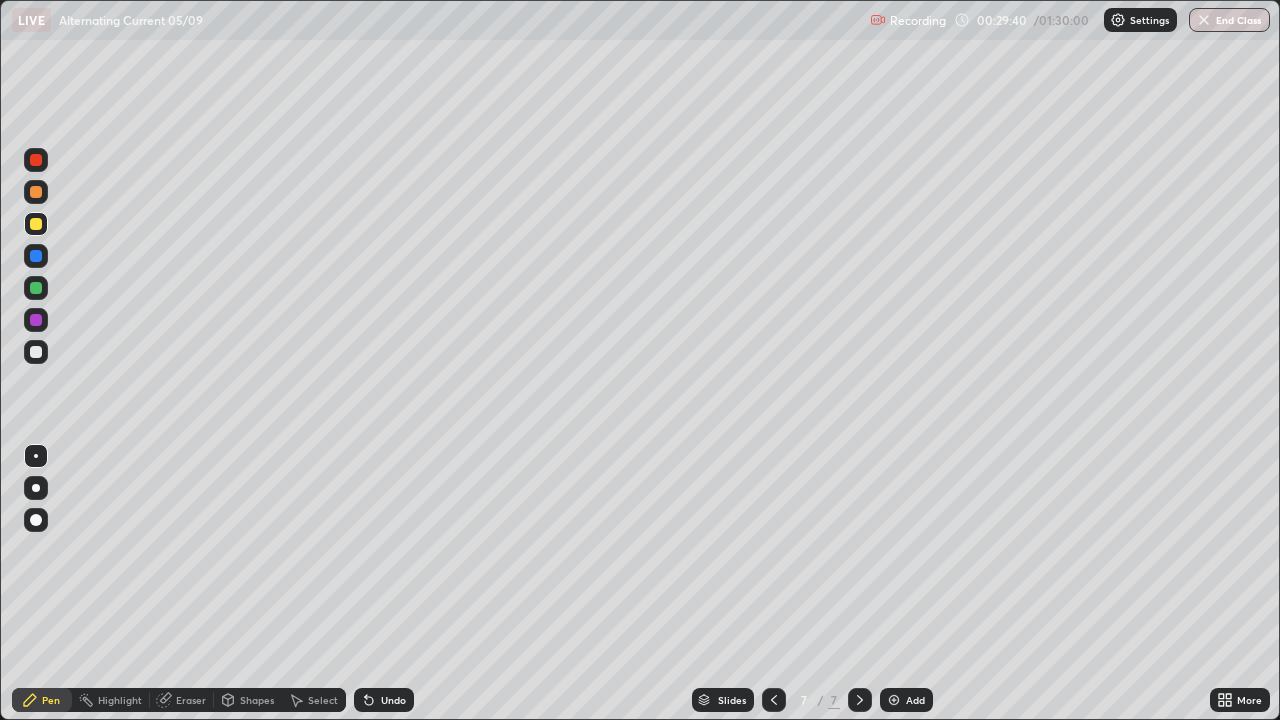 click at bounding box center [36, 352] 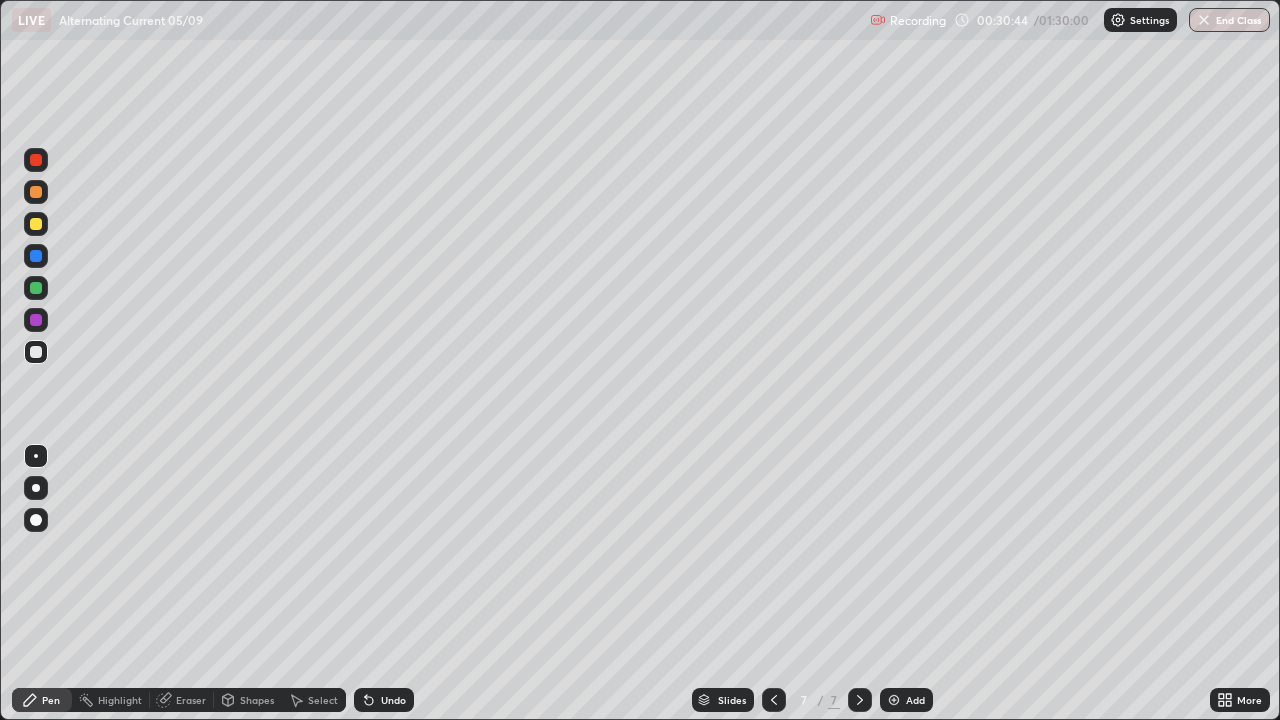 click on "Undo" at bounding box center [393, 700] 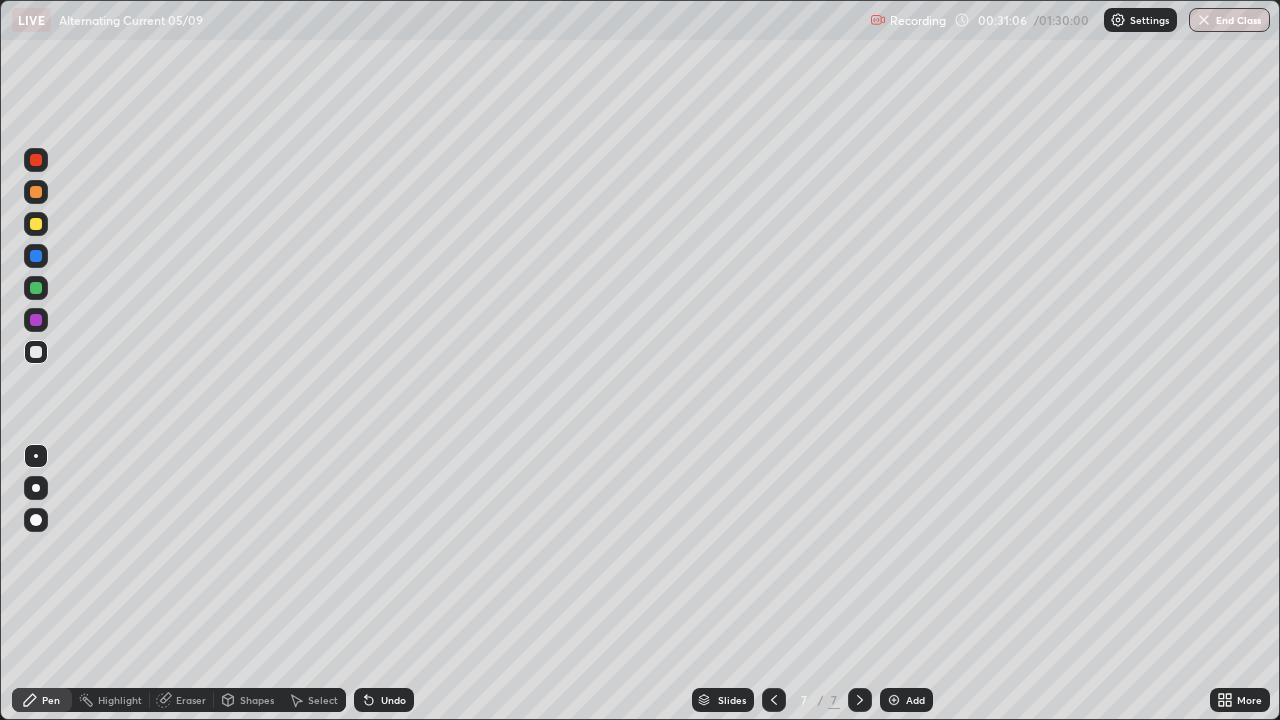 click on "Undo" at bounding box center [384, 700] 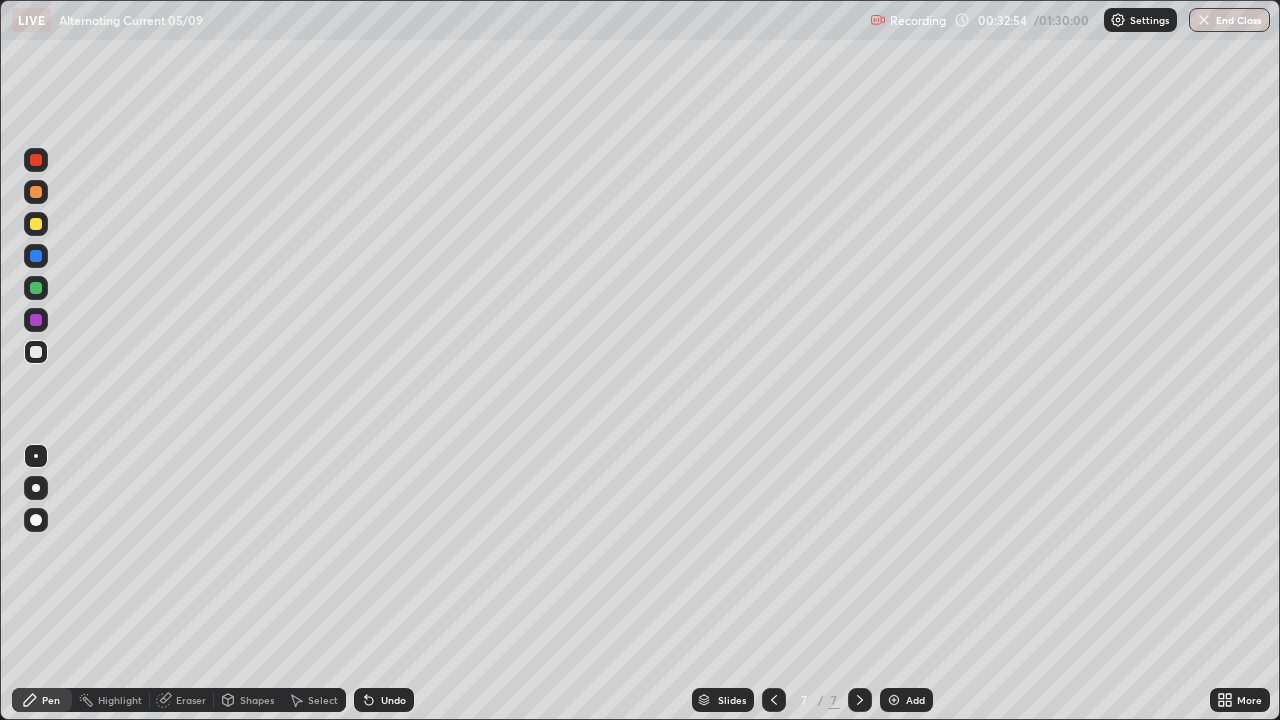 click on "Add" at bounding box center [906, 700] 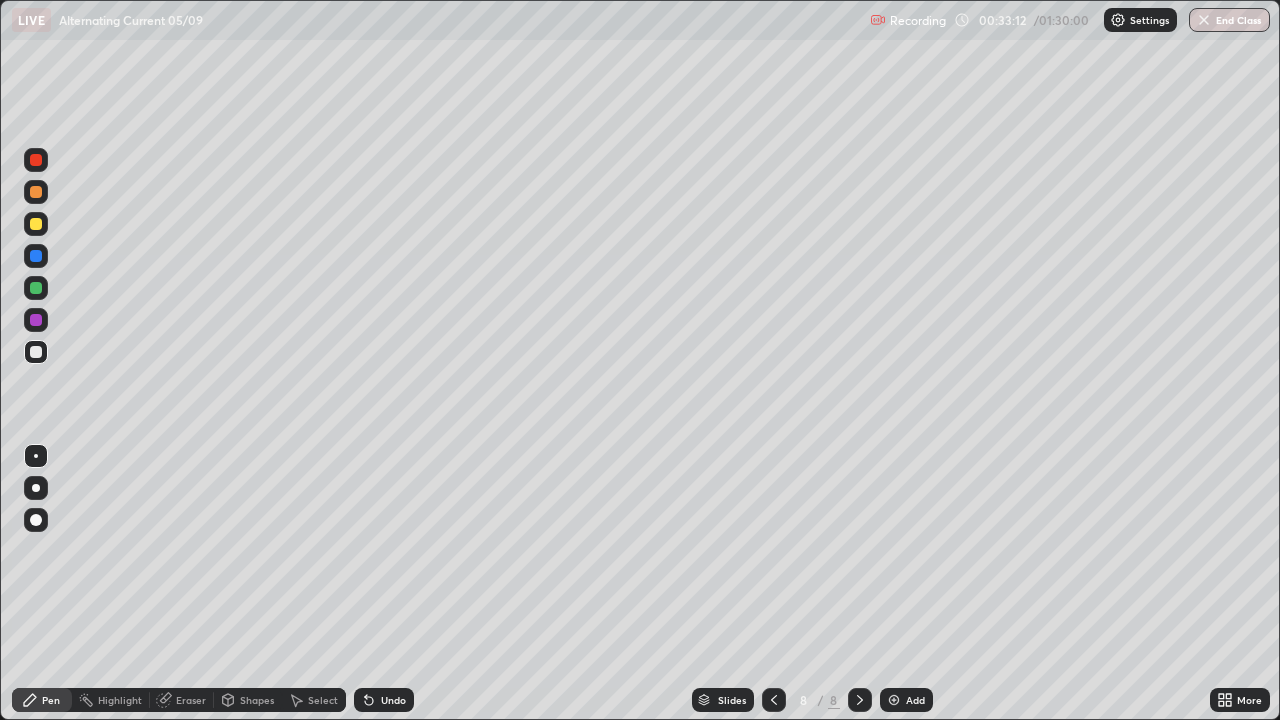 click on "Undo" at bounding box center [393, 700] 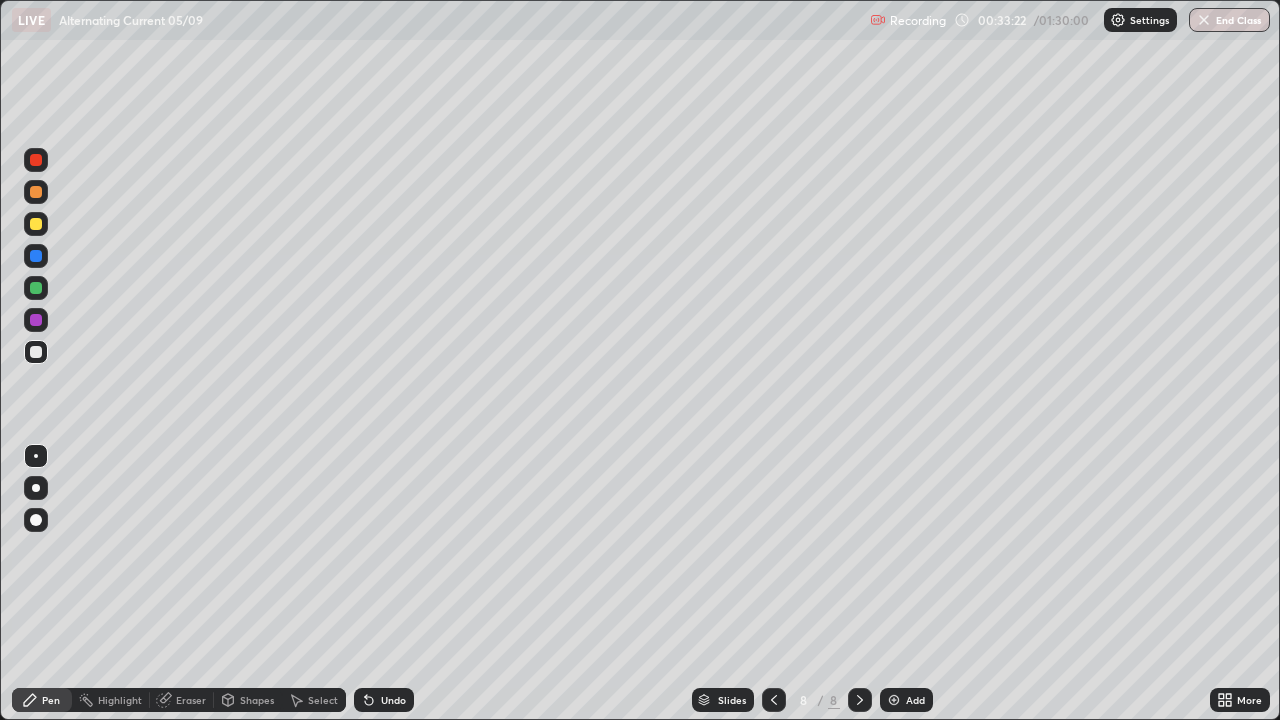 click at bounding box center [36, 224] 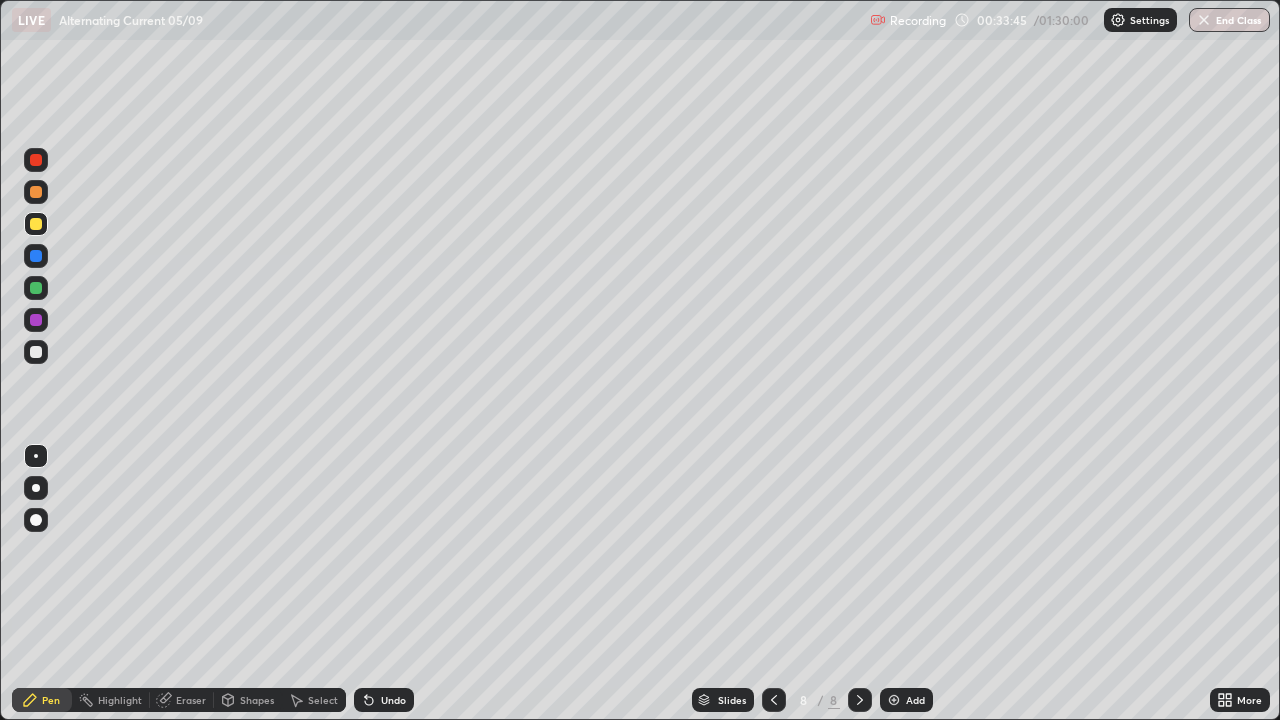 click at bounding box center [36, 352] 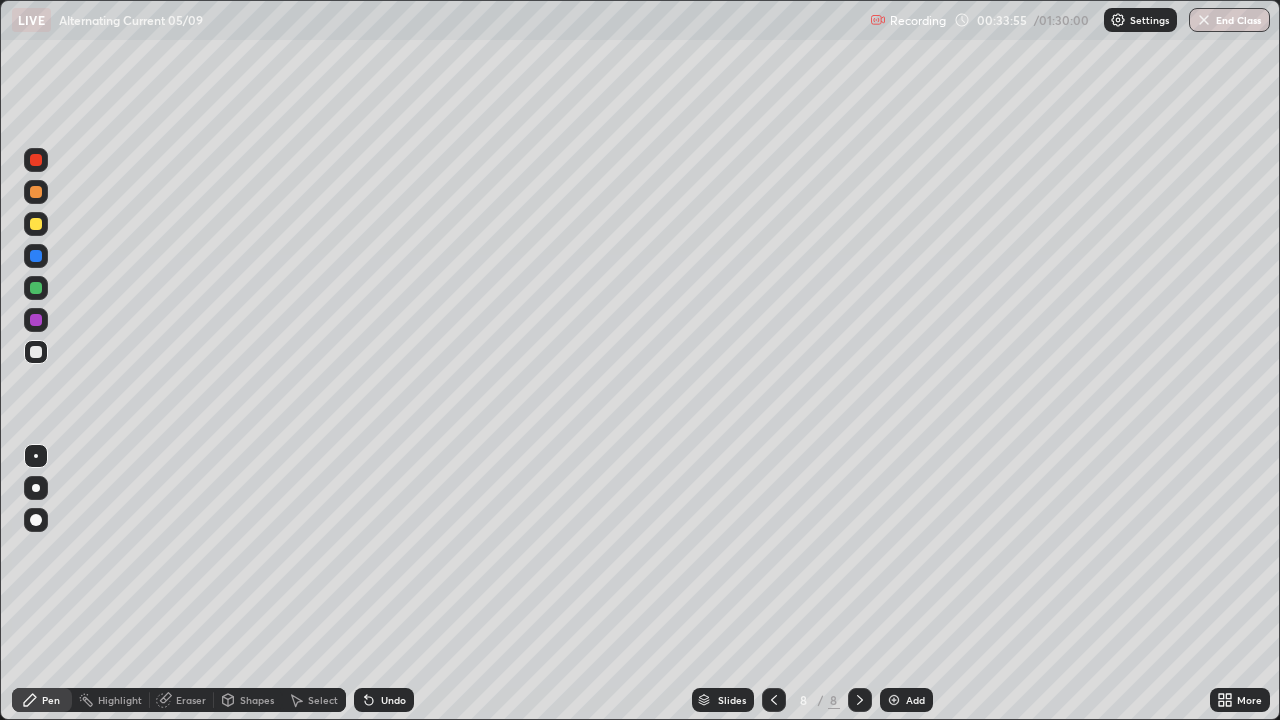 click on "Undo" at bounding box center [393, 700] 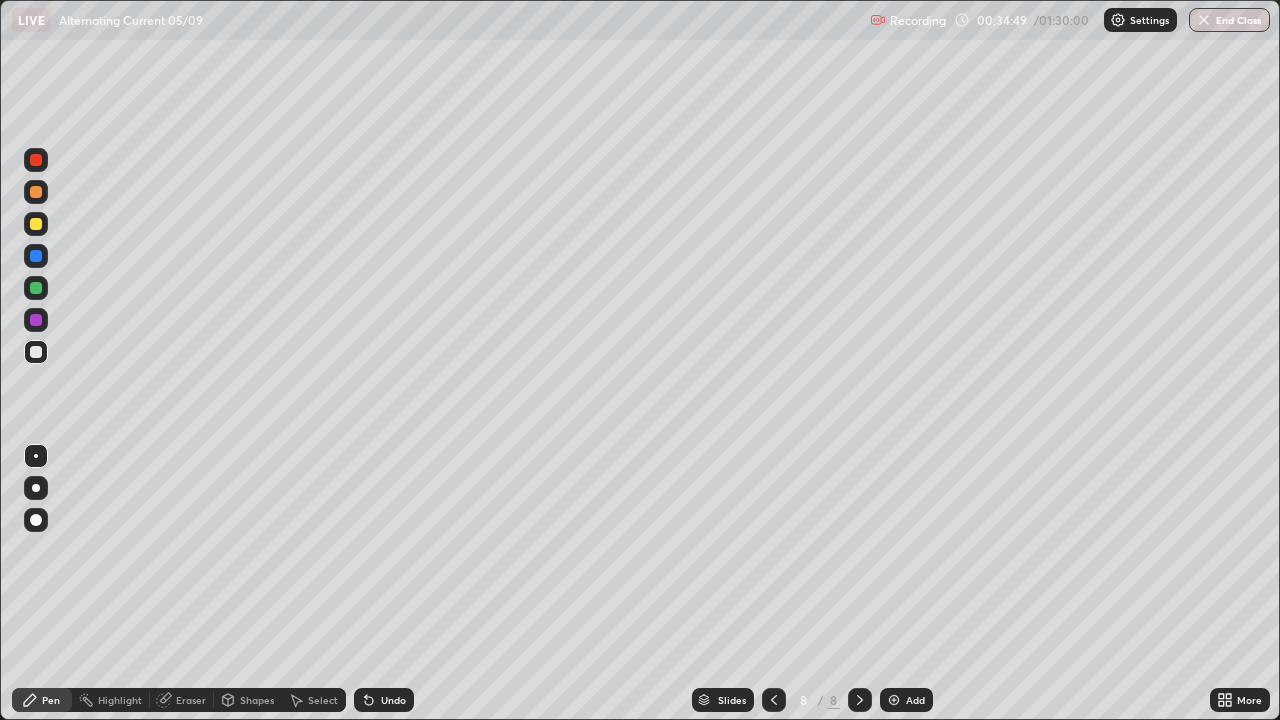 click on "Undo" at bounding box center (393, 700) 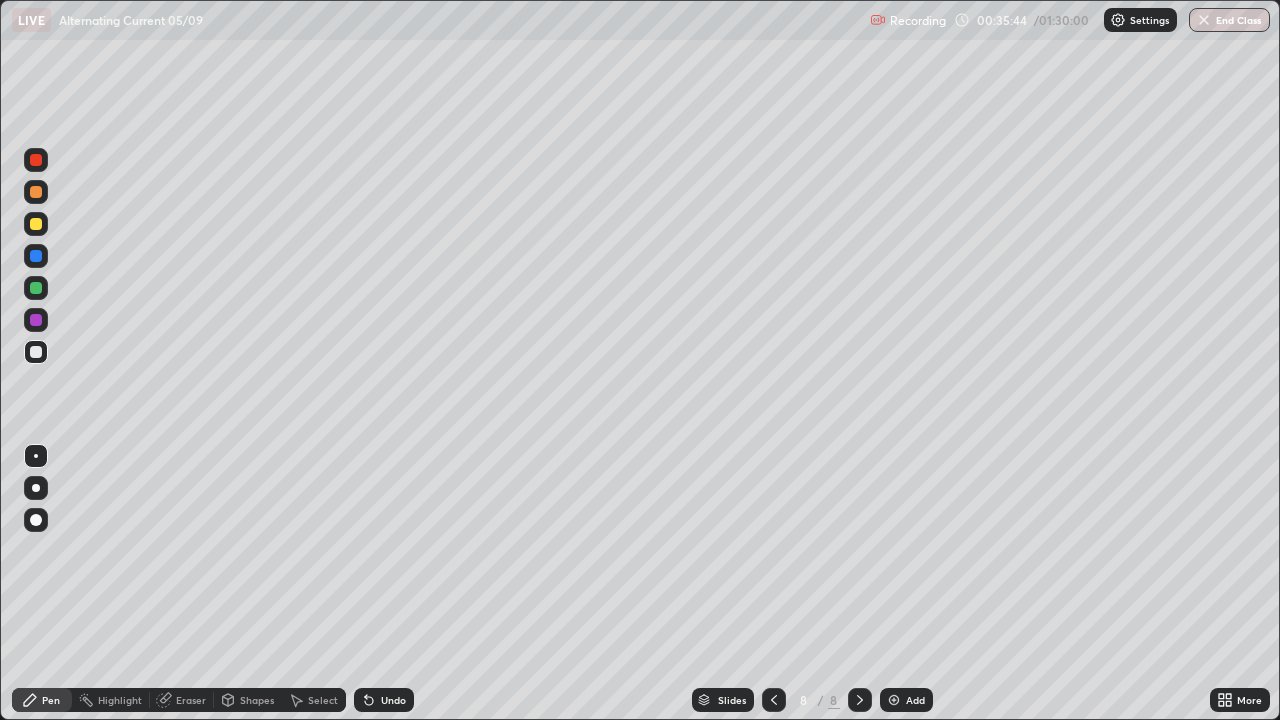 click on "Undo" at bounding box center (393, 700) 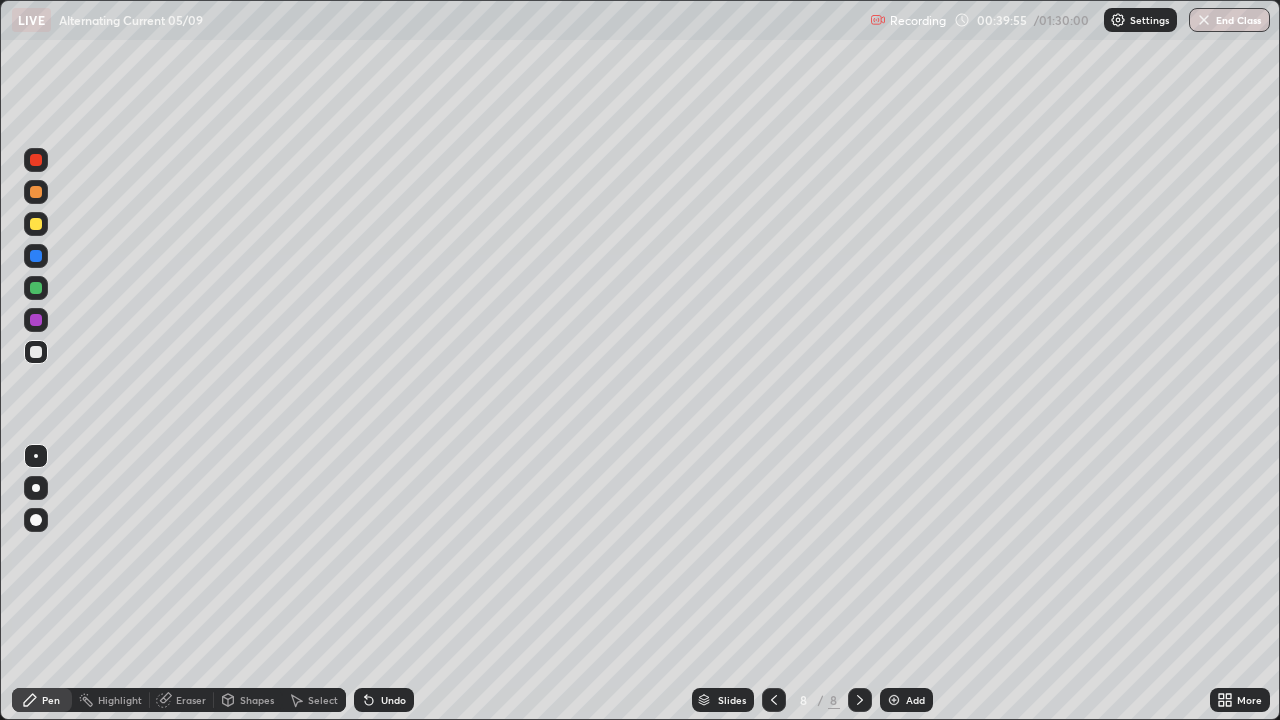 click on "Add" at bounding box center (906, 700) 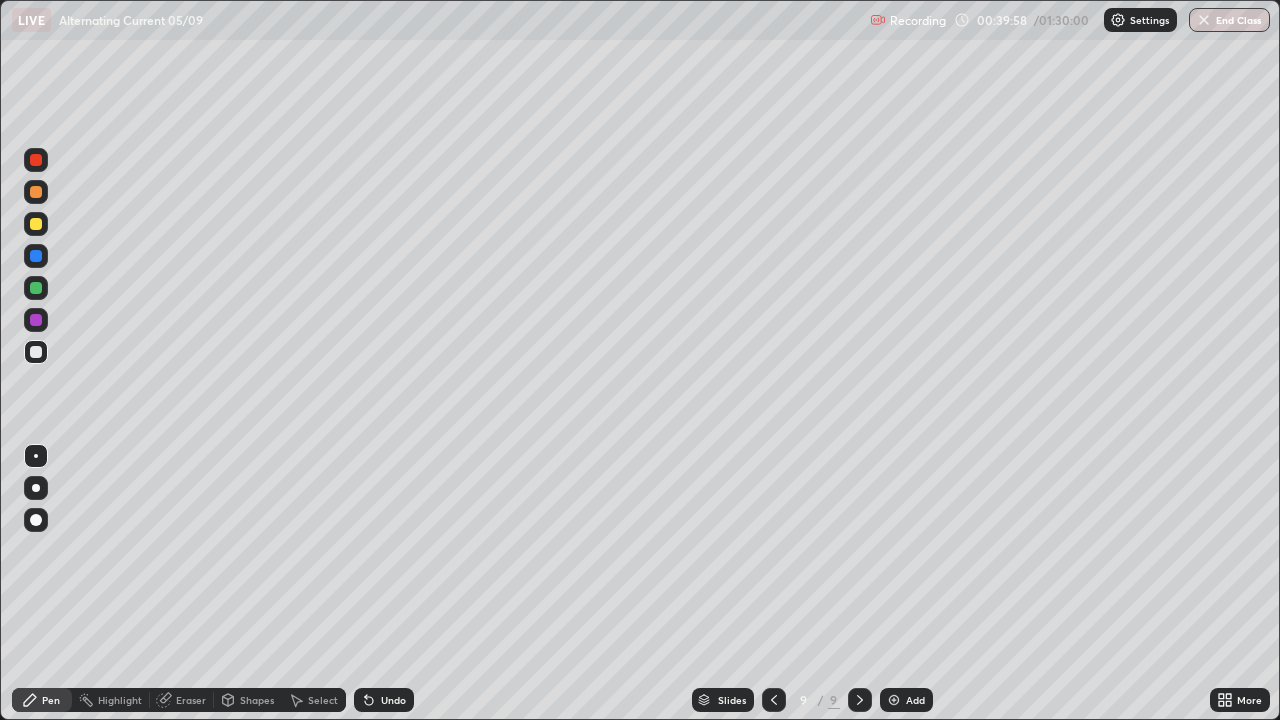 click at bounding box center [36, 352] 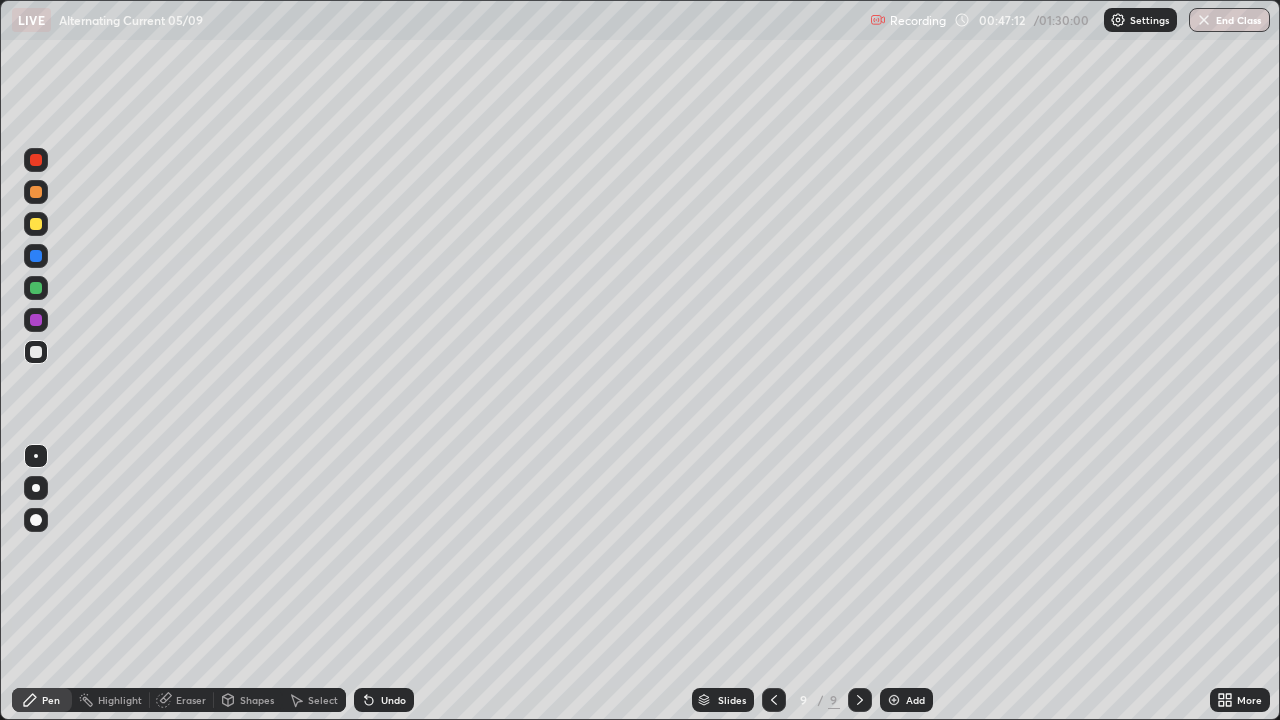 click at bounding box center (36, 224) 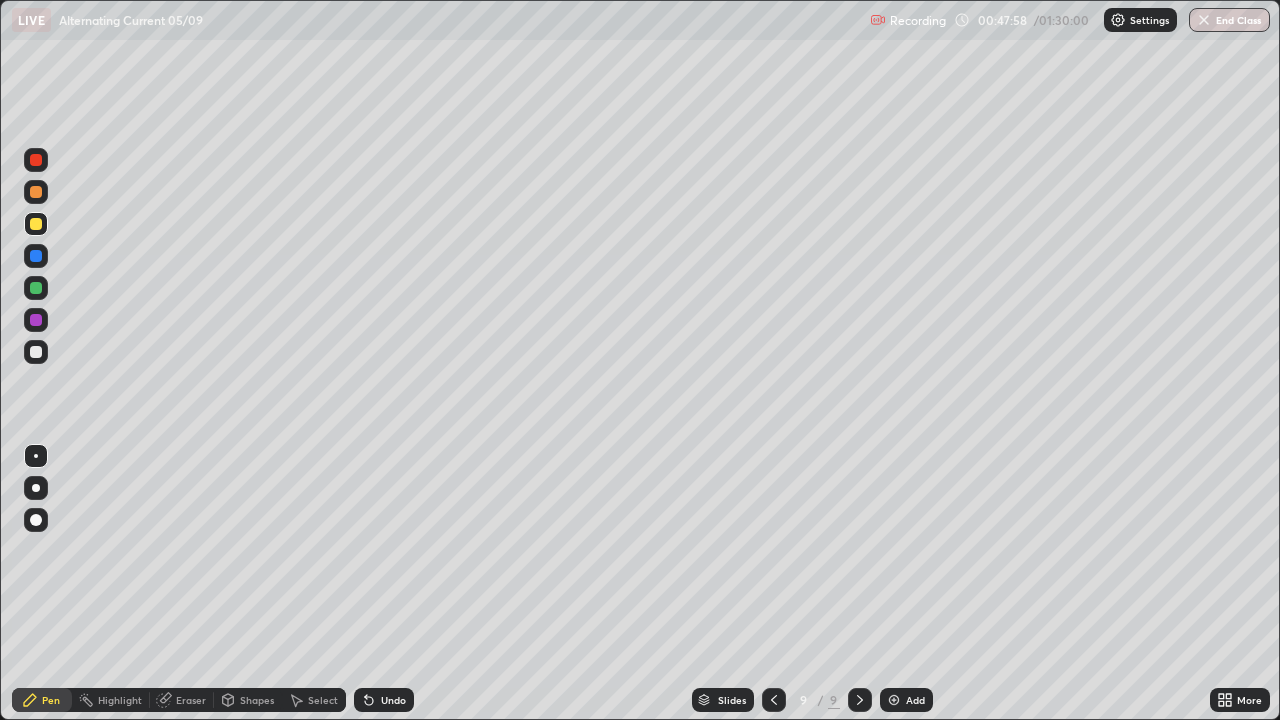 click on "Undo" at bounding box center (393, 700) 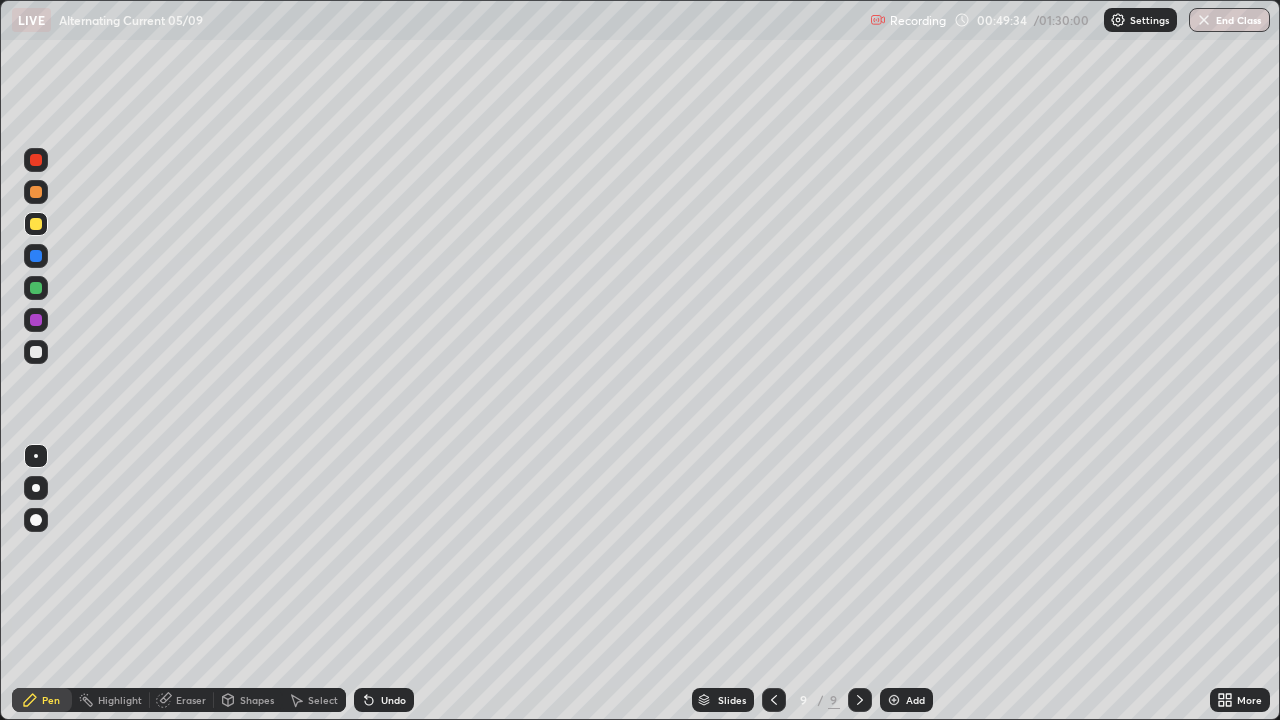 click at bounding box center (774, 700) 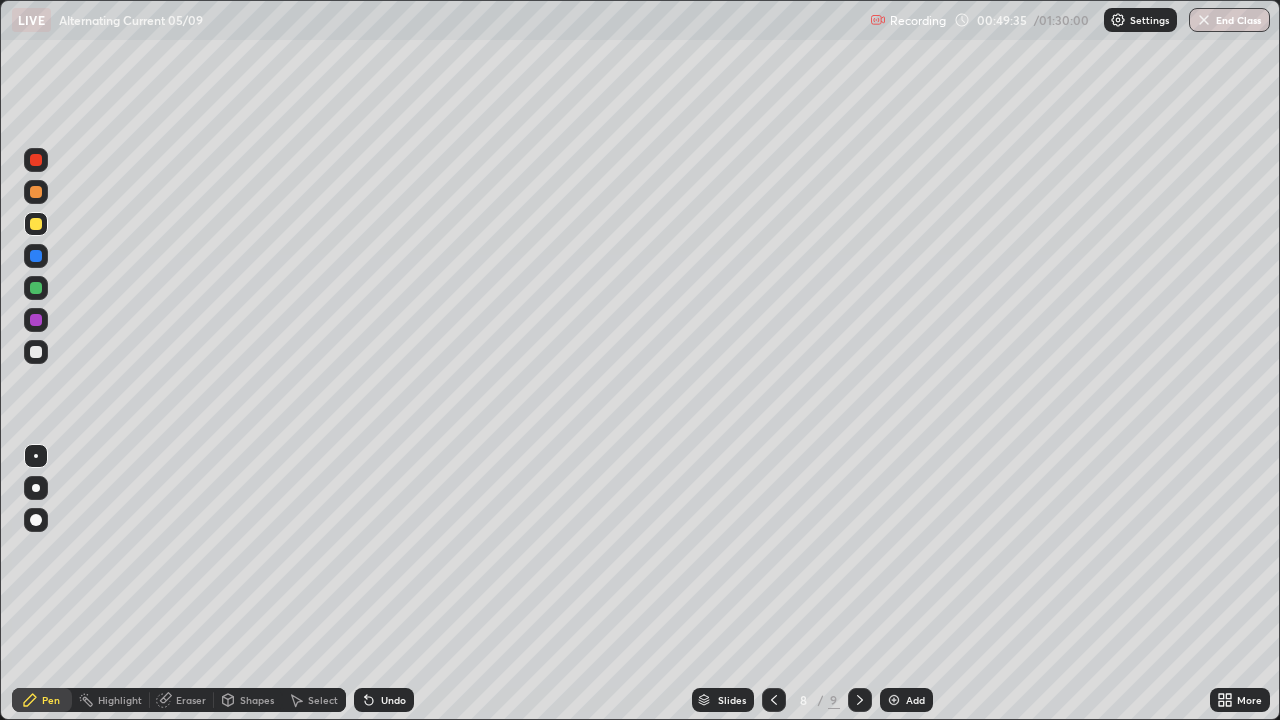 click 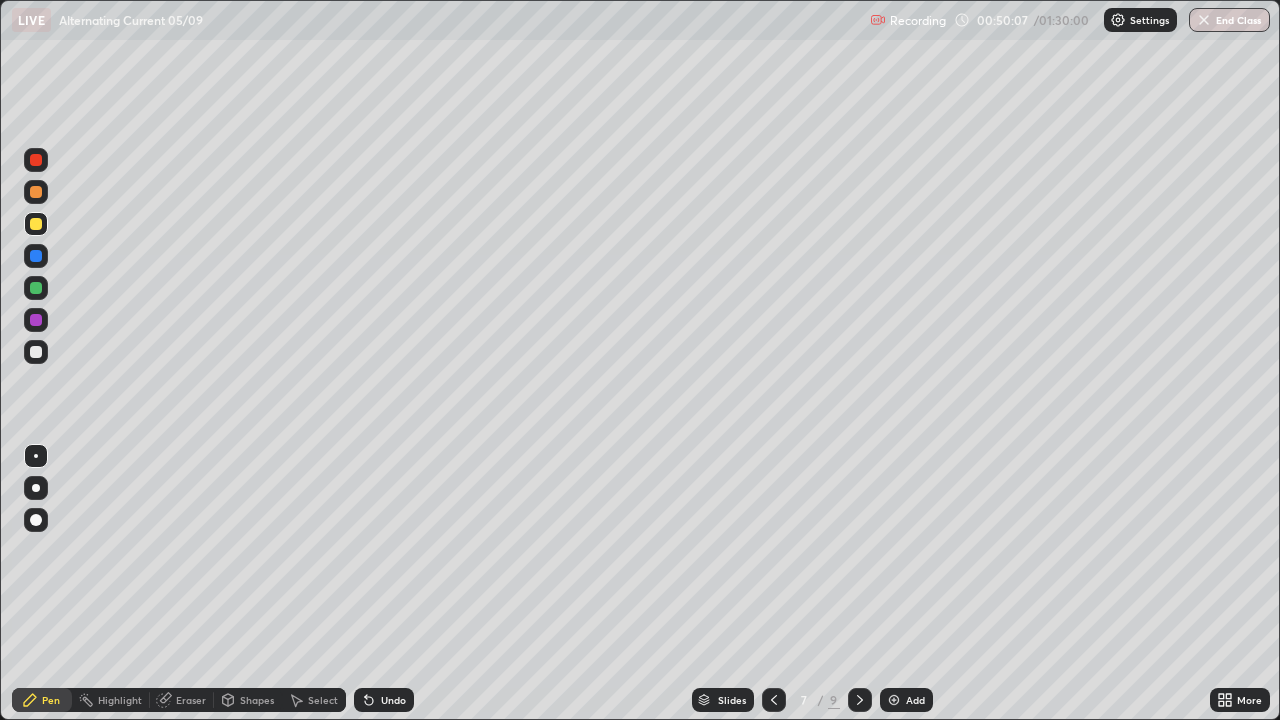 click 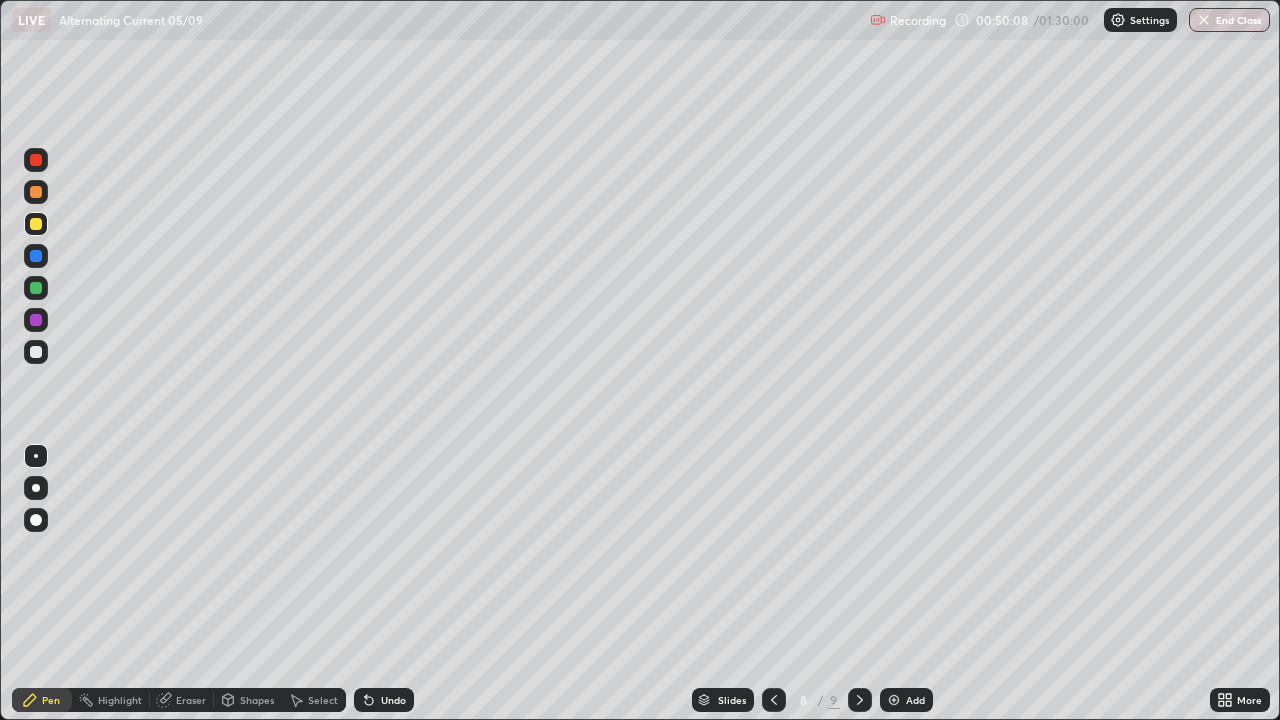 click 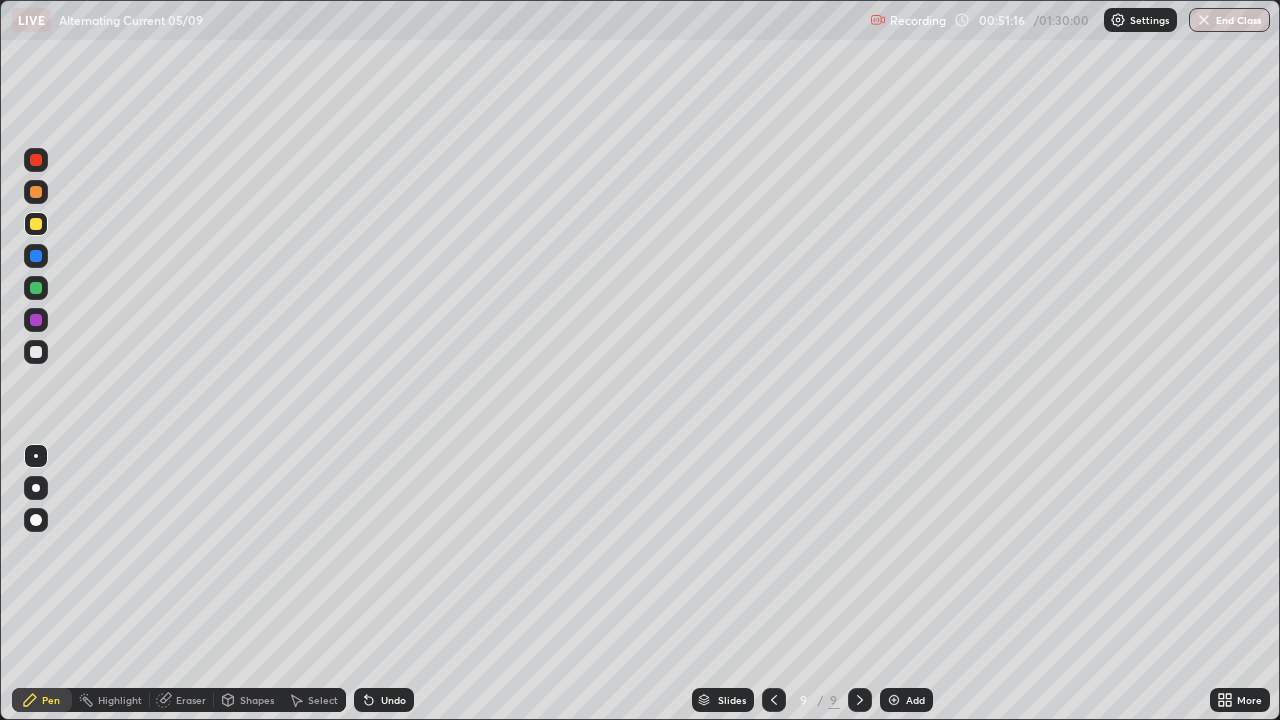 click on "Undo" at bounding box center [393, 700] 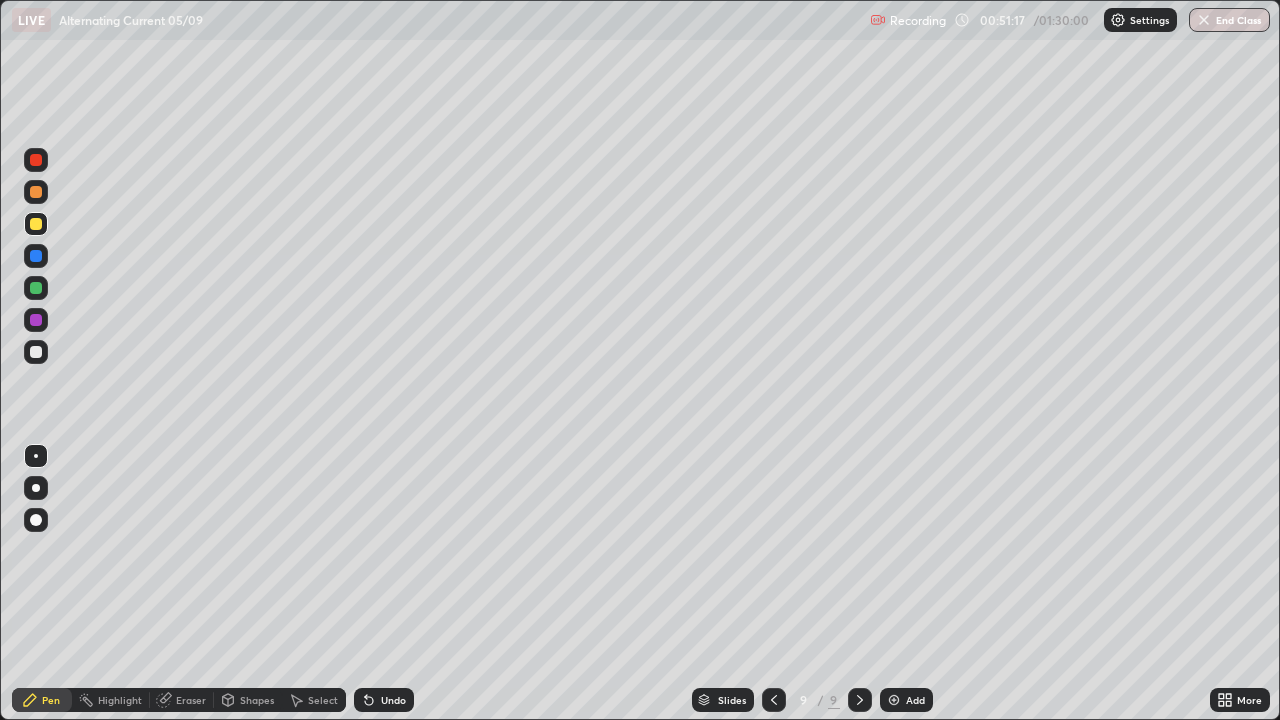click on "Undo" at bounding box center (393, 700) 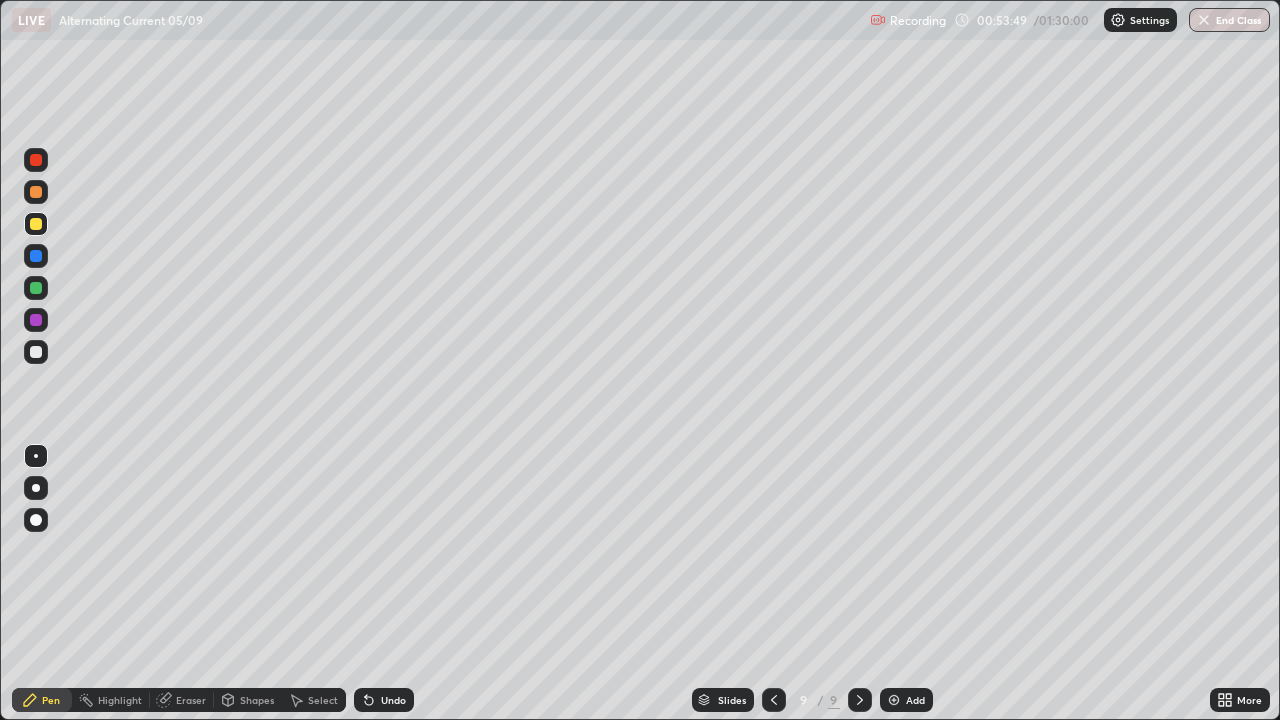click at bounding box center [894, 700] 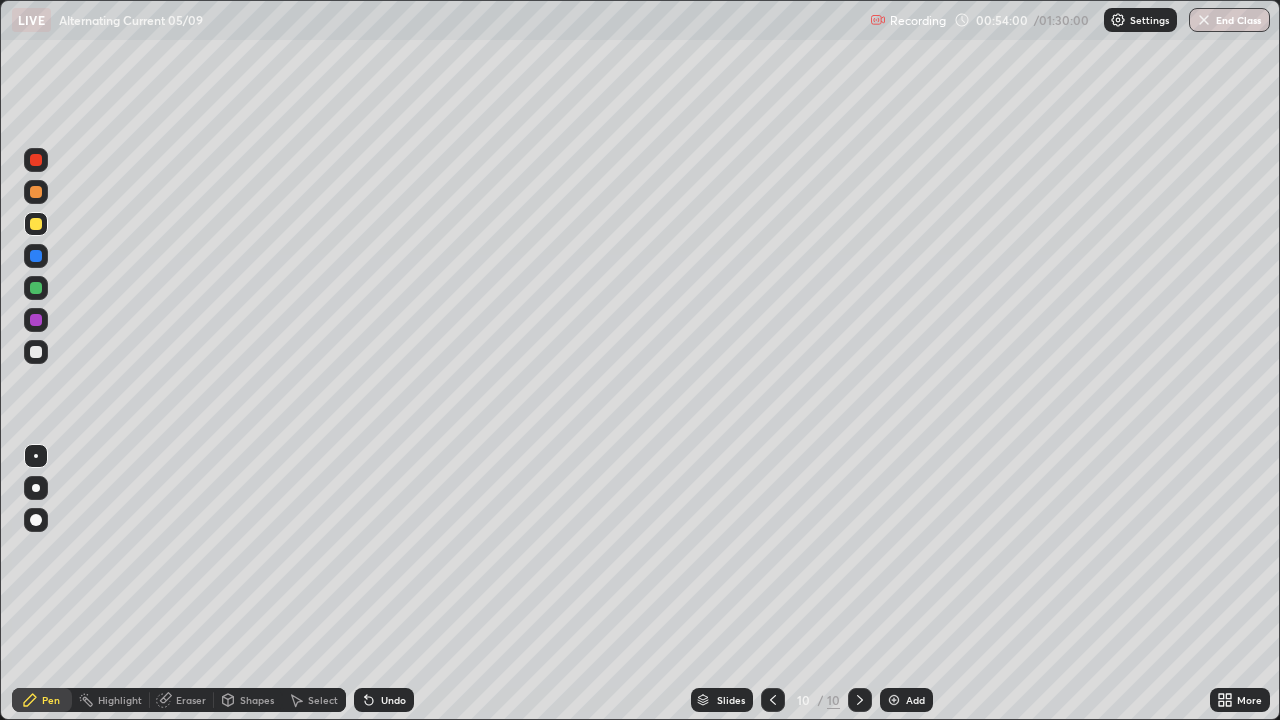 click 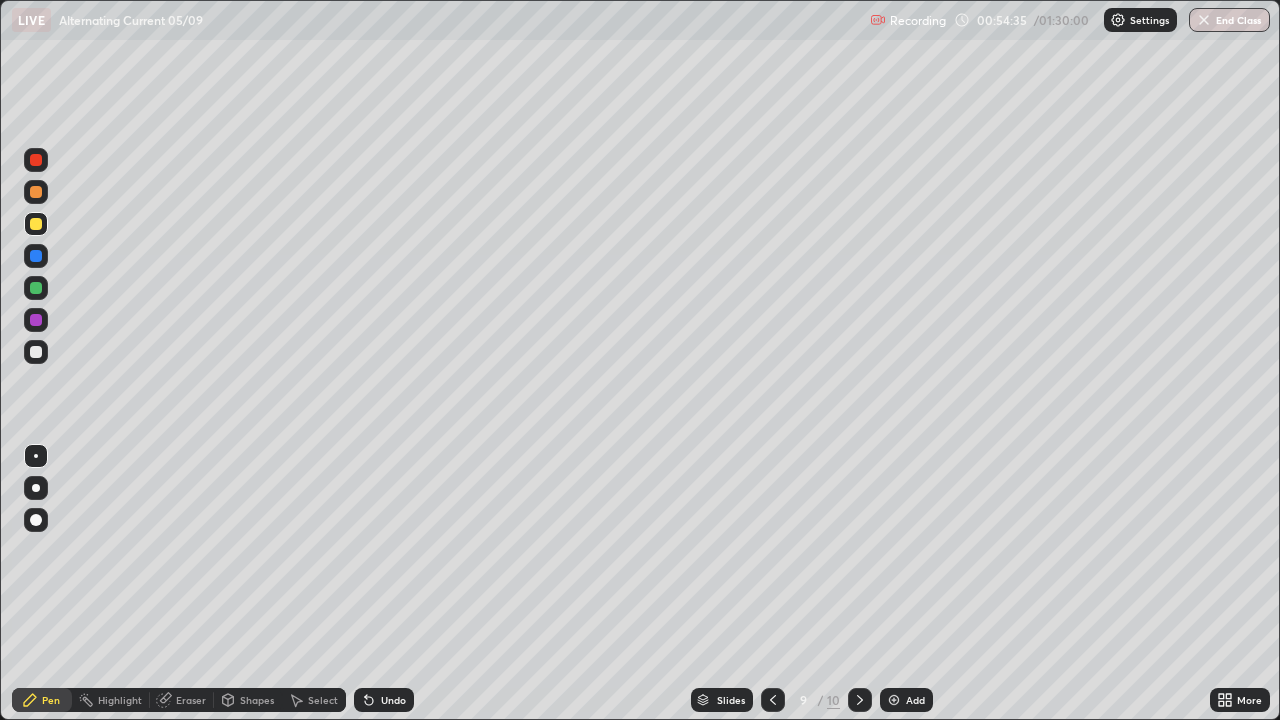 click at bounding box center (860, 700) 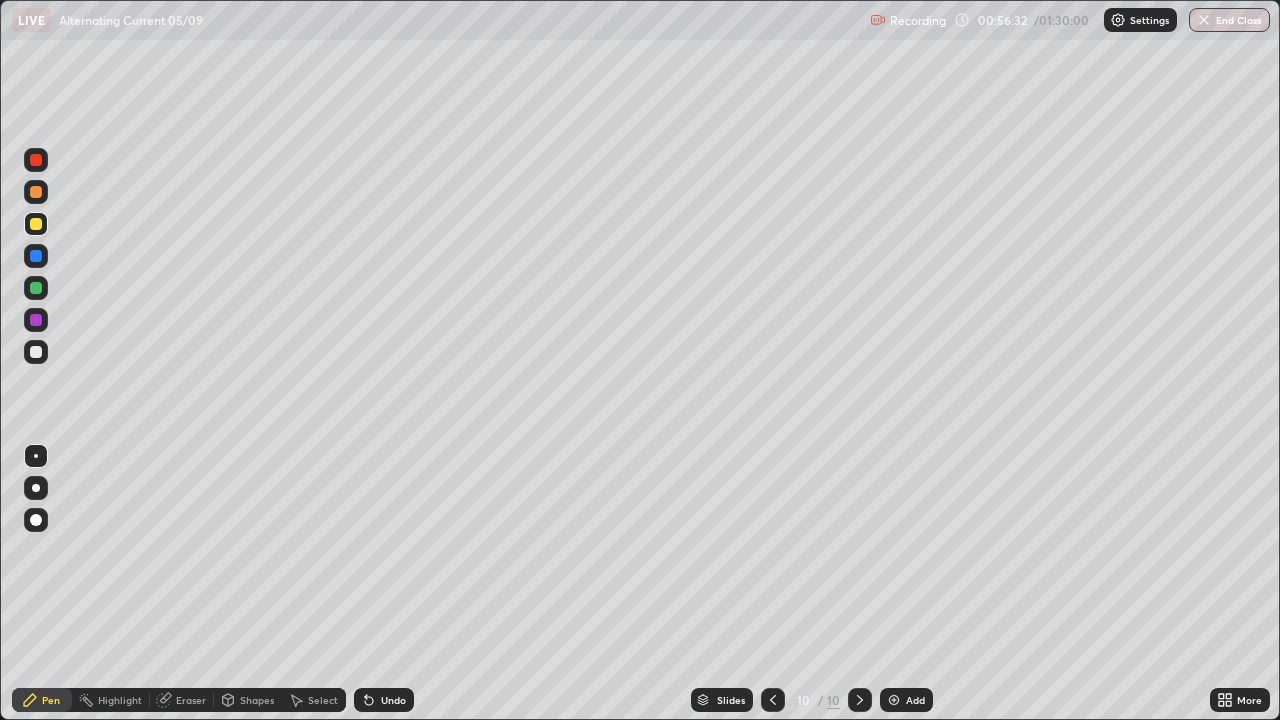 click at bounding box center (36, 352) 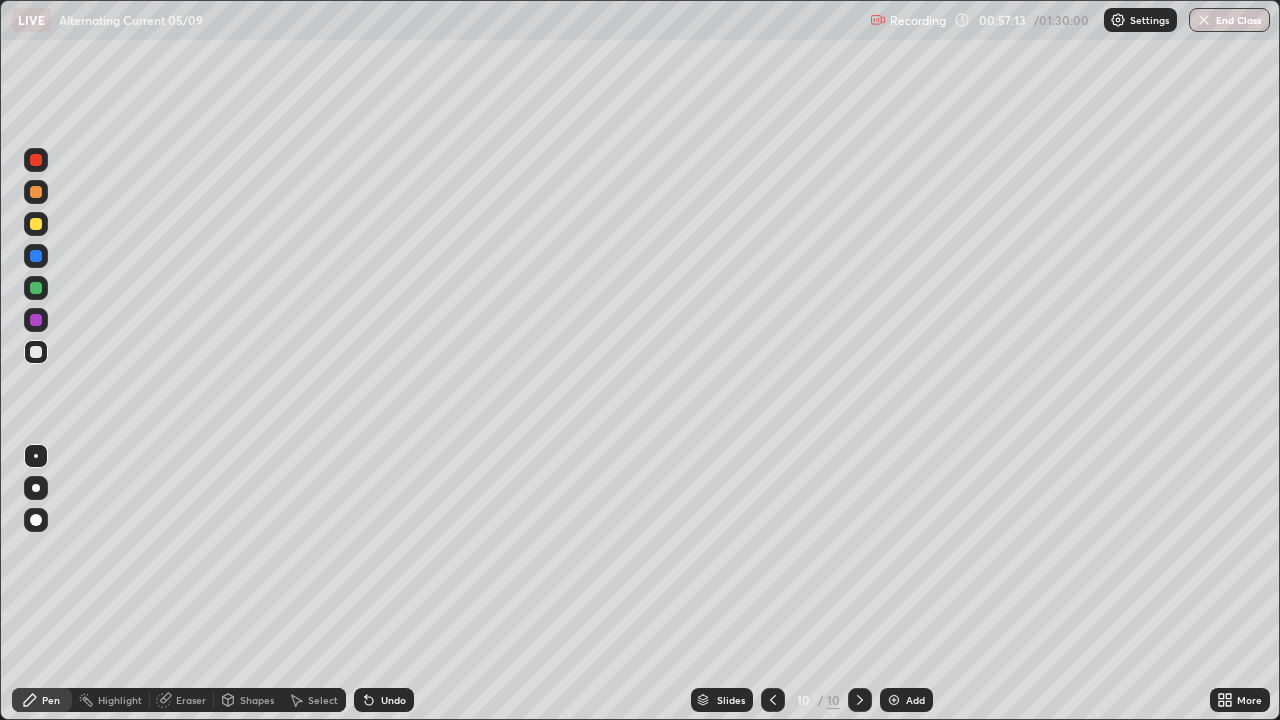 click on "Undo" at bounding box center (393, 700) 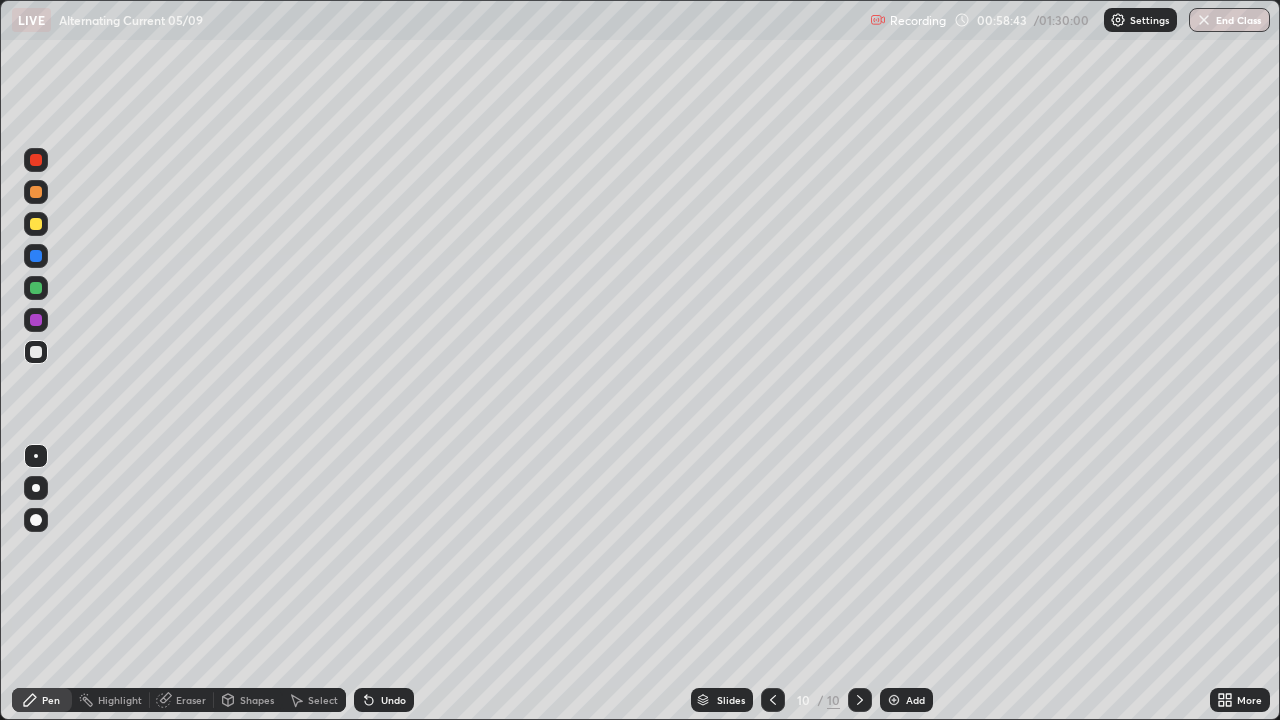 click on "Shapes" at bounding box center (257, 700) 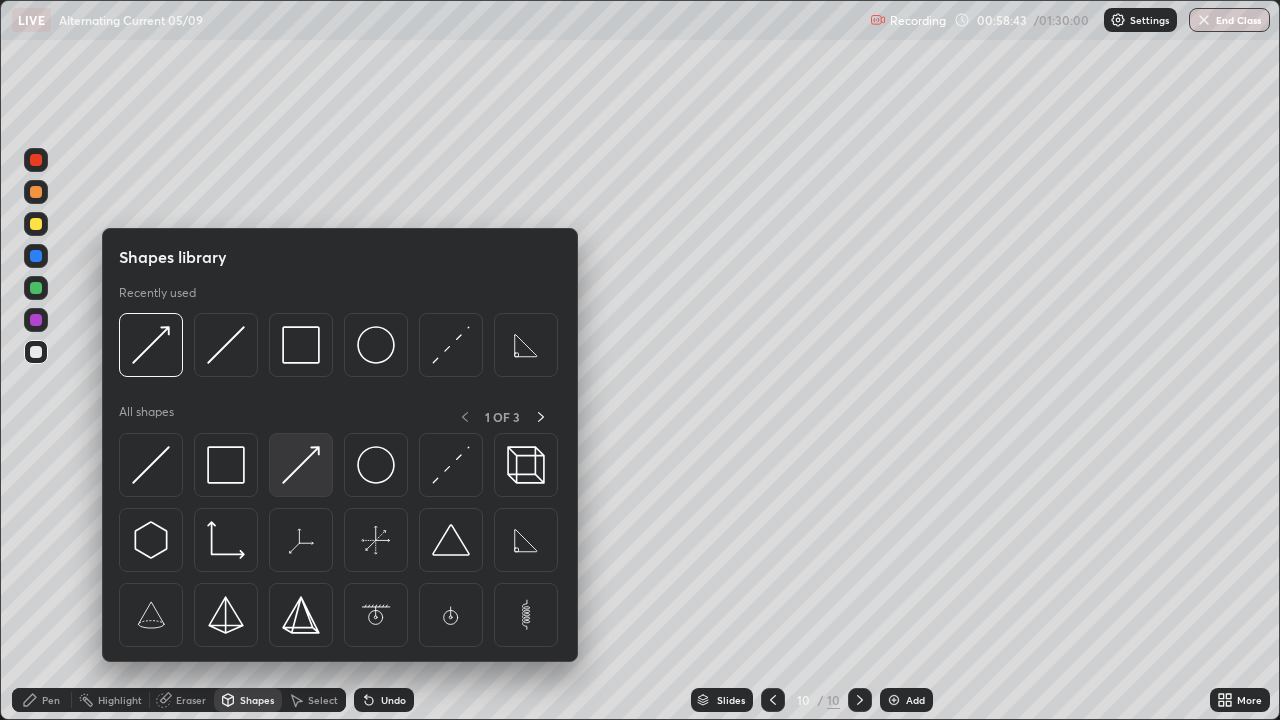click at bounding box center (301, 465) 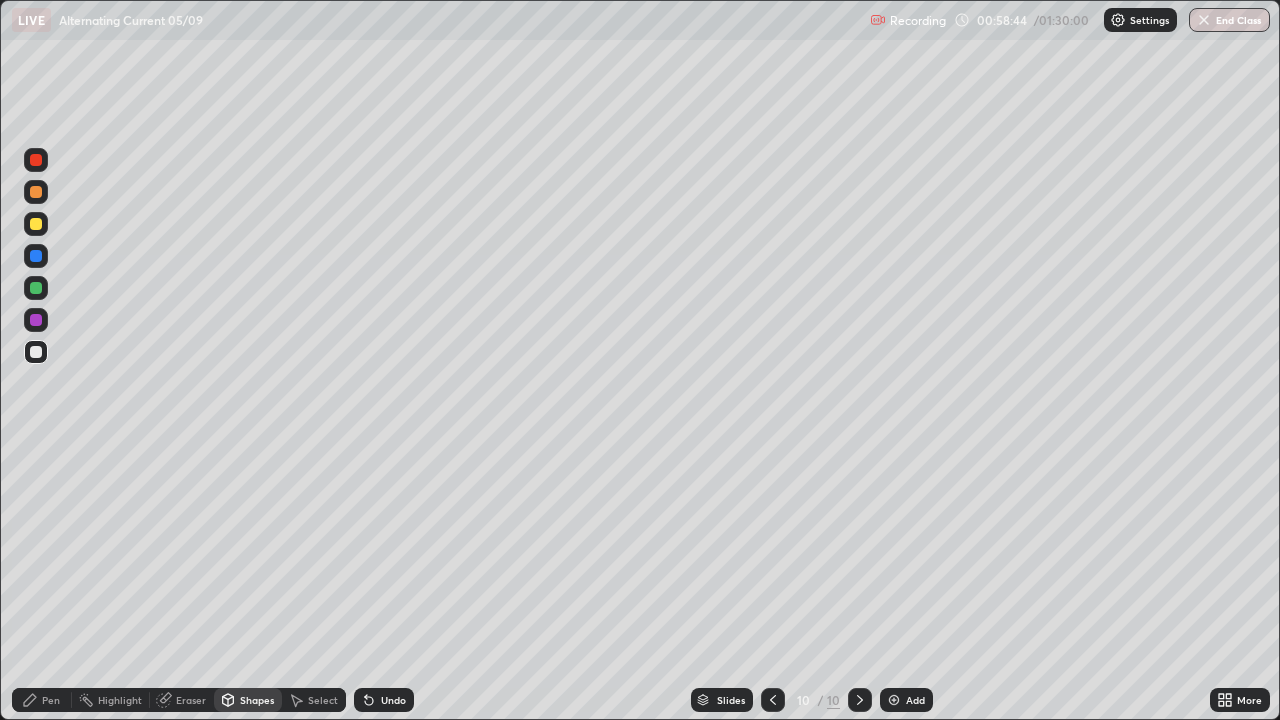 click at bounding box center (36, 288) 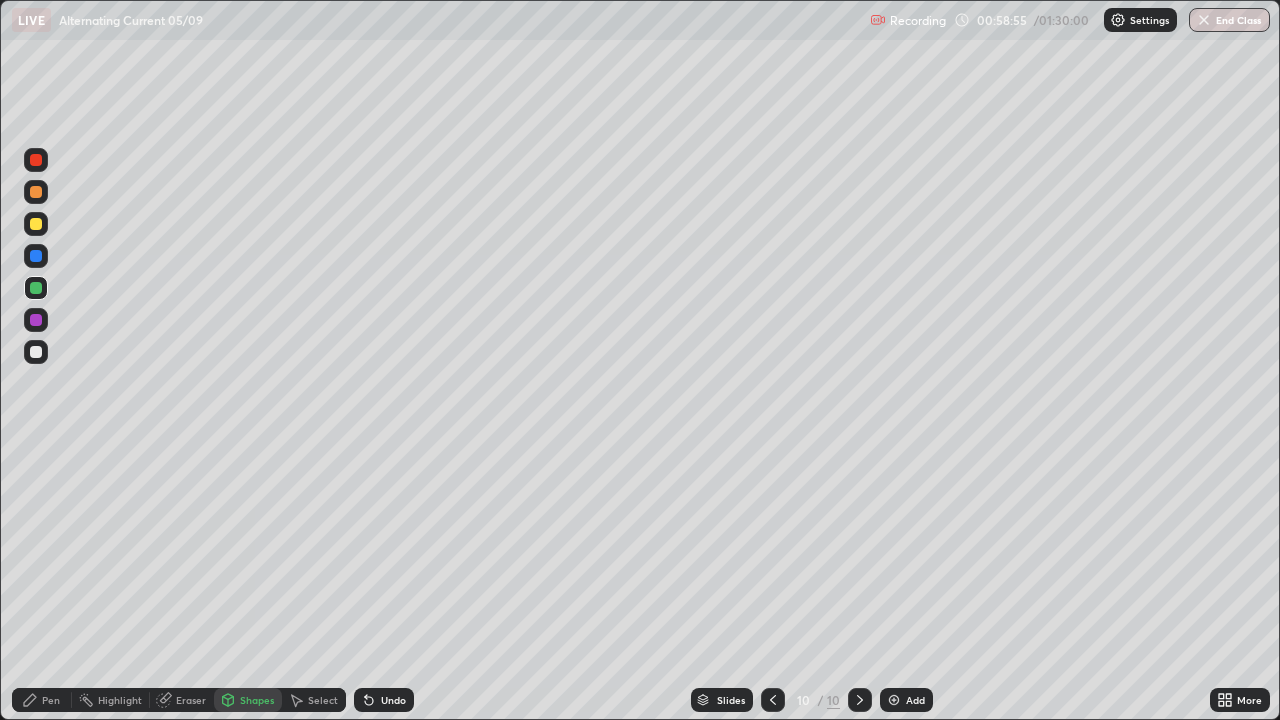 click on "Shapes" at bounding box center (257, 700) 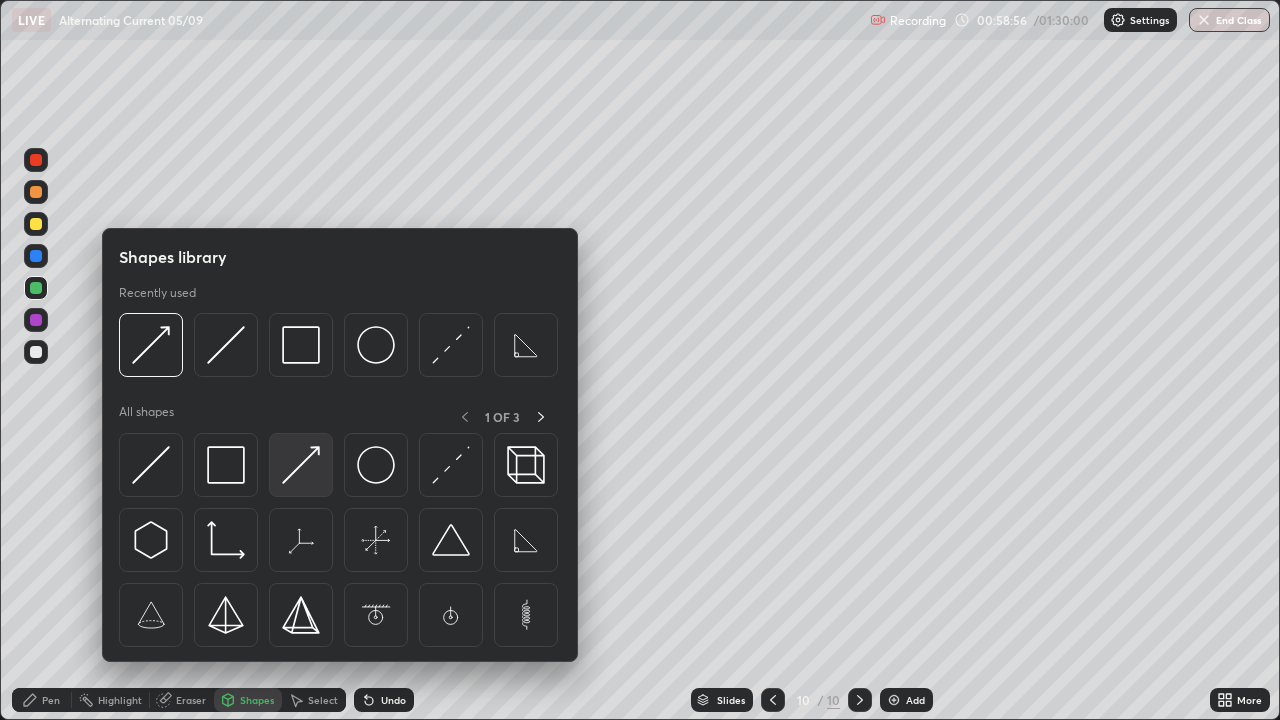 click at bounding box center (301, 465) 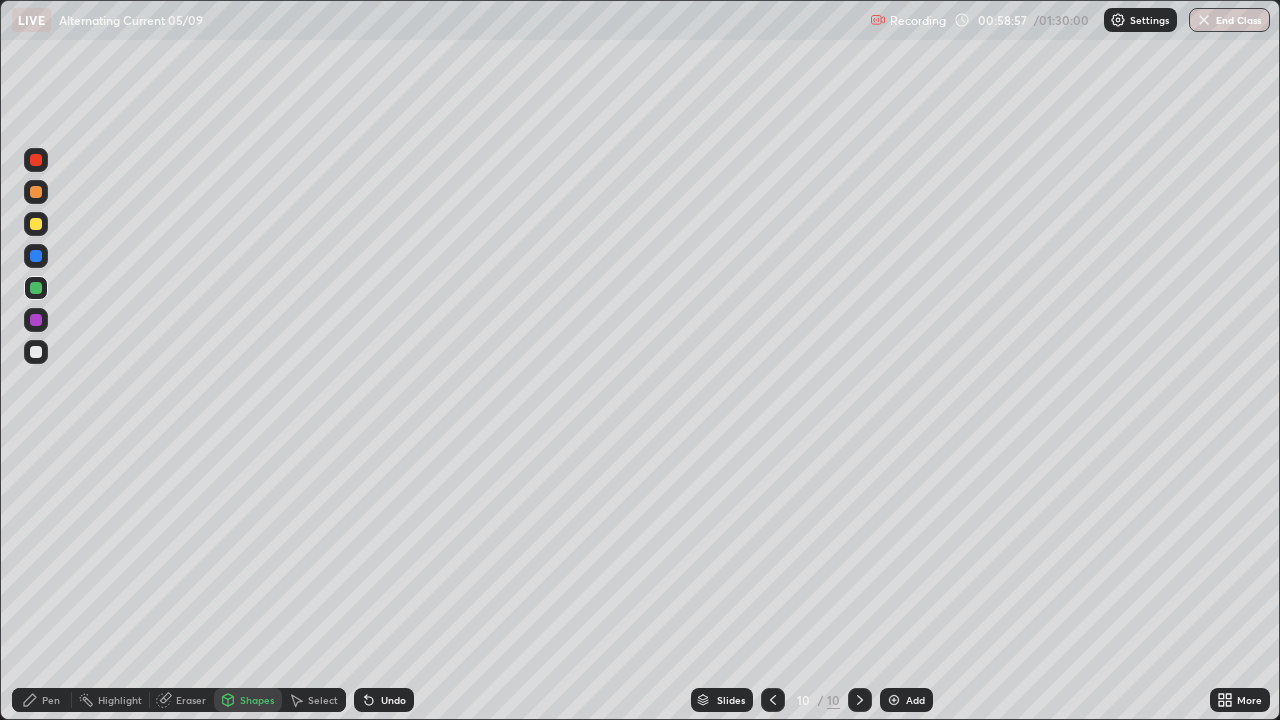 click at bounding box center (36, 224) 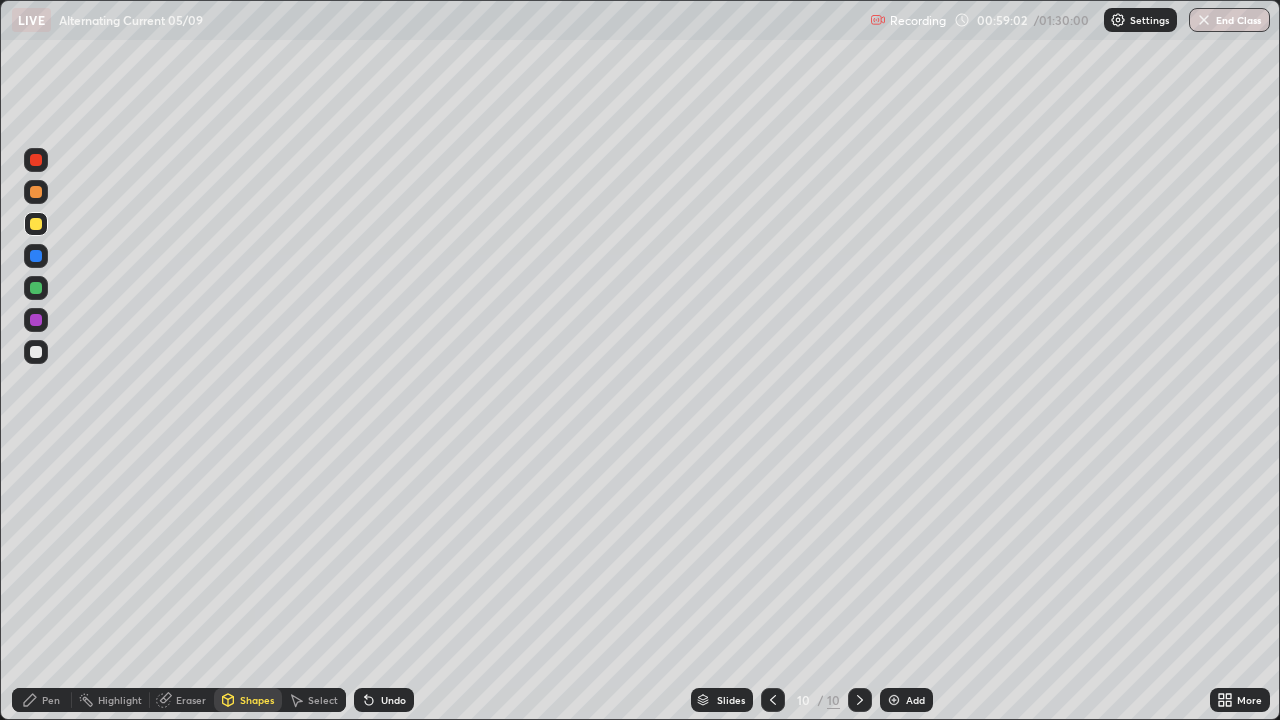 click on "Pen" at bounding box center (51, 700) 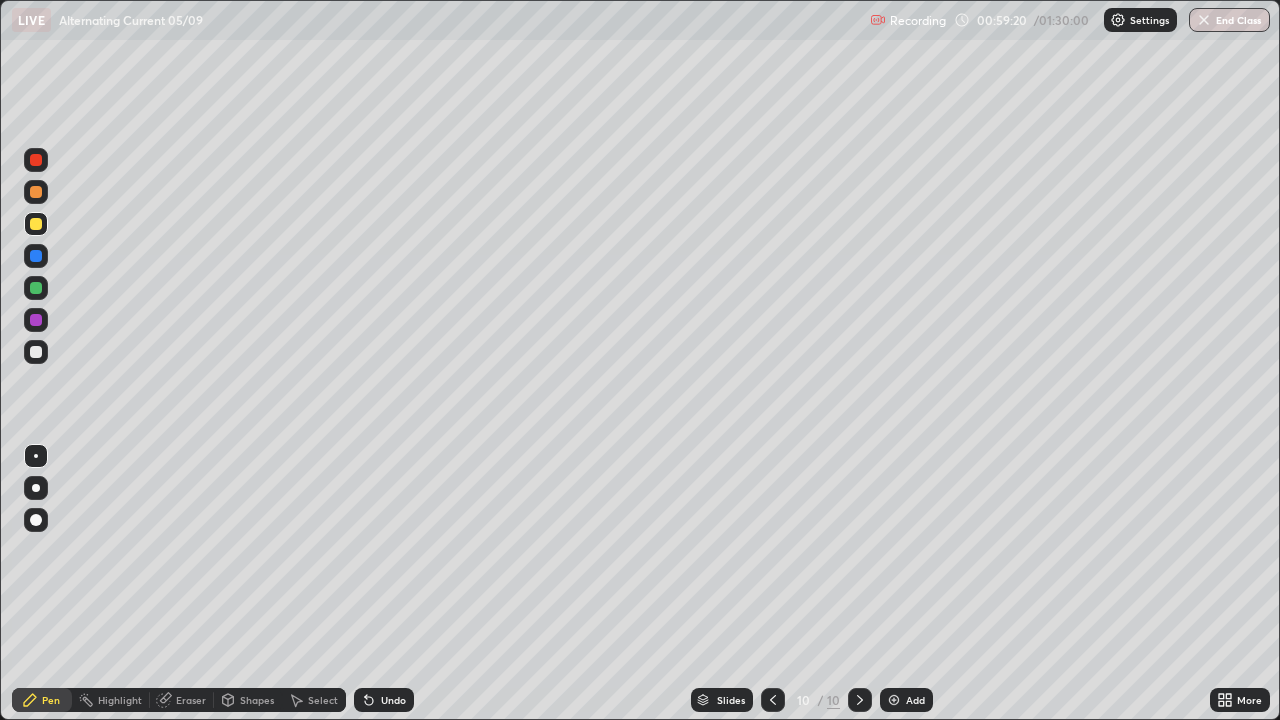 click on "Undo" at bounding box center [393, 700] 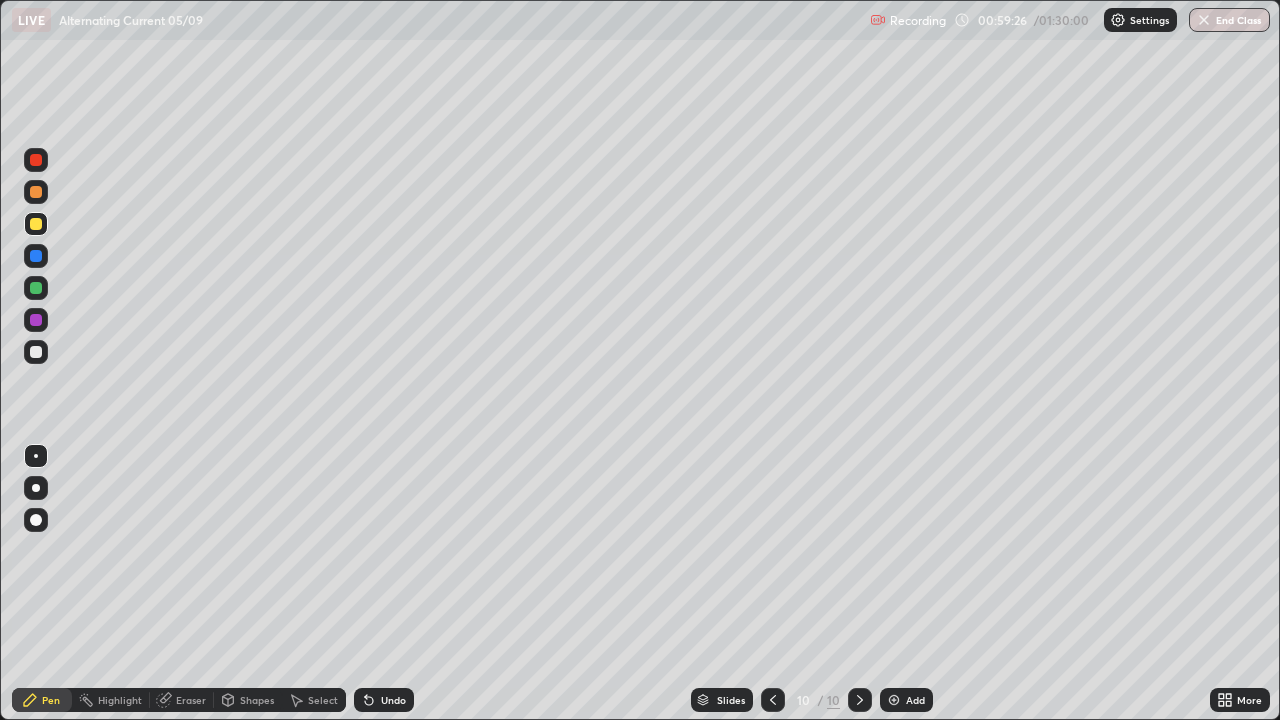 click on "Undo" at bounding box center [384, 700] 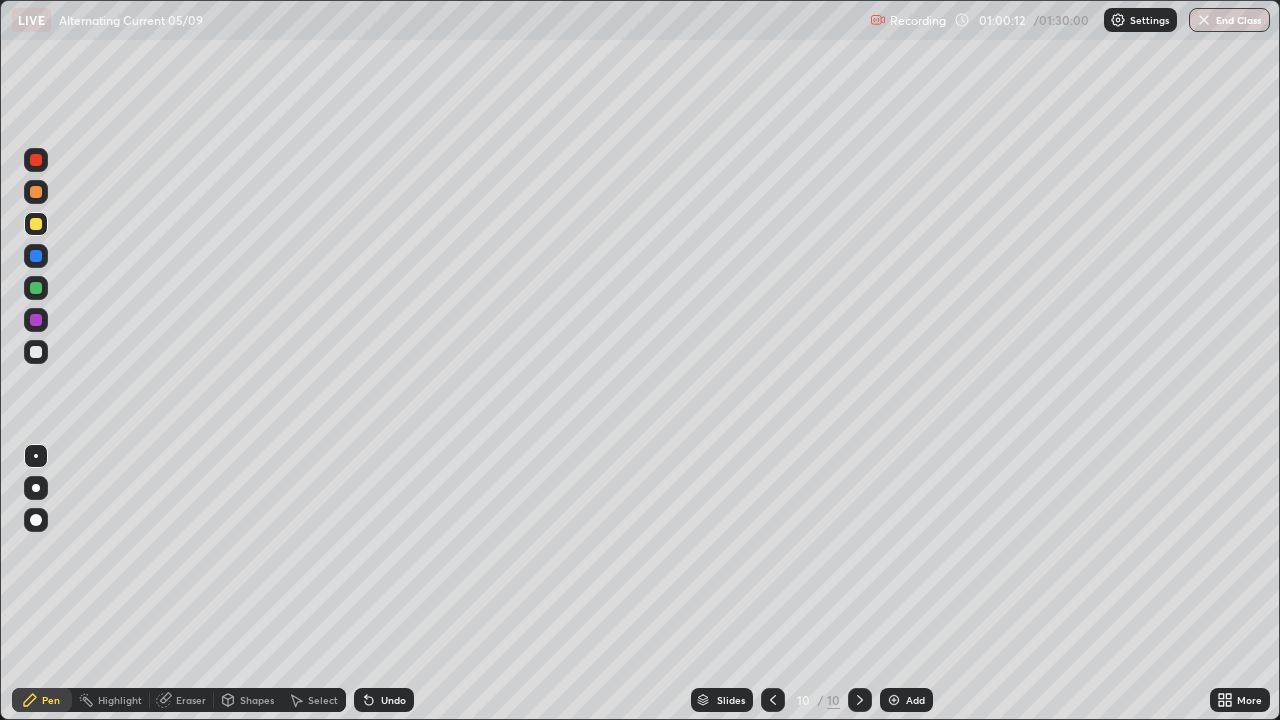 click on "Undo" at bounding box center (393, 700) 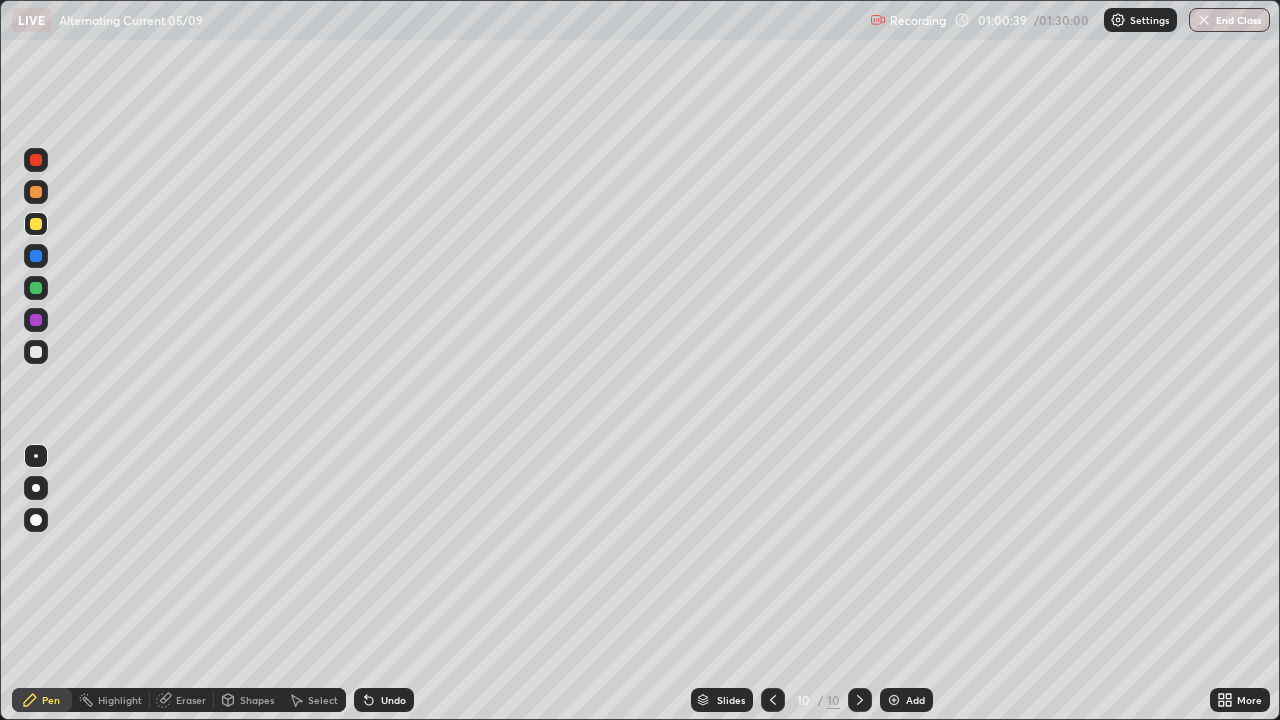 click on "Select" at bounding box center (323, 700) 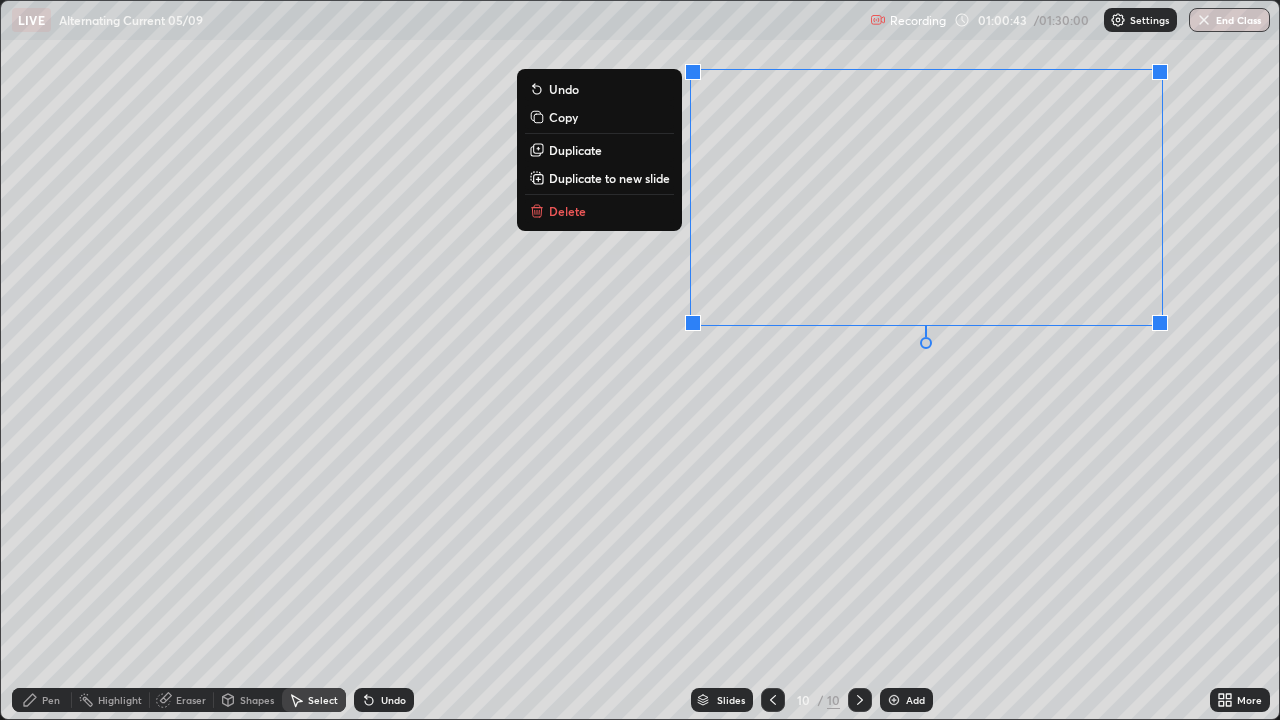 click on "Duplicate to new slide" at bounding box center (609, 178) 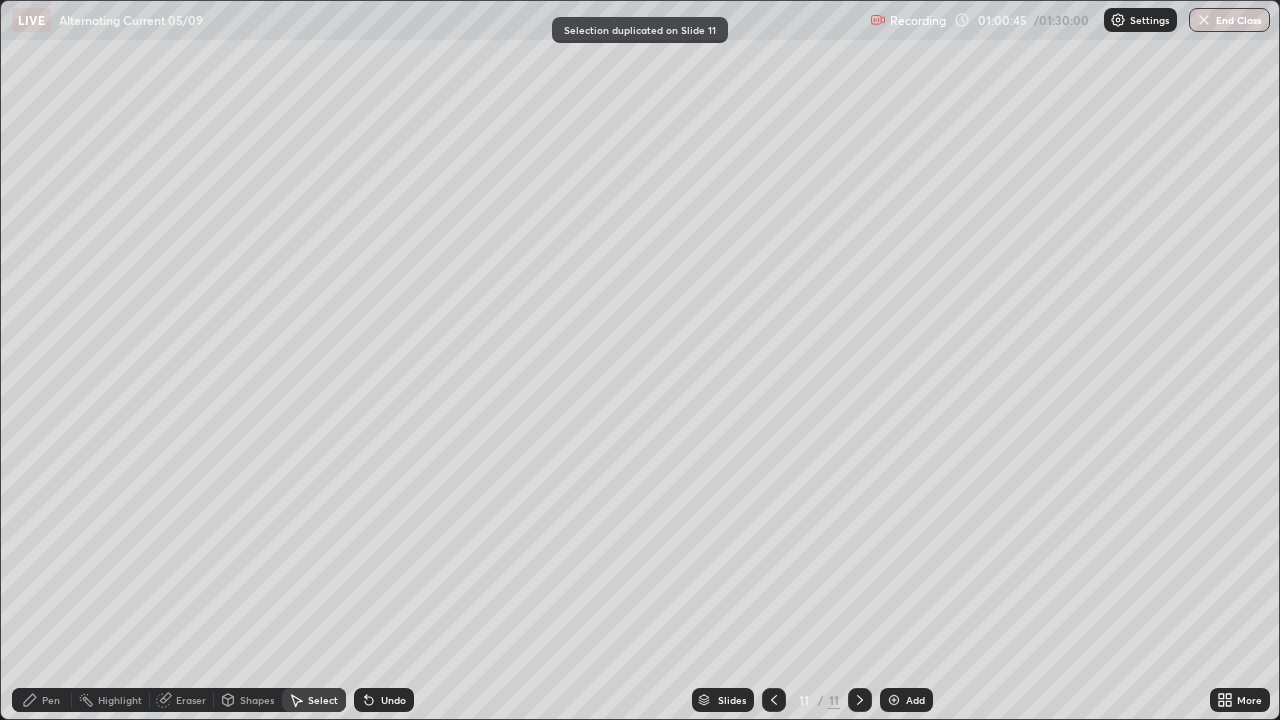 click on "Pen" at bounding box center [51, 700] 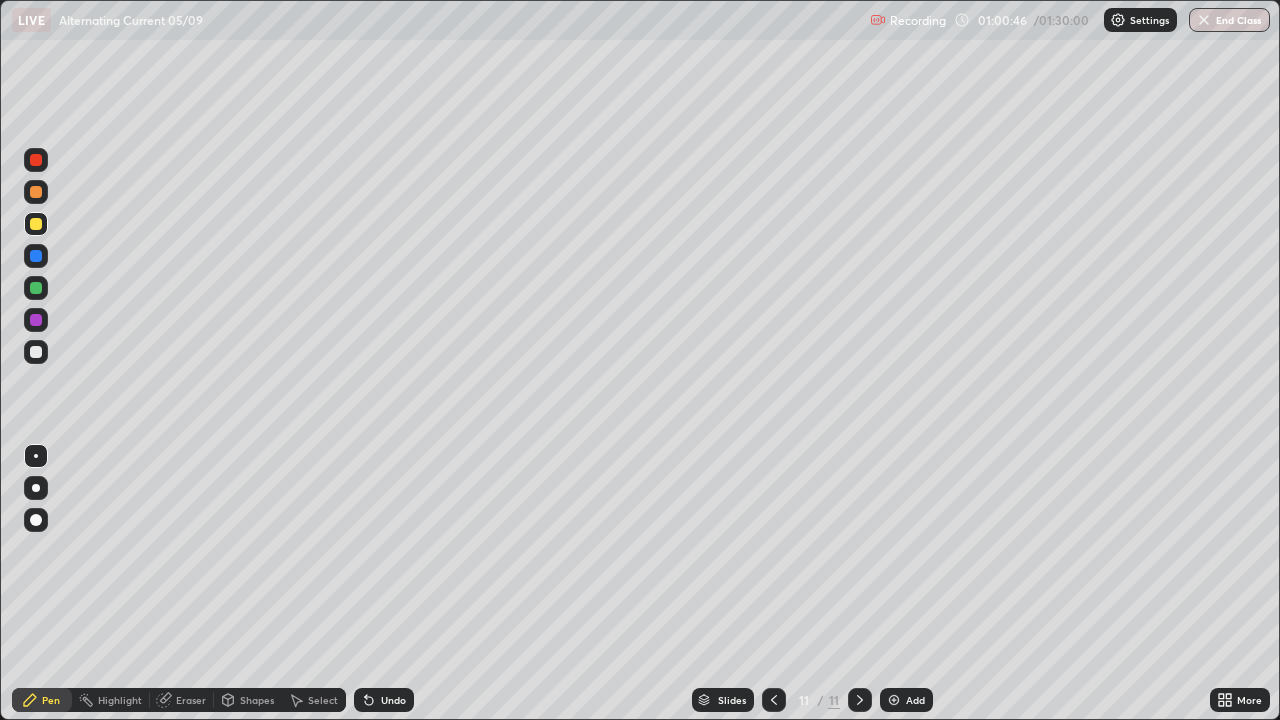 click at bounding box center [36, 352] 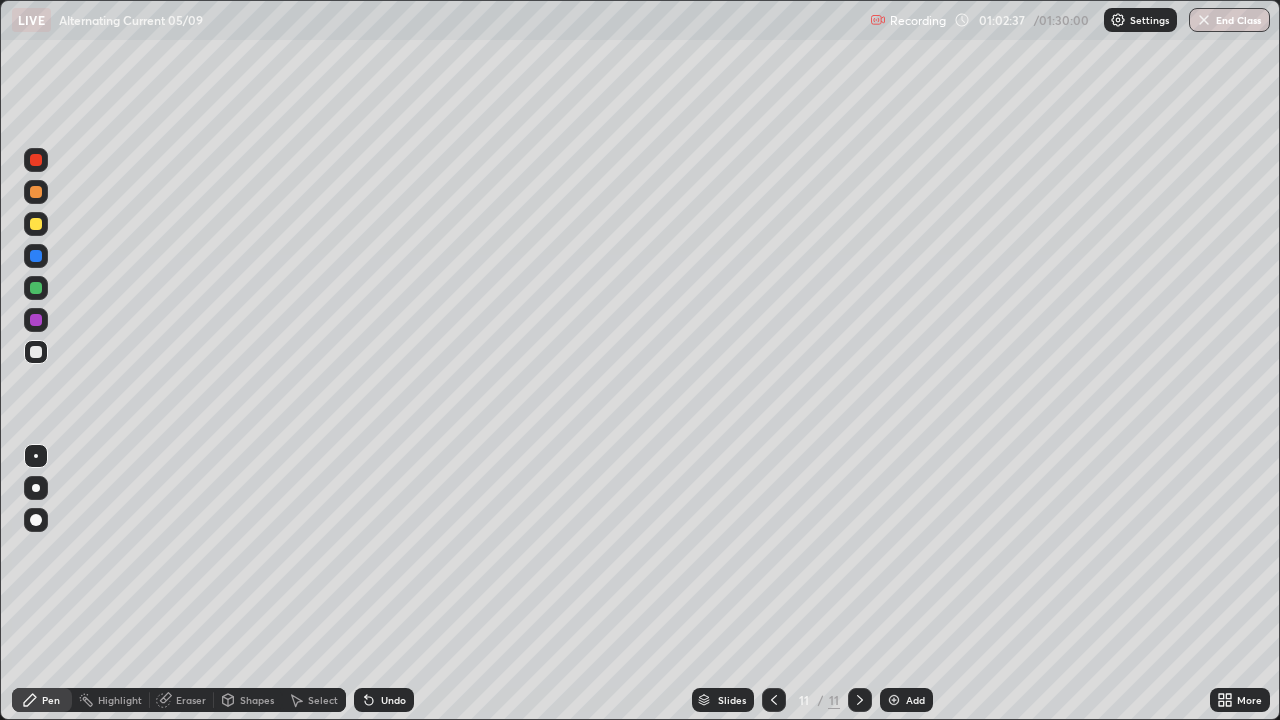 click on "Undo" at bounding box center [393, 700] 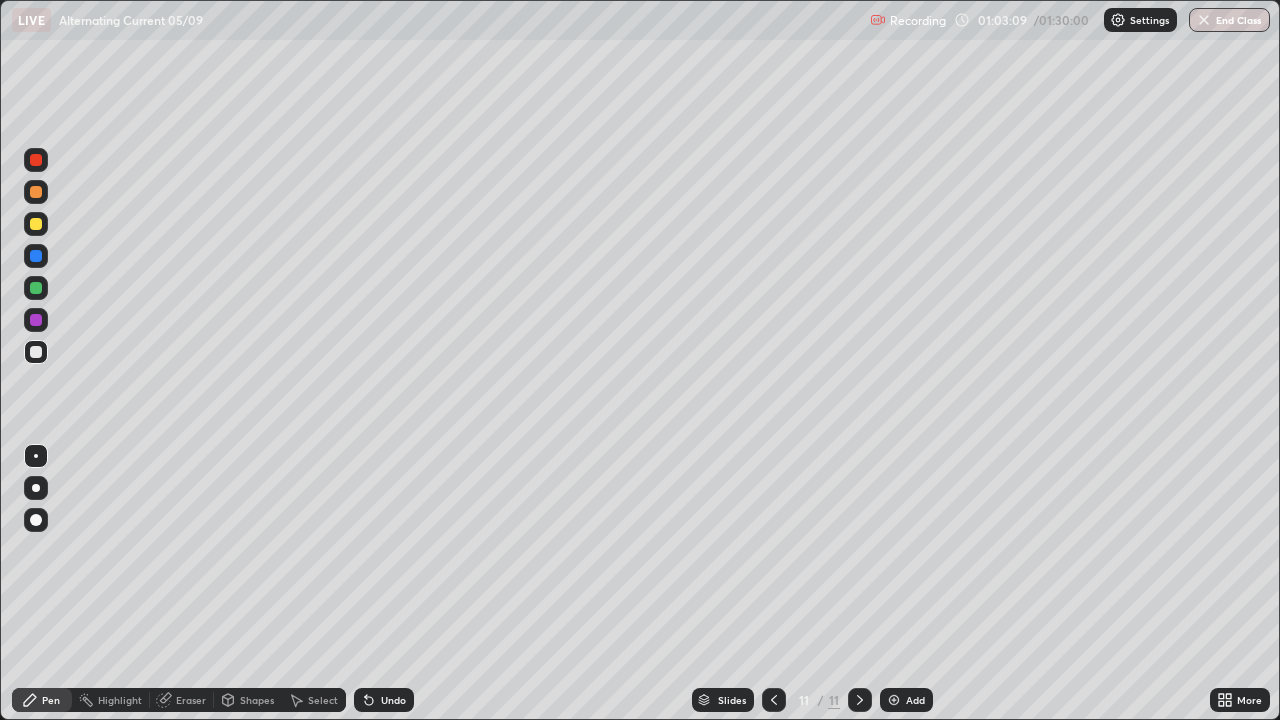 click 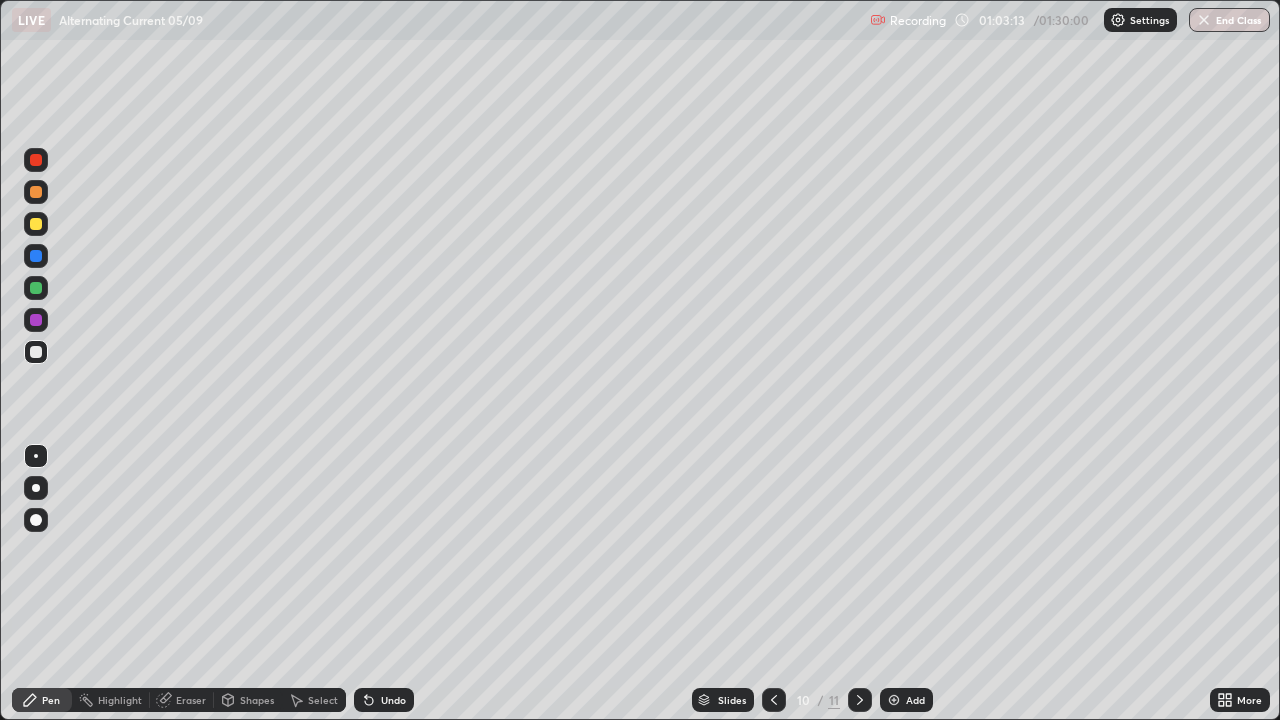 click 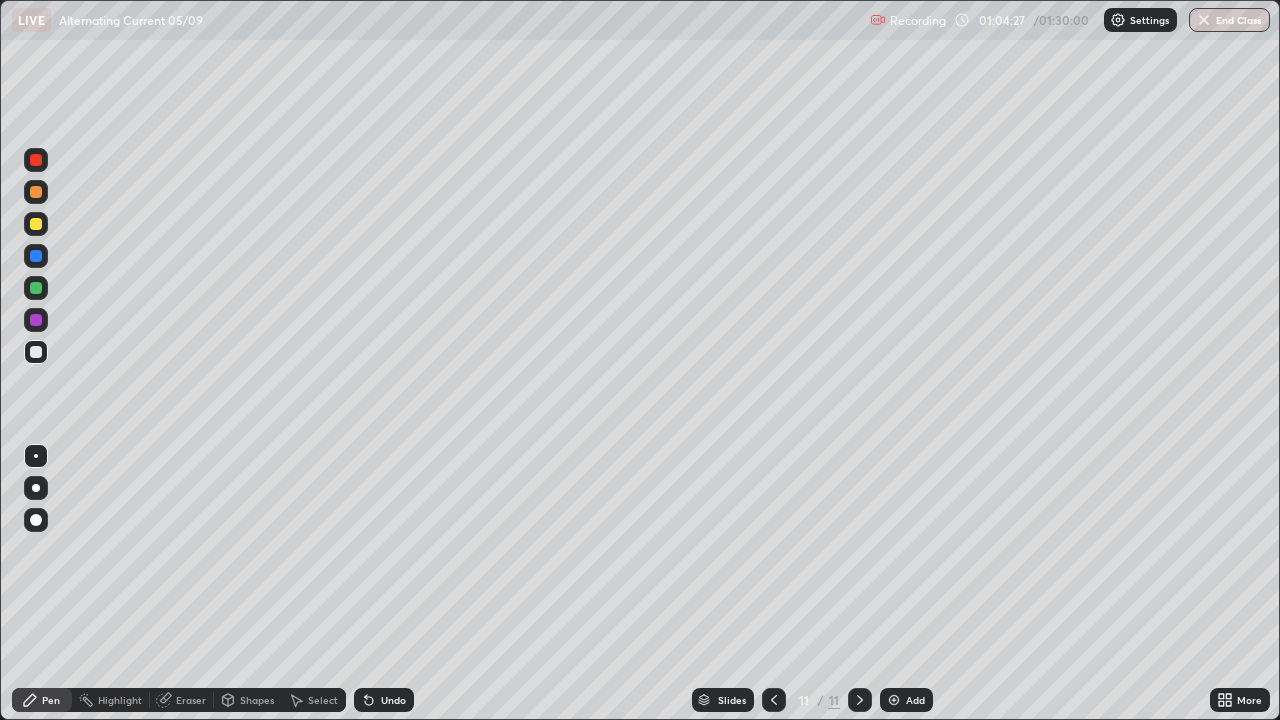click 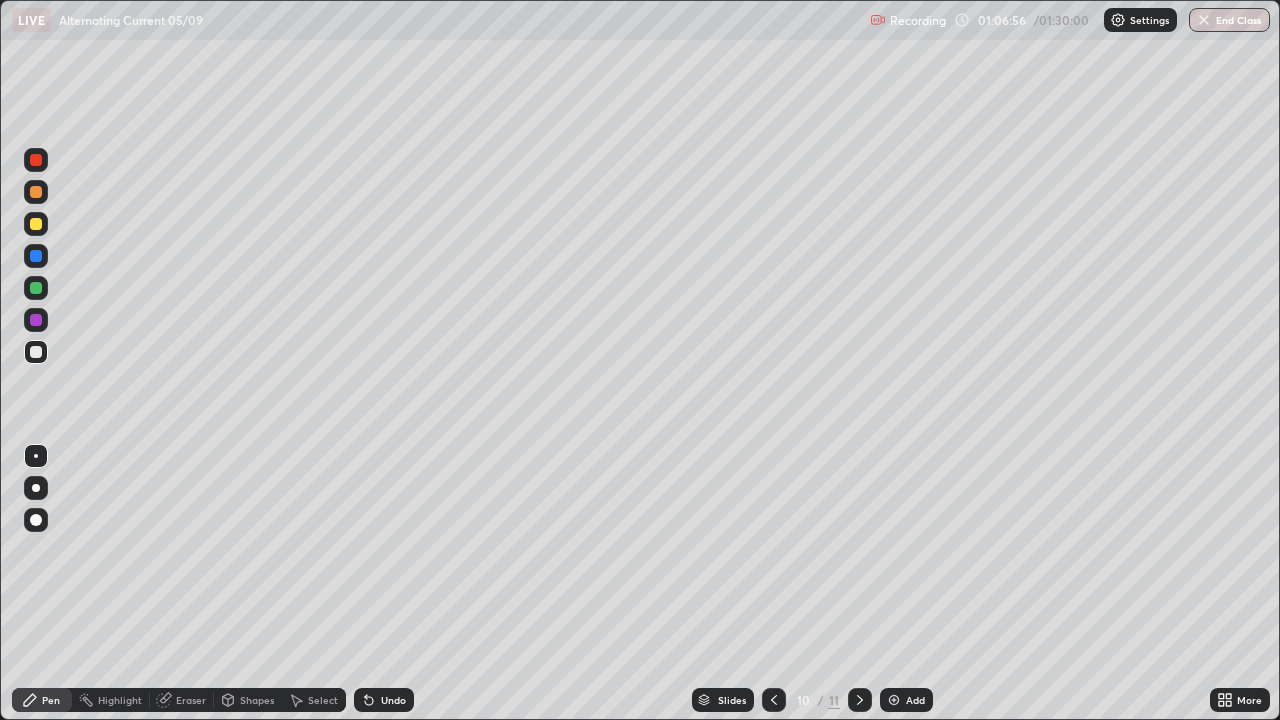 click 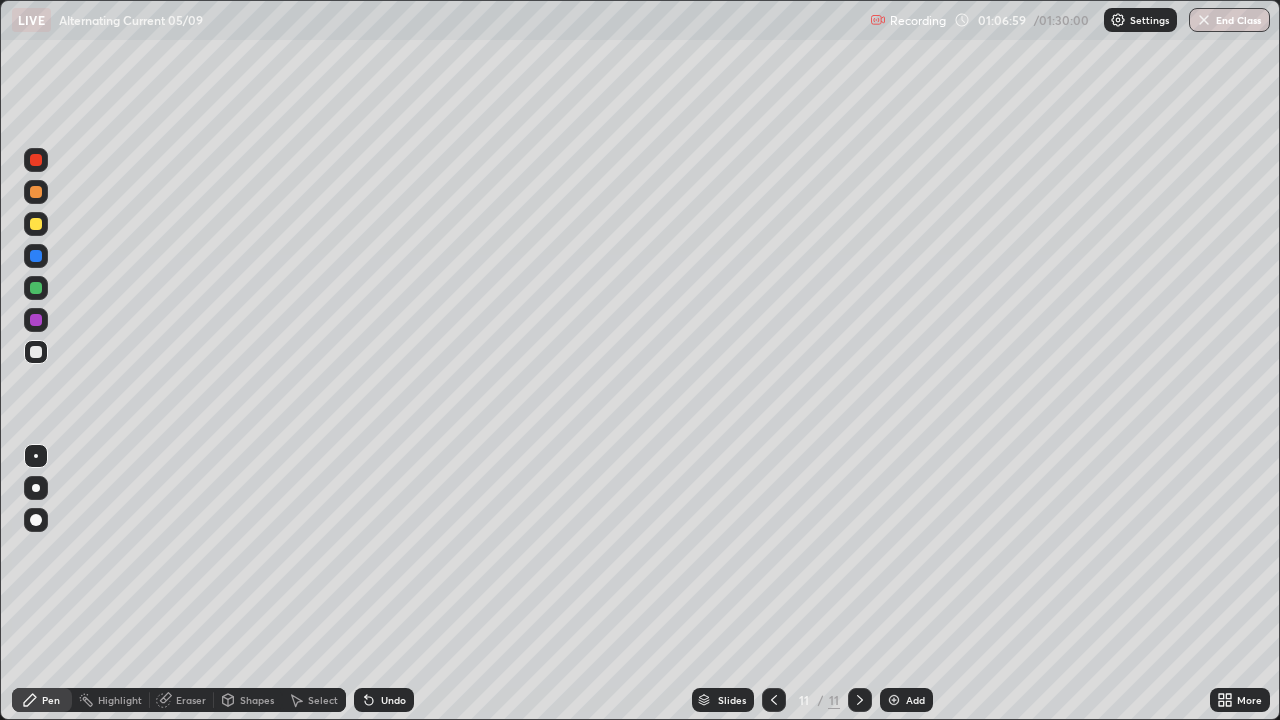 click 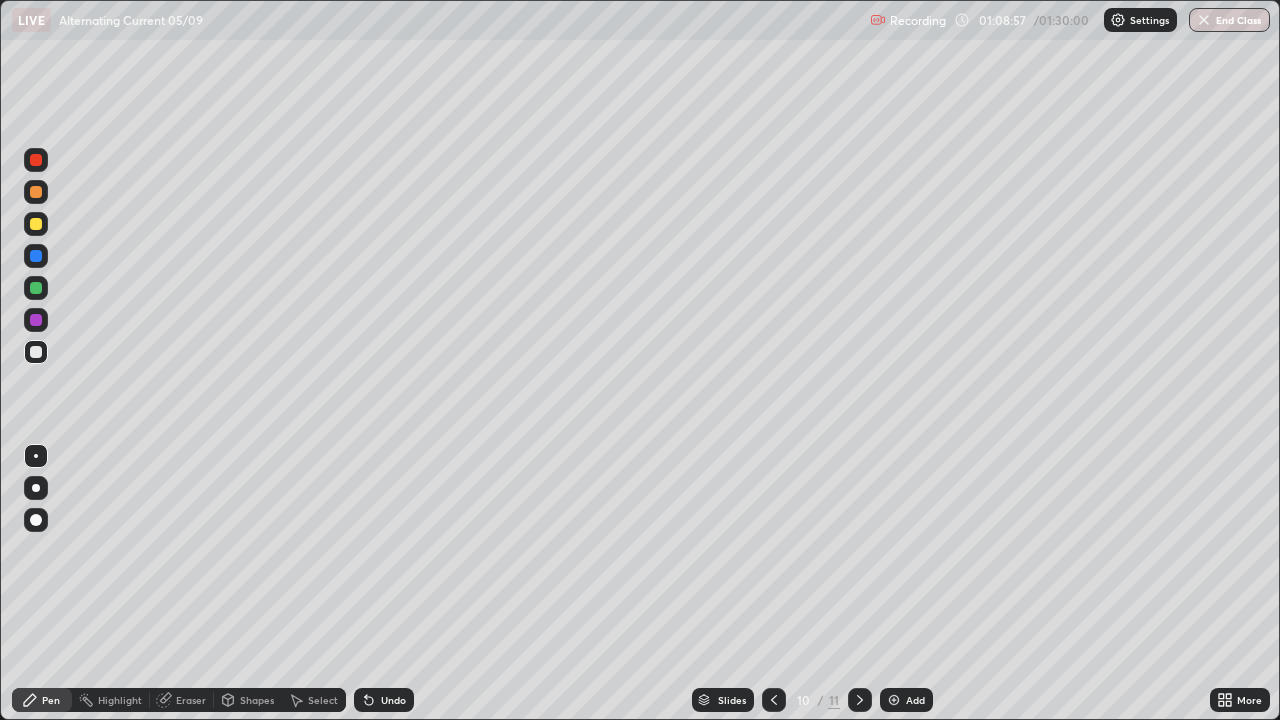 click 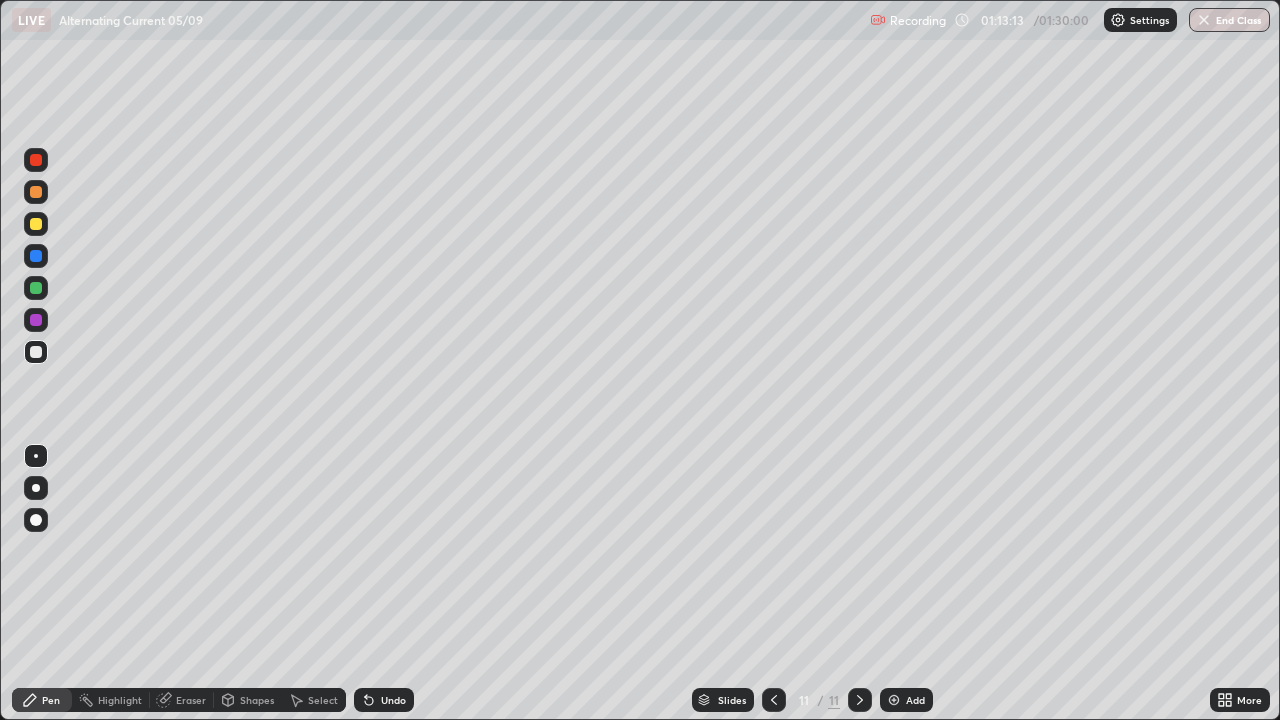 click on "Add" at bounding box center (915, 700) 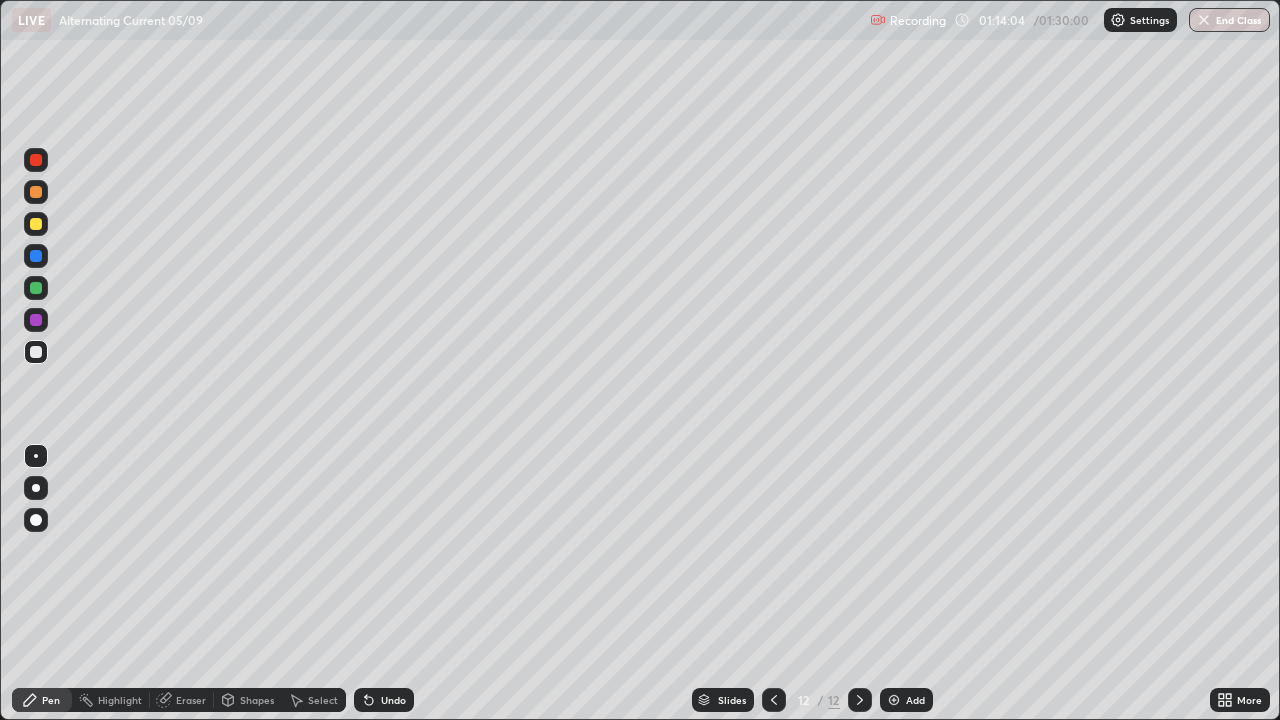 click on "Undo" at bounding box center [393, 700] 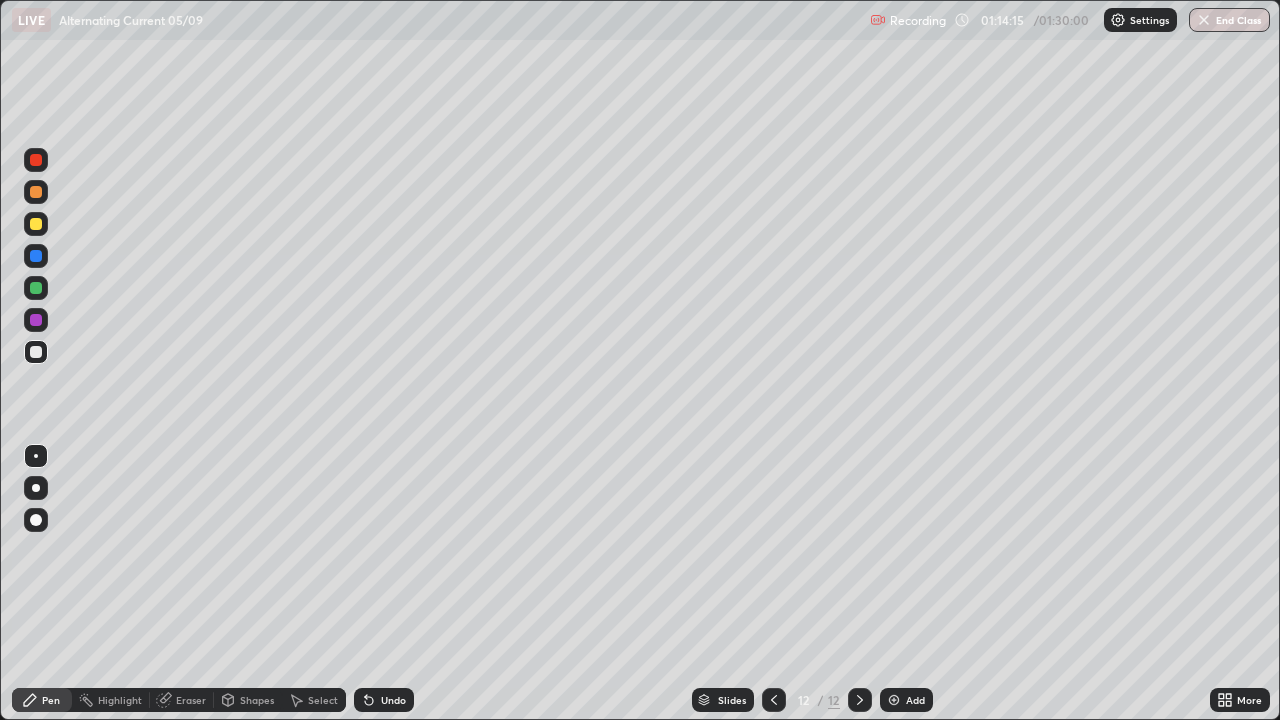 click 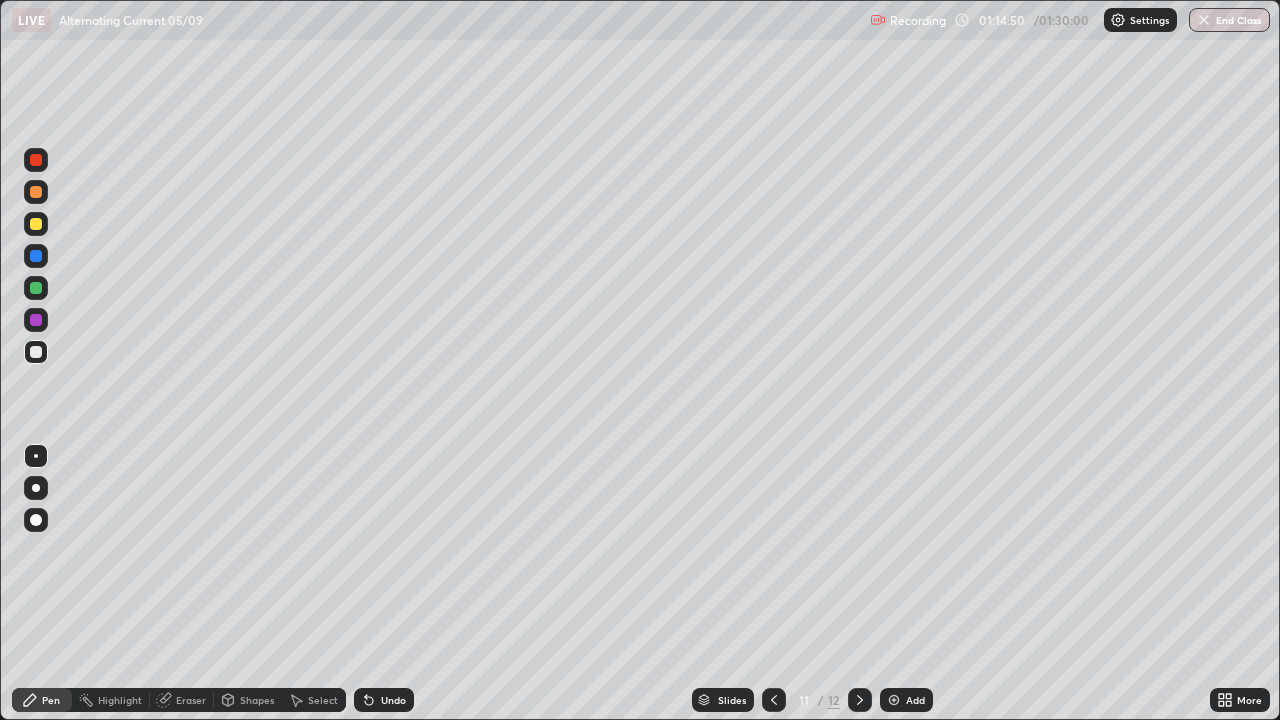click 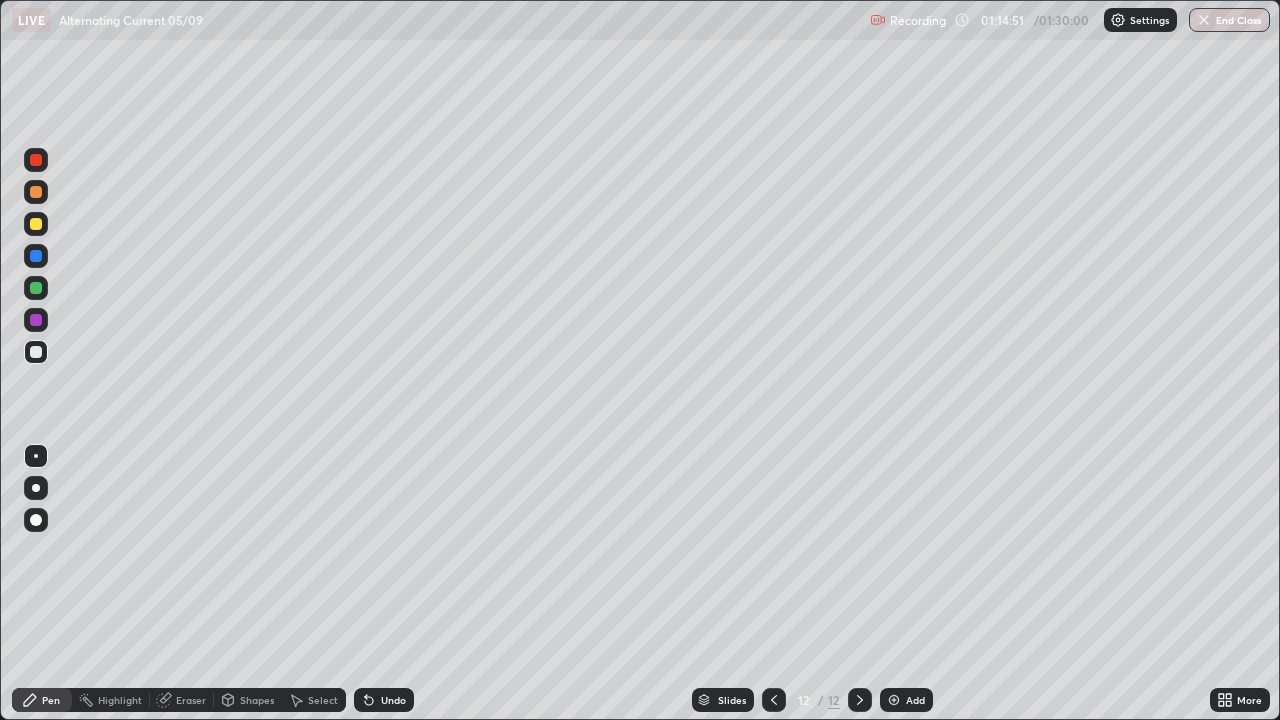click on "Shapes" at bounding box center (248, 700) 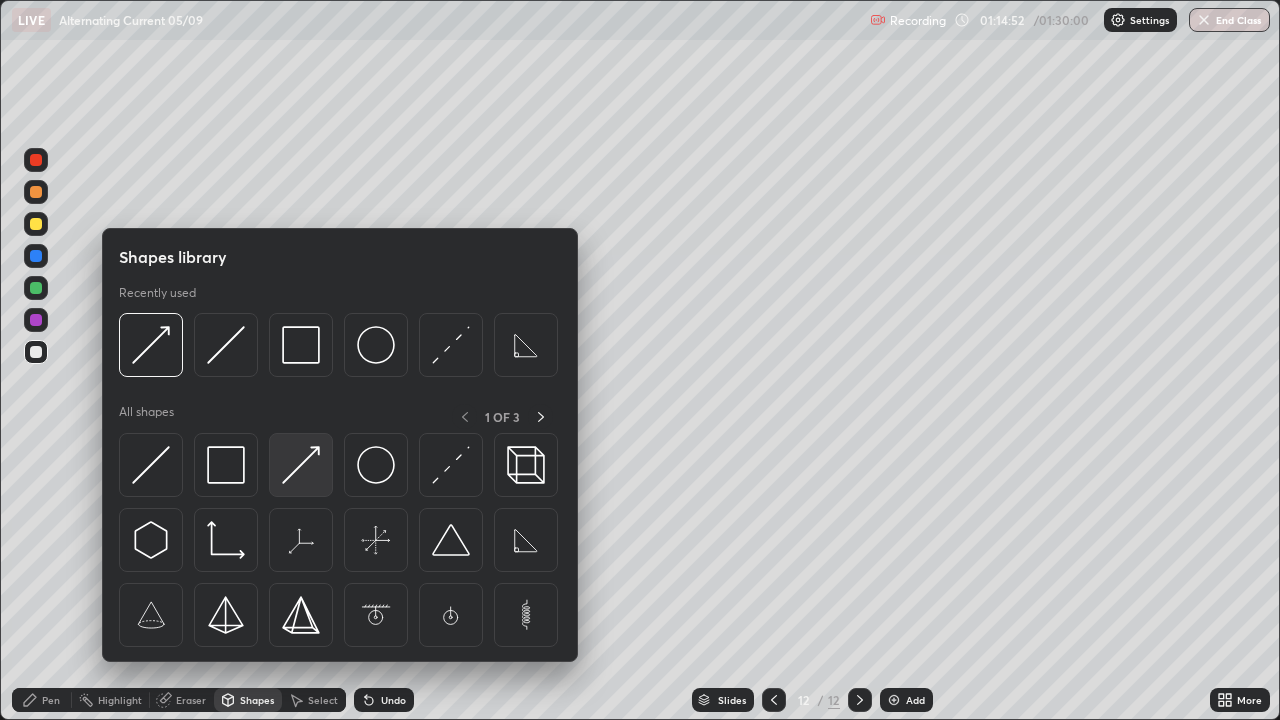 click at bounding box center (301, 465) 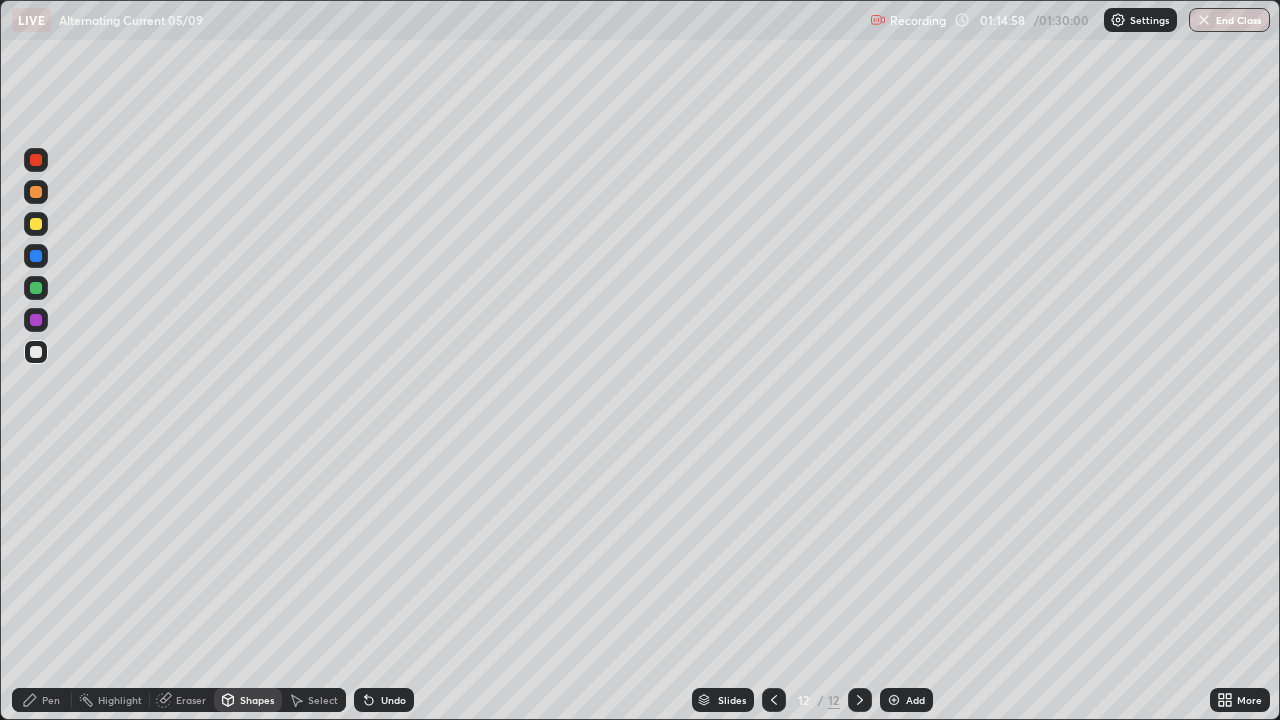 click on "Shapes" at bounding box center (257, 700) 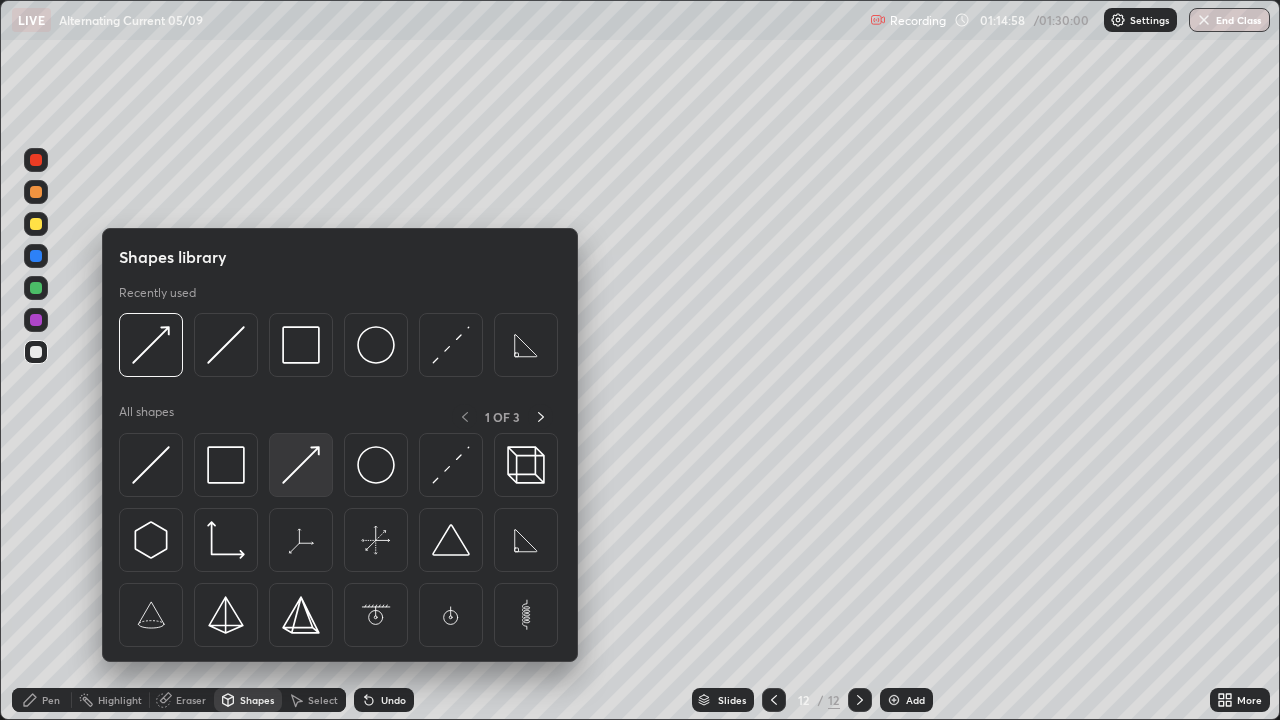 click at bounding box center (301, 465) 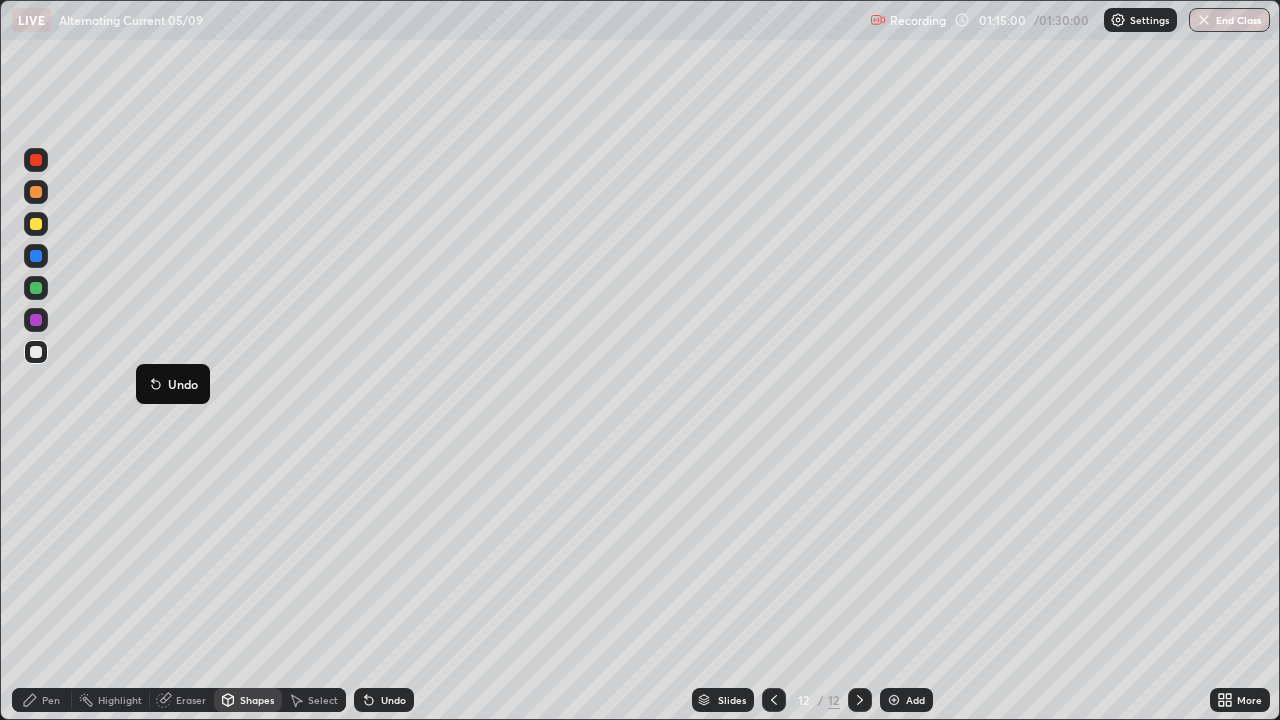 click on "Shapes" at bounding box center [257, 700] 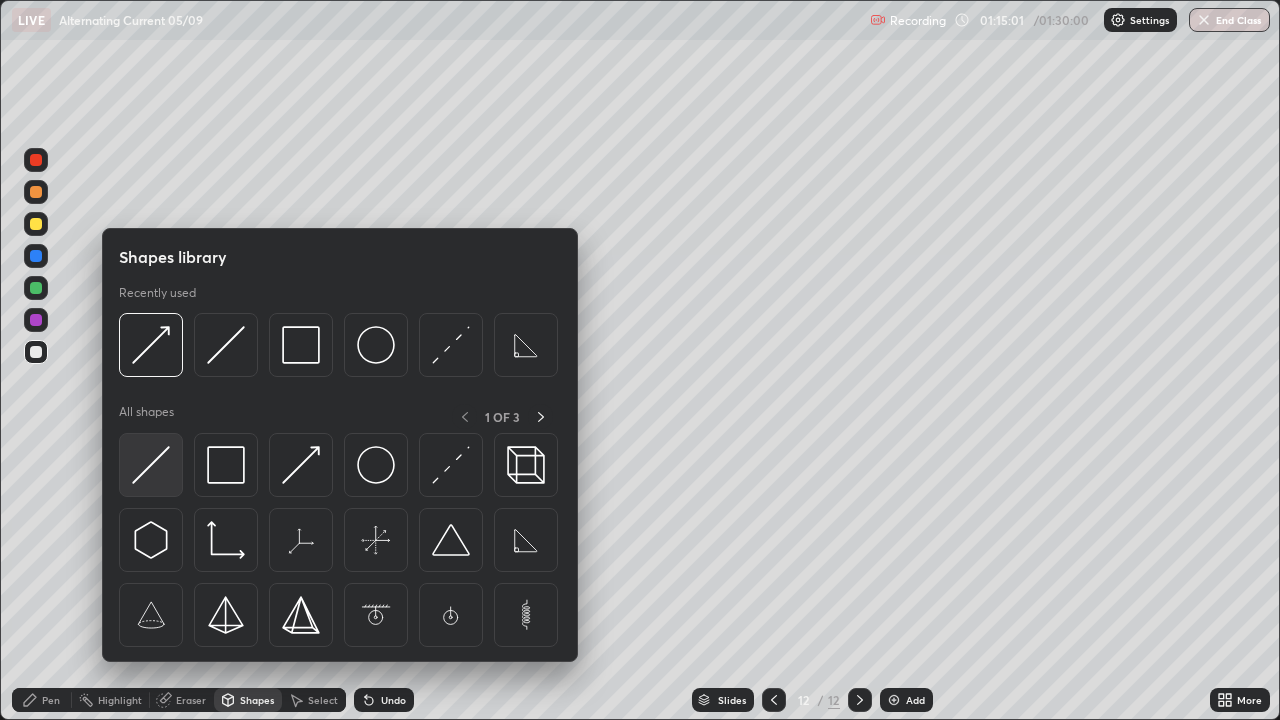 click at bounding box center (151, 465) 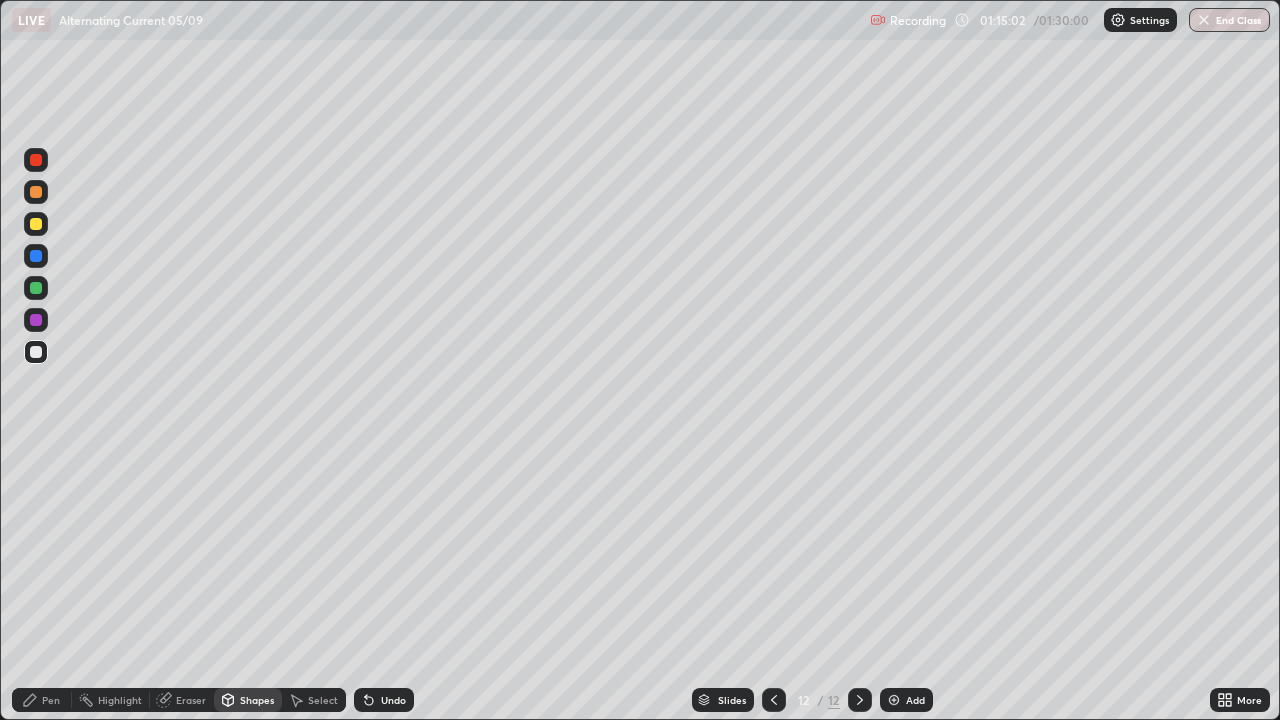 click on "Shapes" at bounding box center (257, 700) 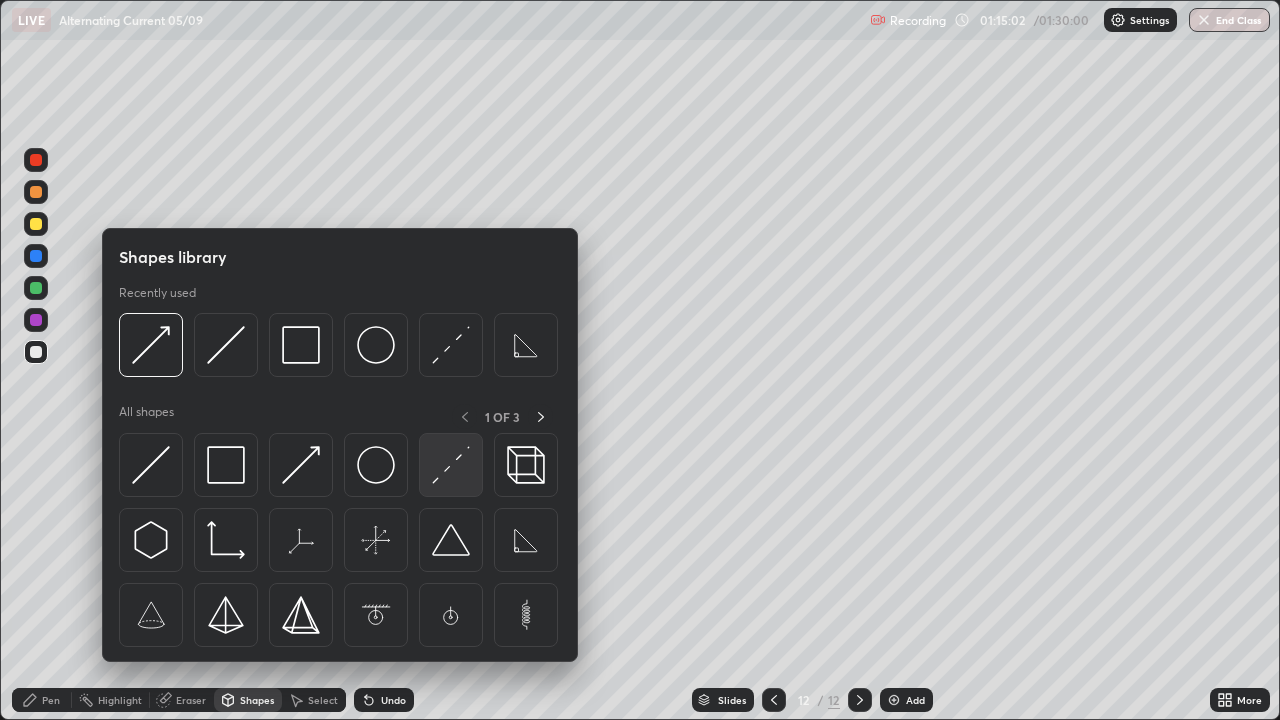 click at bounding box center [451, 465] 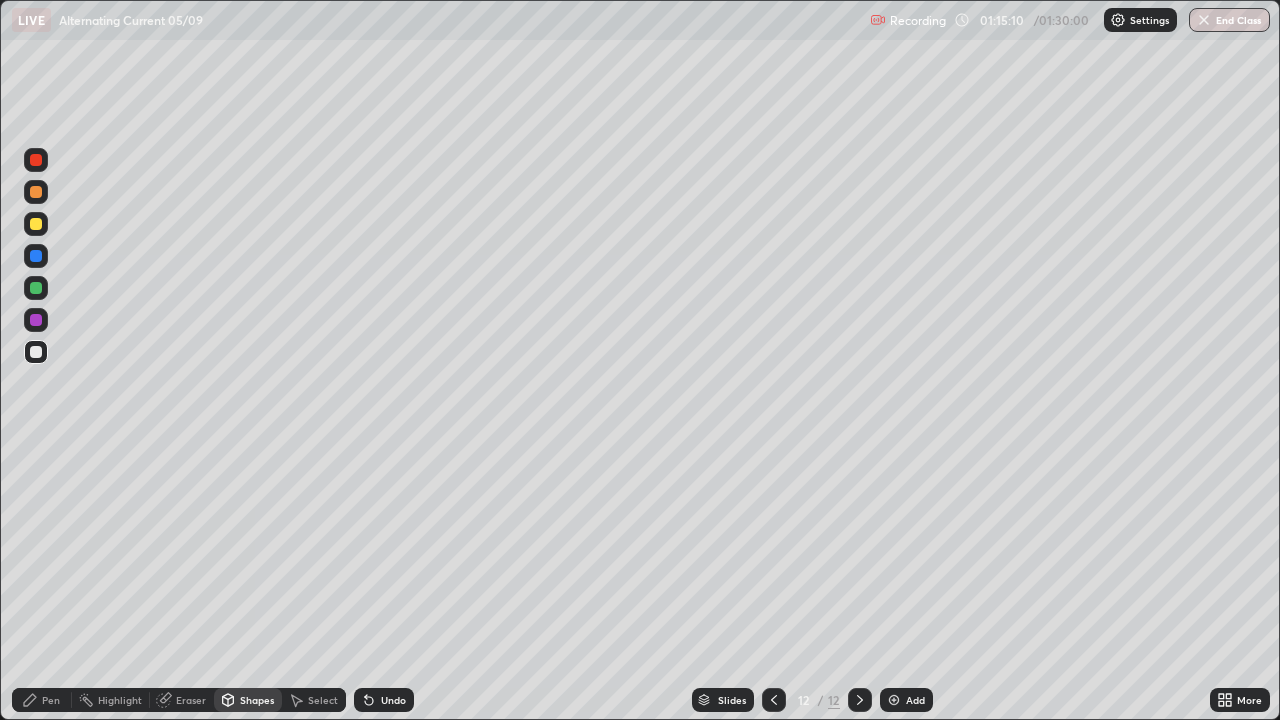 click on "Pen" at bounding box center [51, 700] 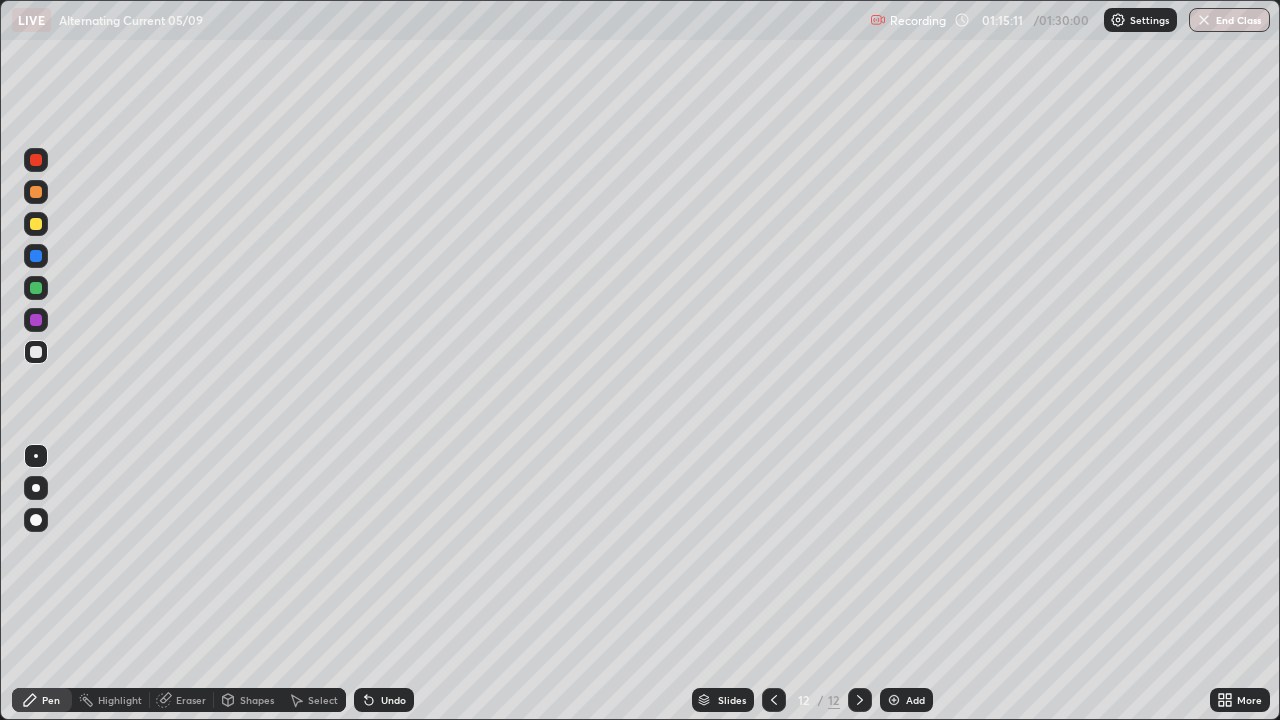 click on "Shapes" at bounding box center [257, 700] 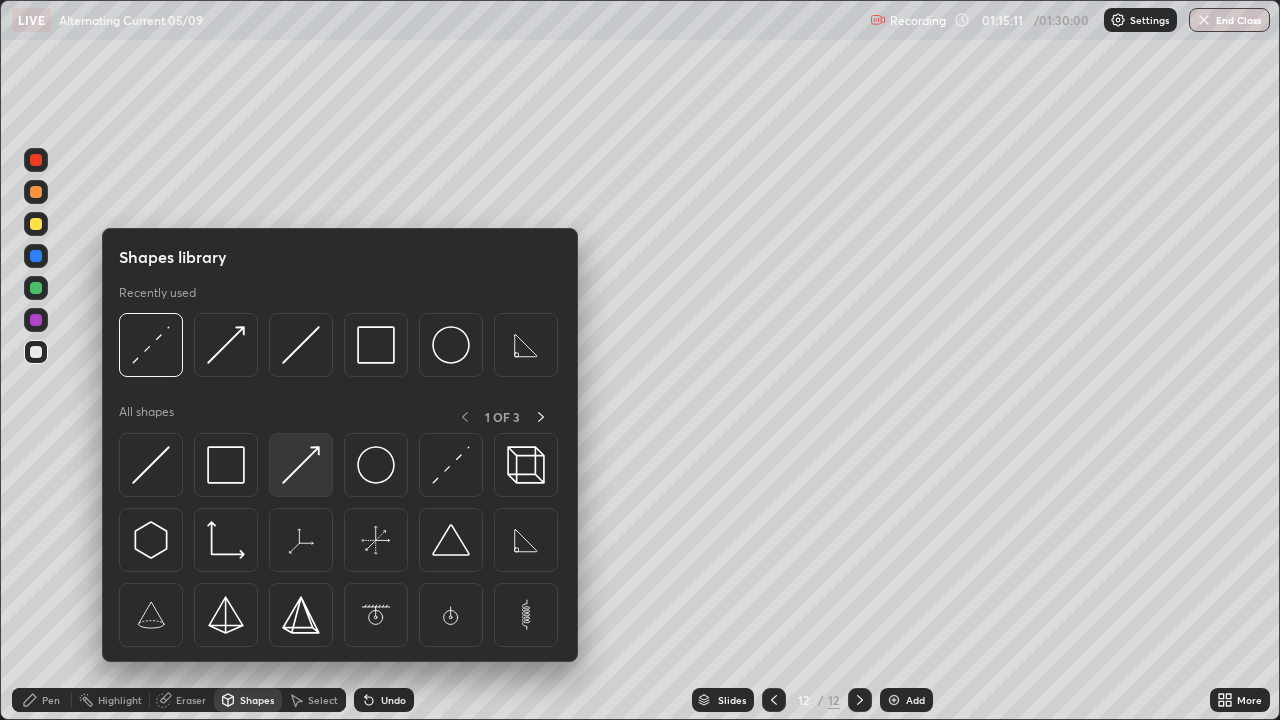 click at bounding box center [301, 465] 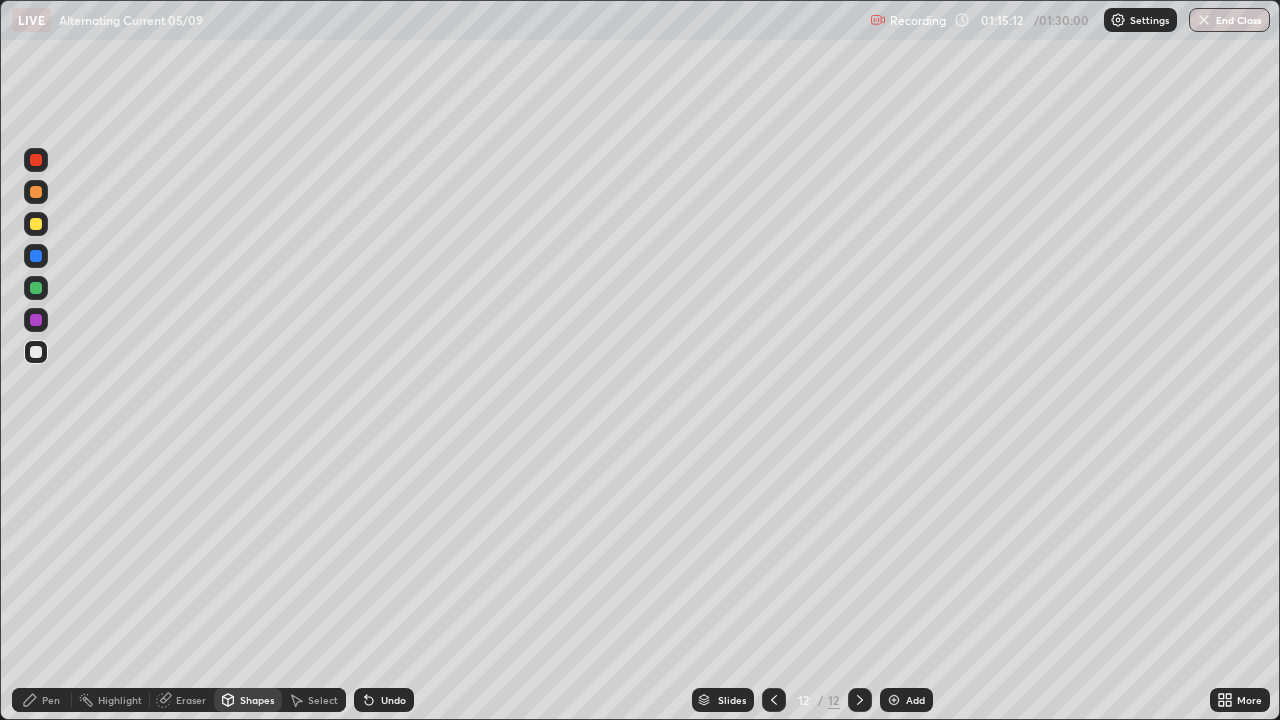 click at bounding box center (36, 224) 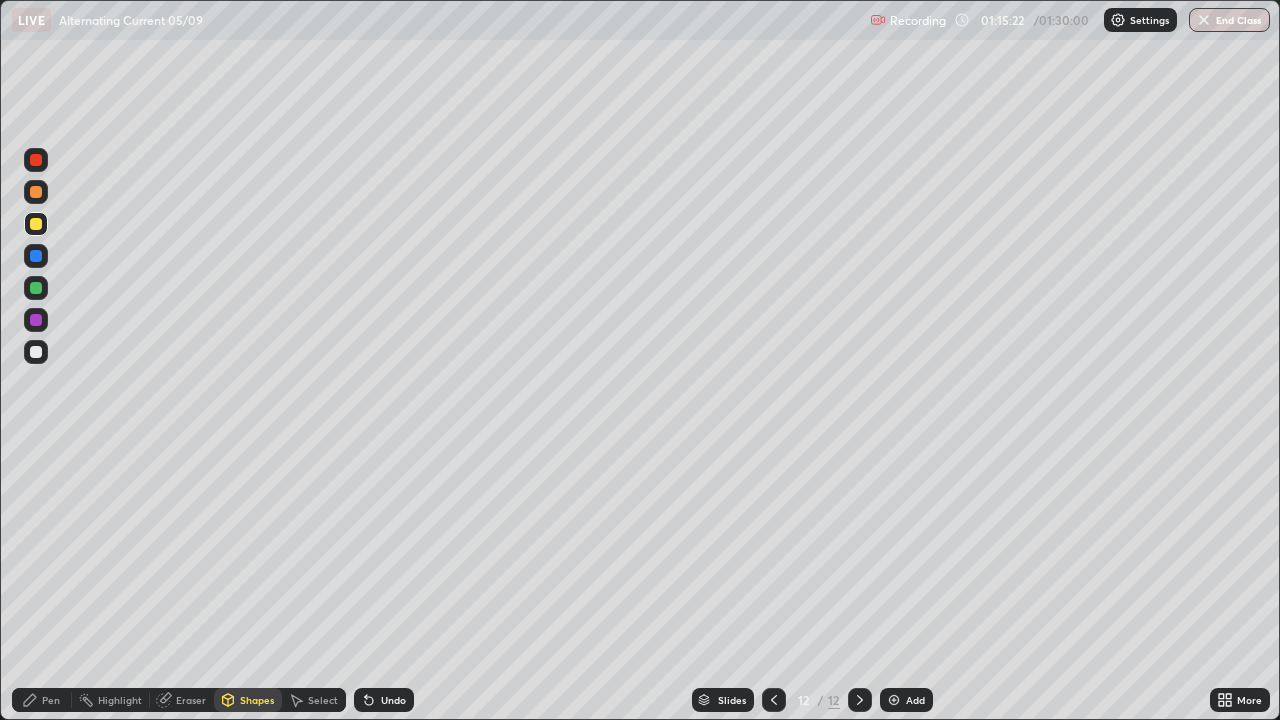 click at bounding box center (36, 288) 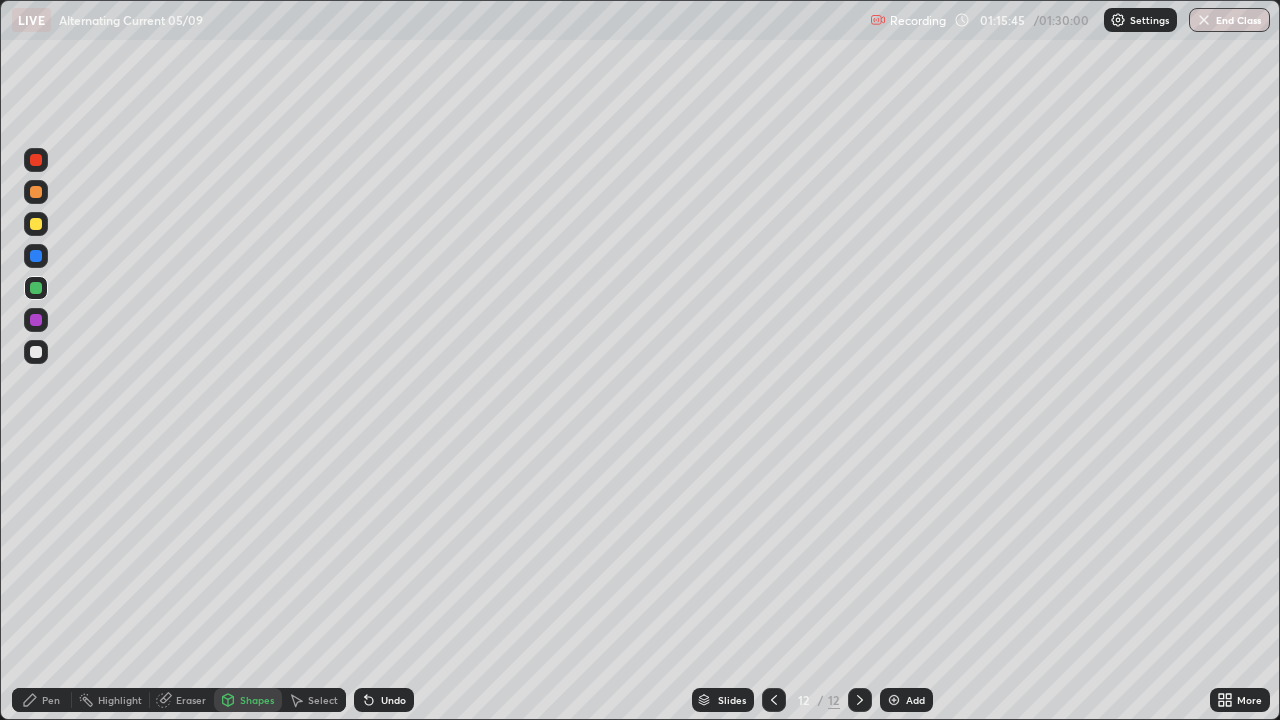 click at bounding box center [36, 224] 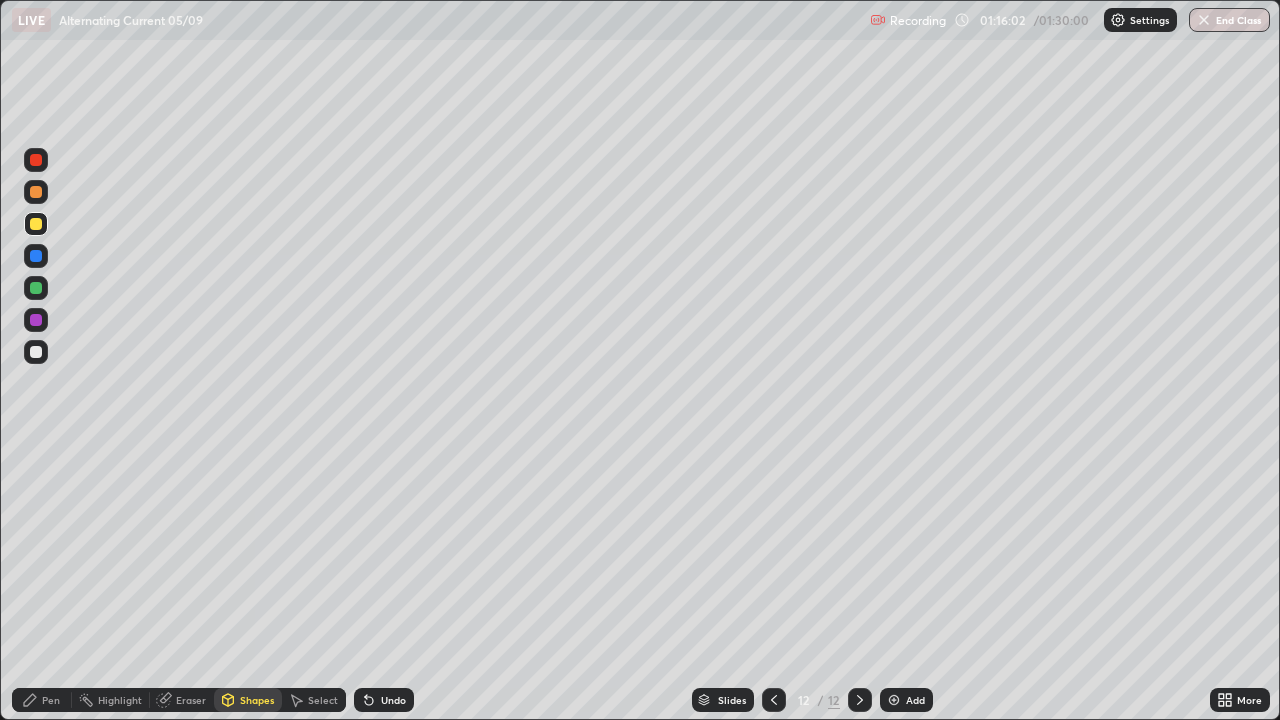 click 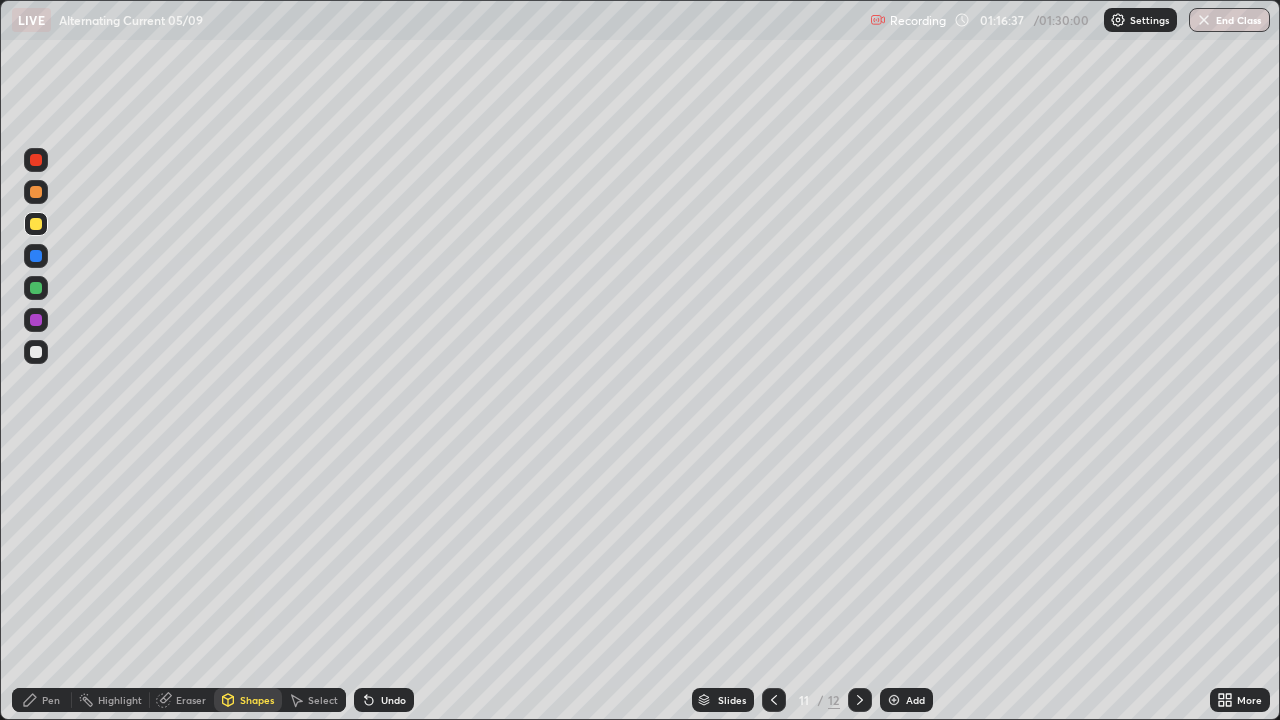 click 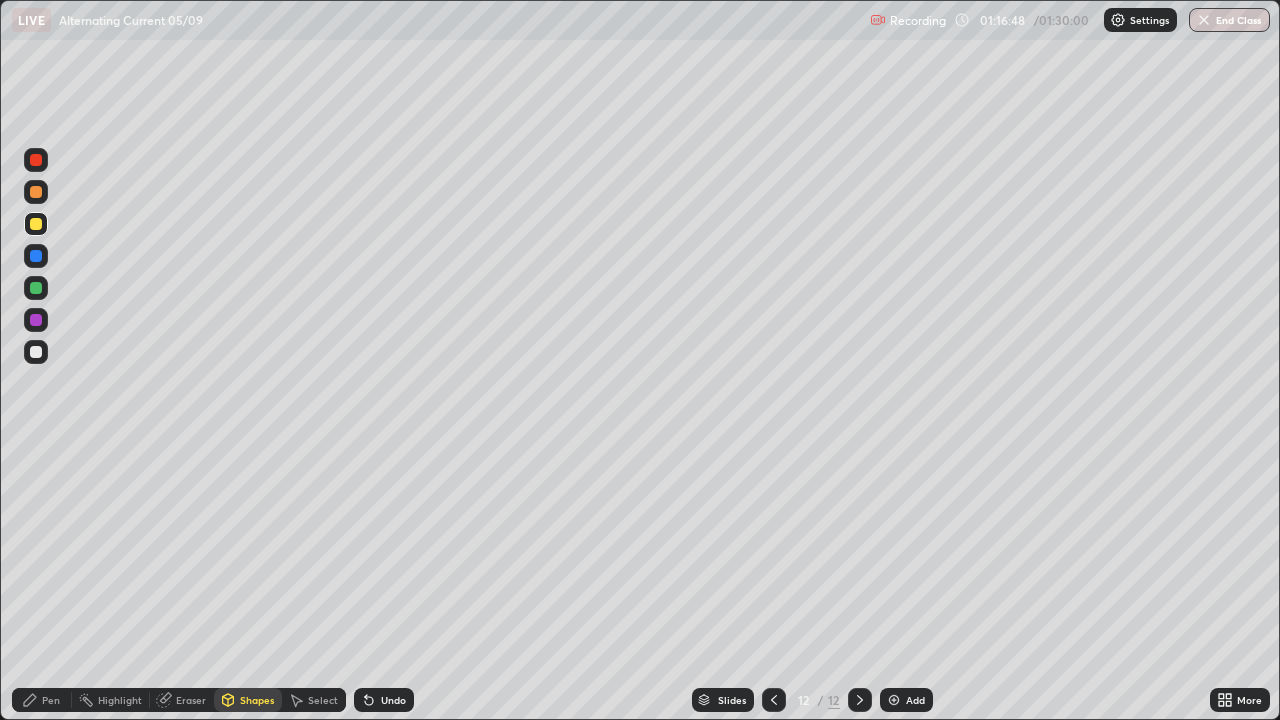 click on "Undo" at bounding box center [384, 700] 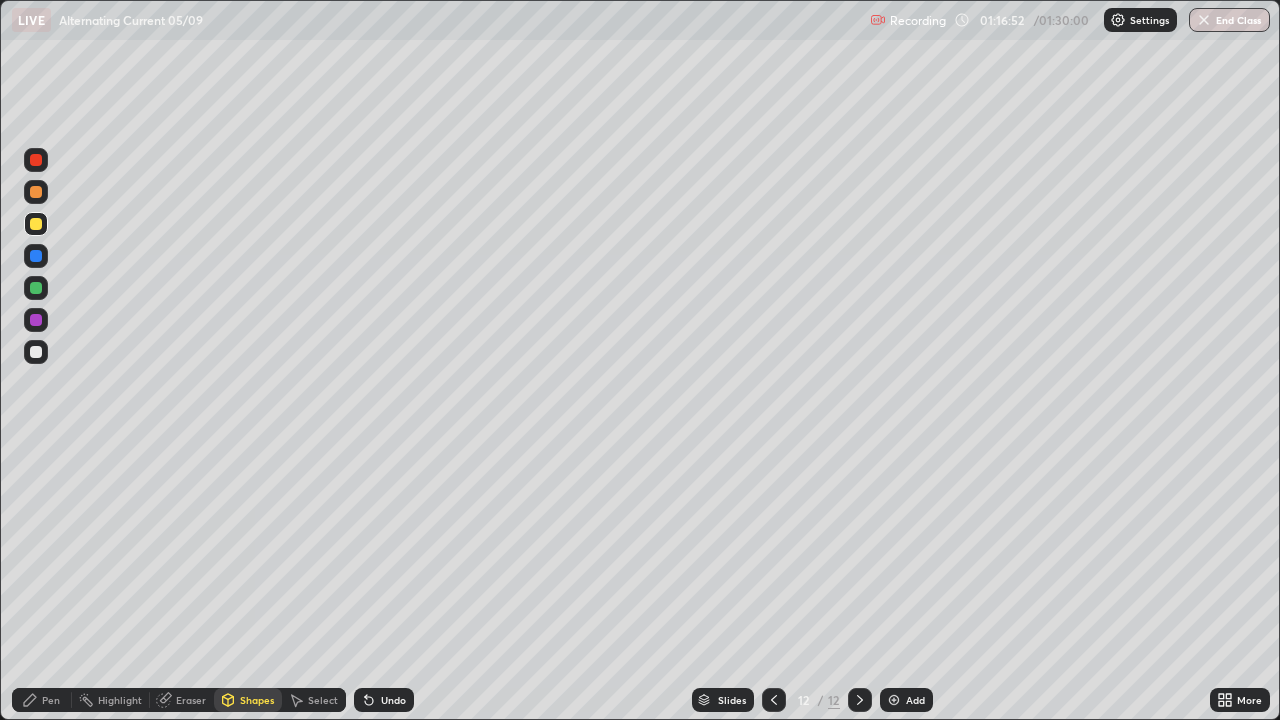 click at bounding box center [36, 288] 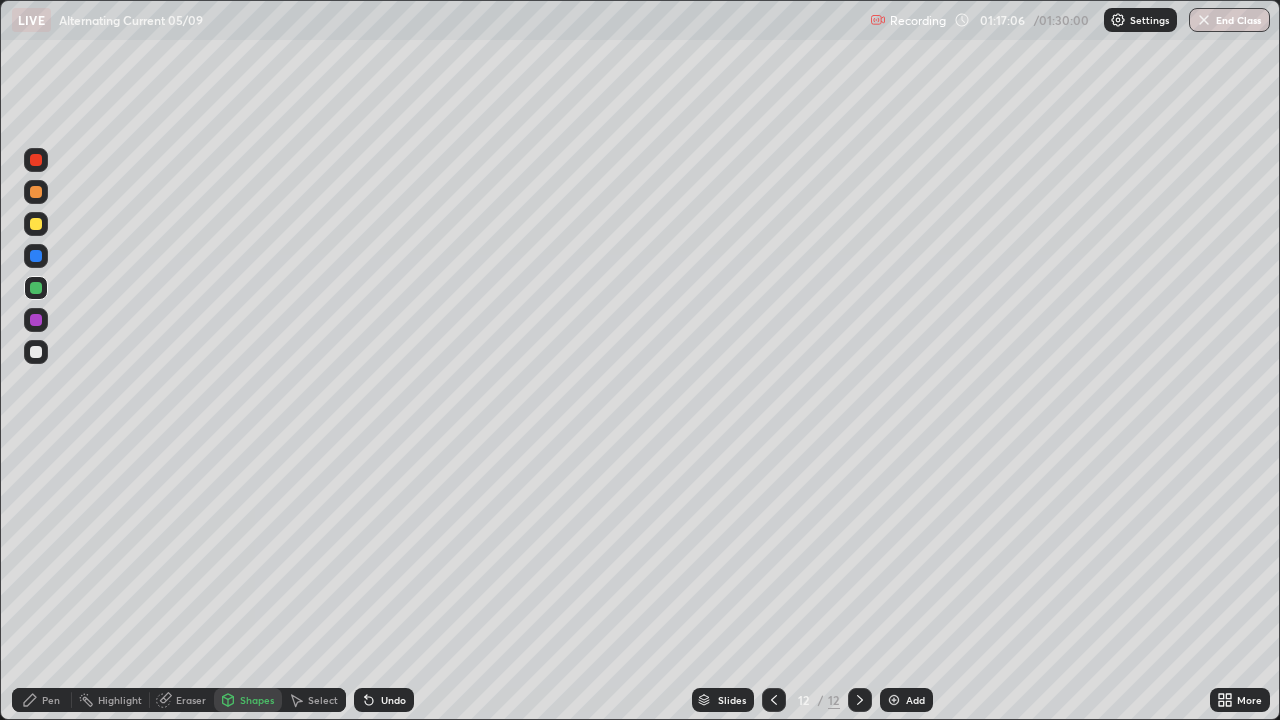 click on "Undo" at bounding box center (393, 700) 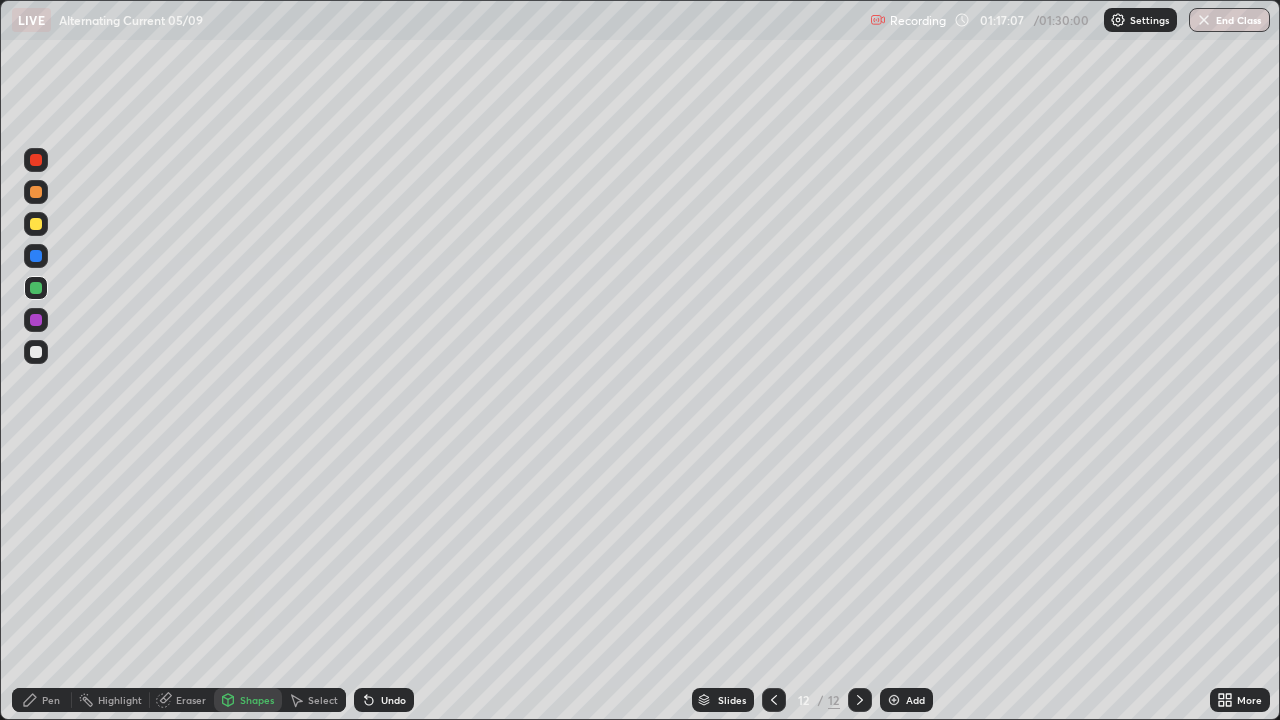 click at bounding box center (36, 192) 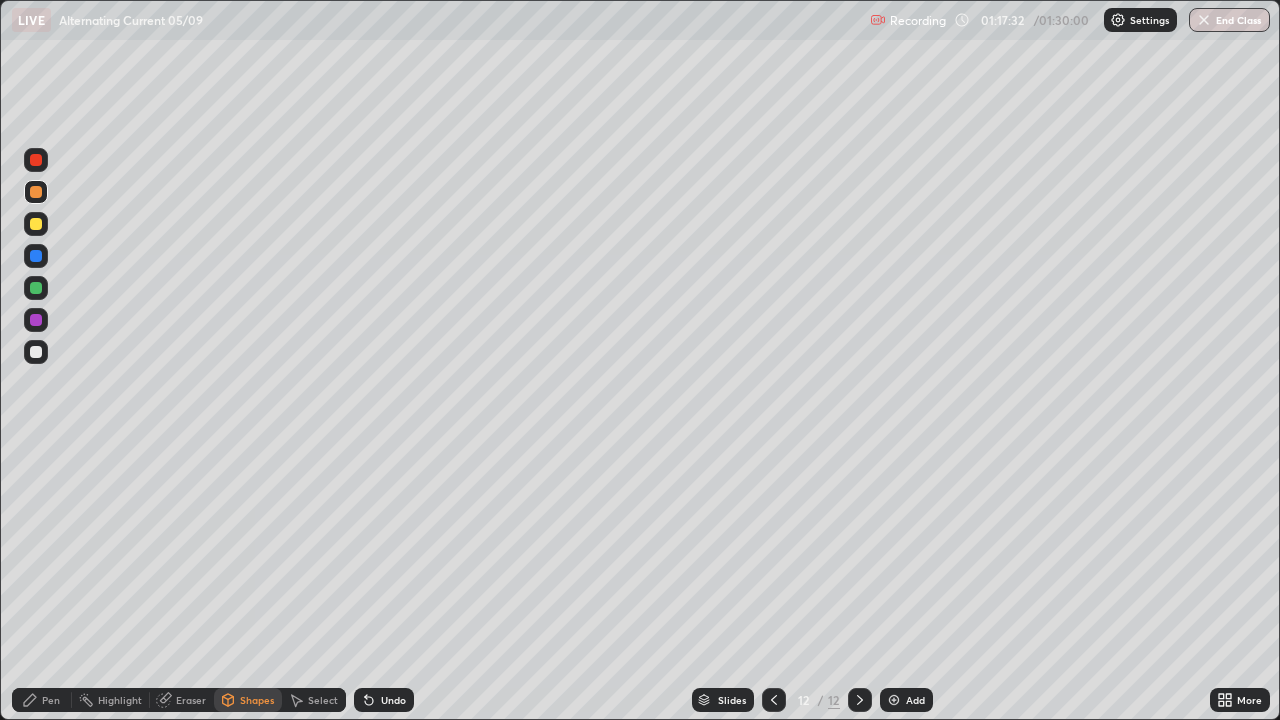 click on "Undo" at bounding box center [393, 700] 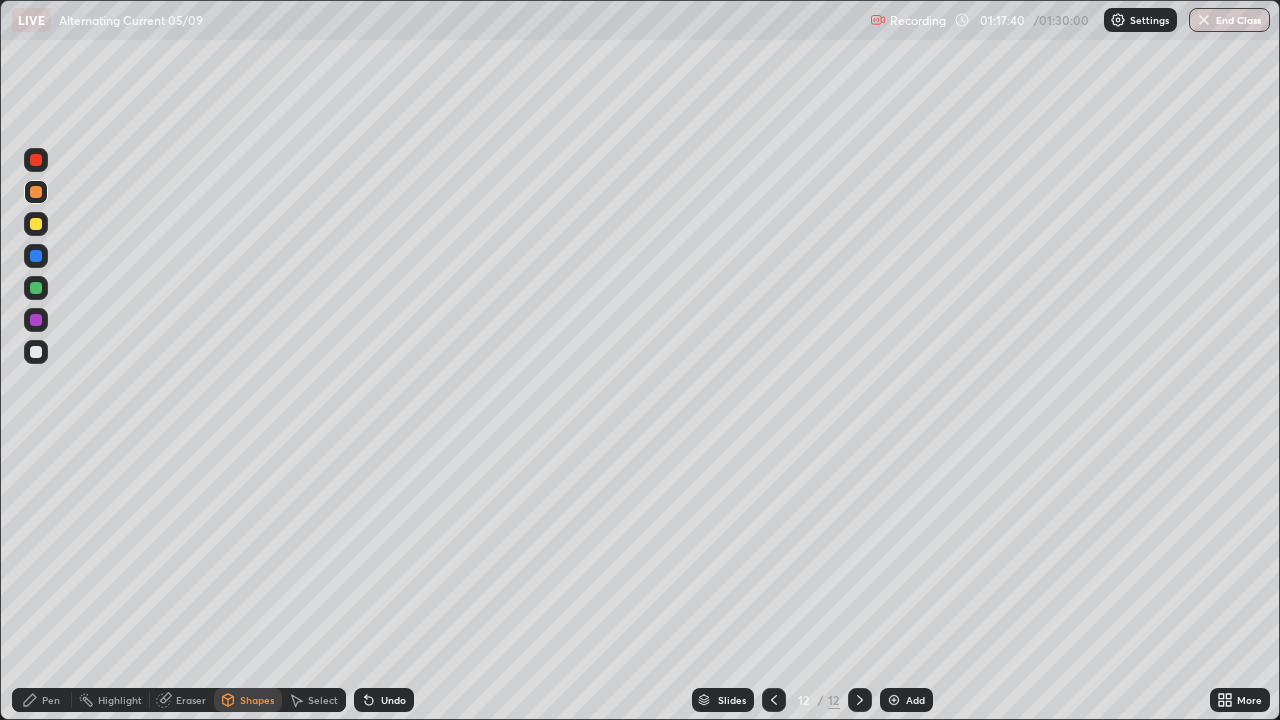 click on "Pen" at bounding box center (42, 700) 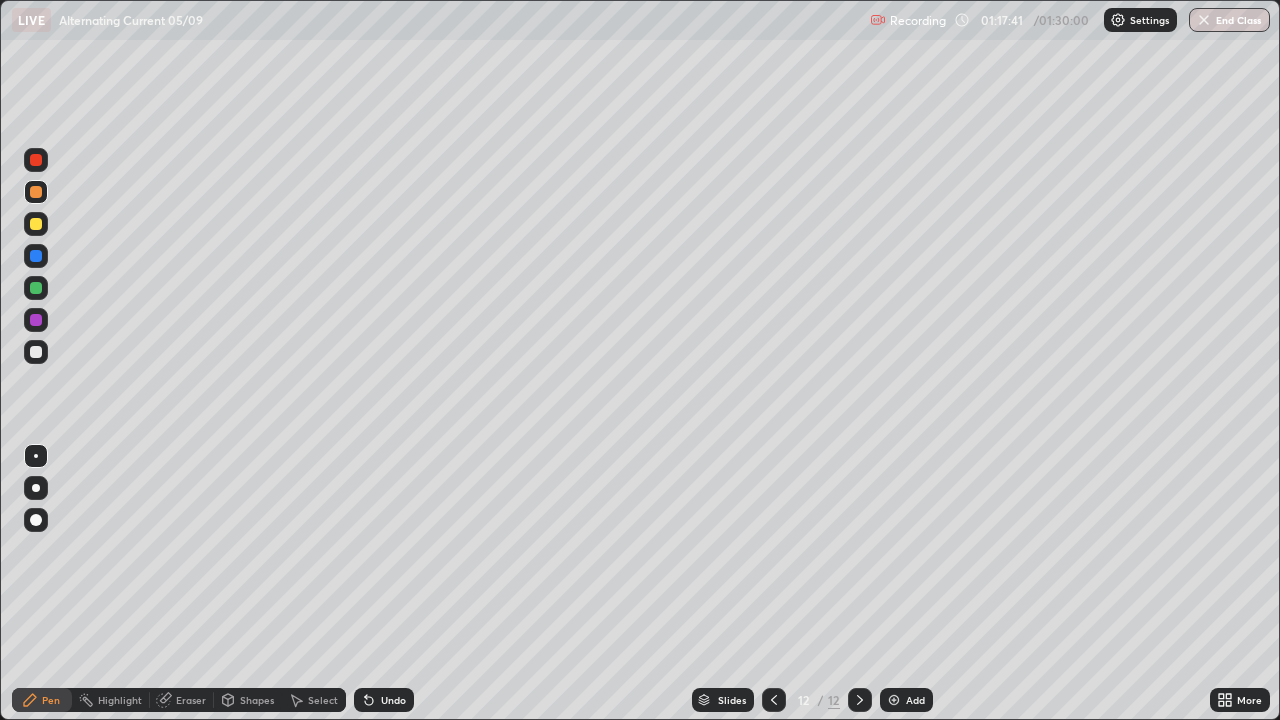 click at bounding box center [36, 352] 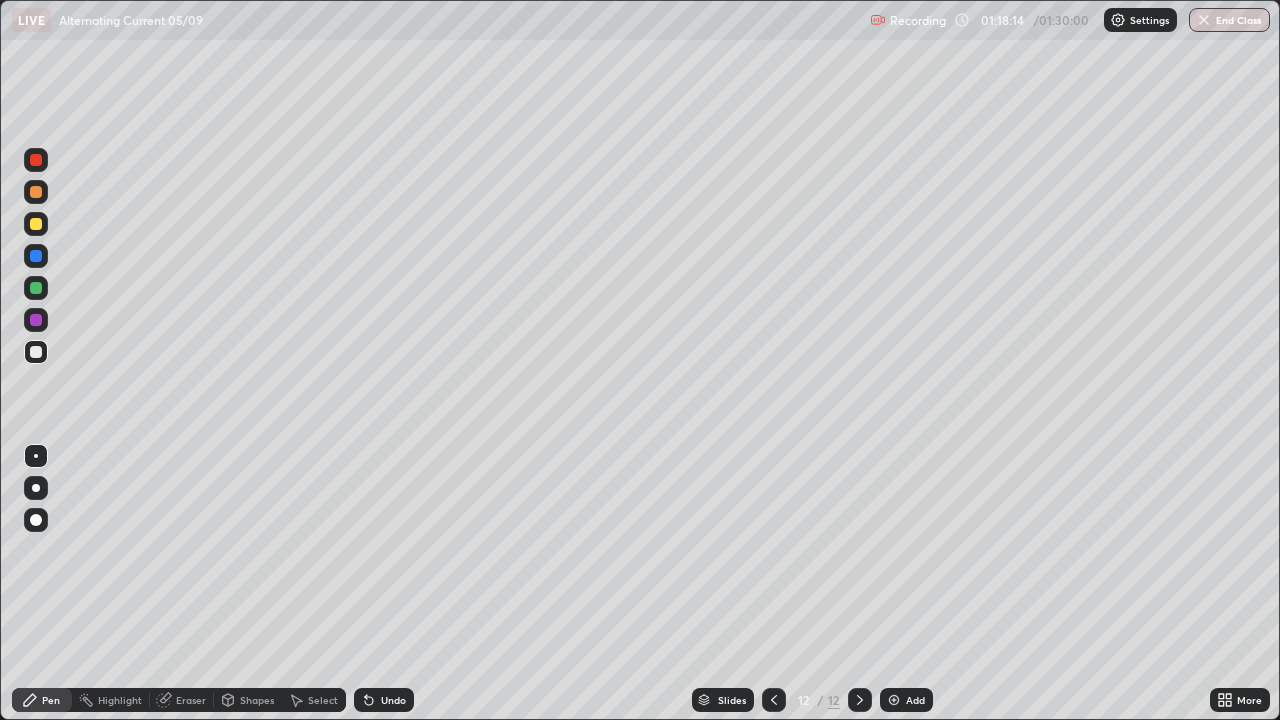 click 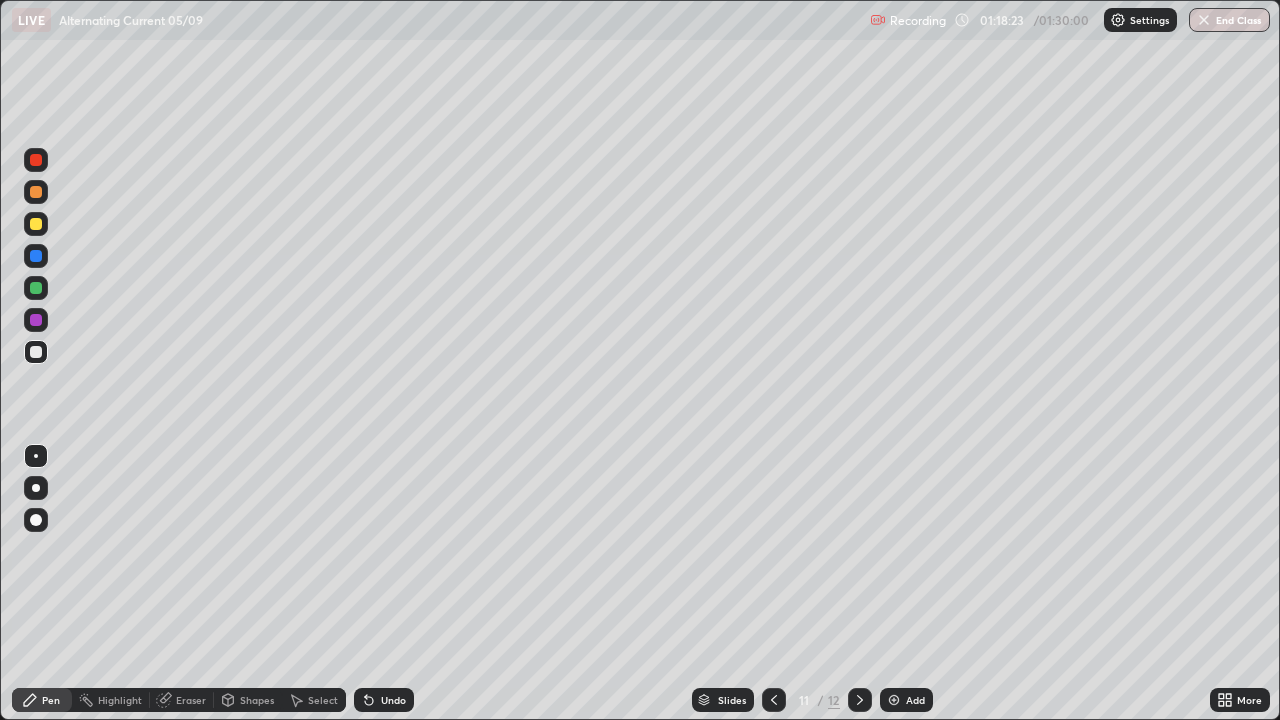 click 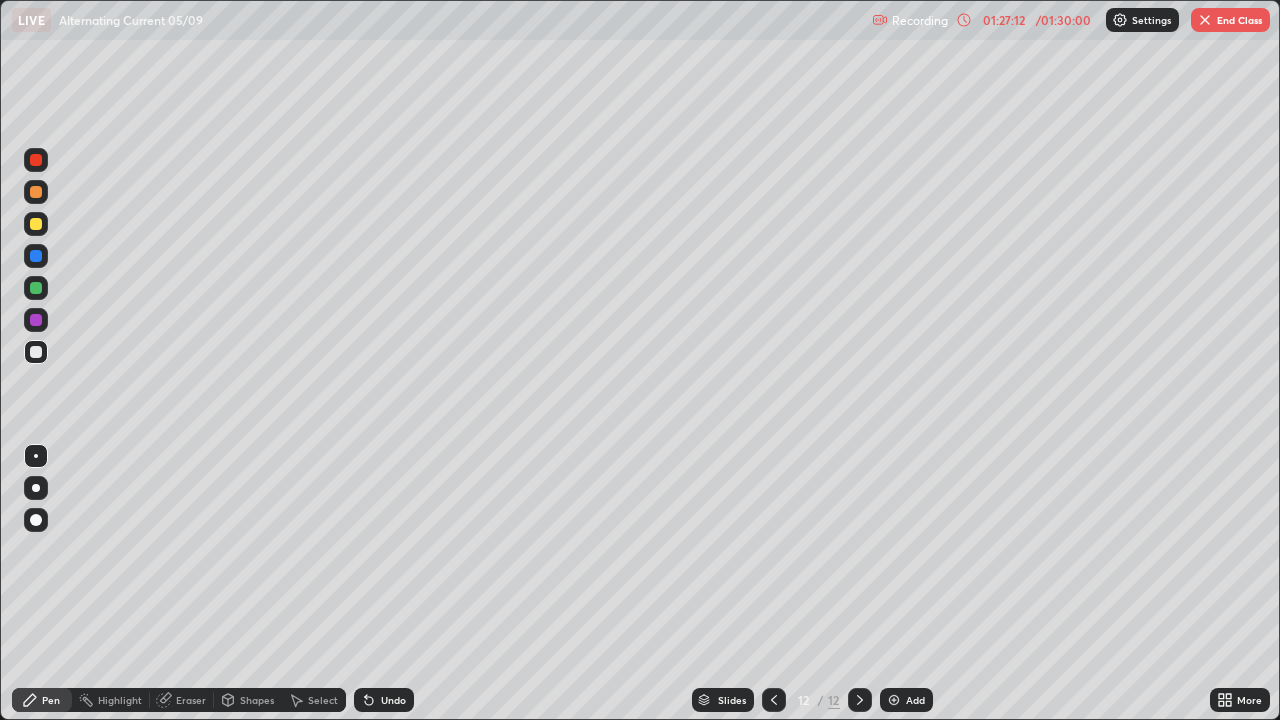 click on "End Class" at bounding box center [1230, 20] 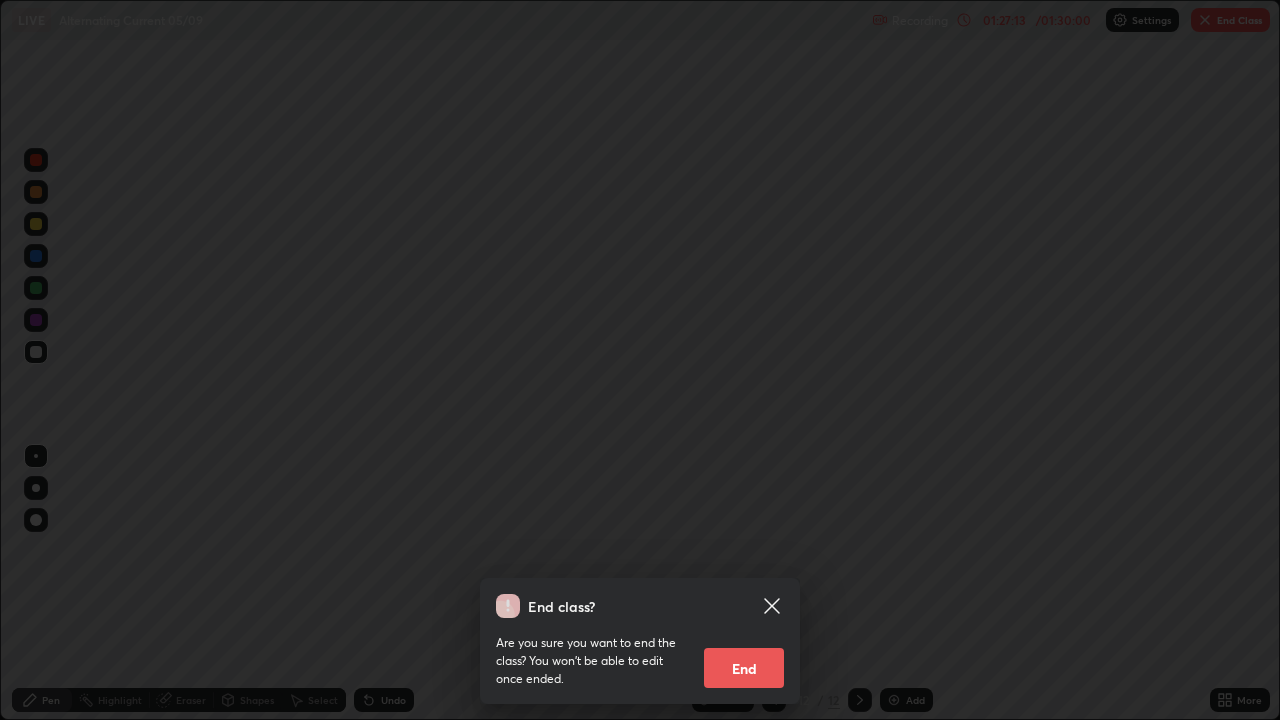 click on "End" at bounding box center (744, 668) 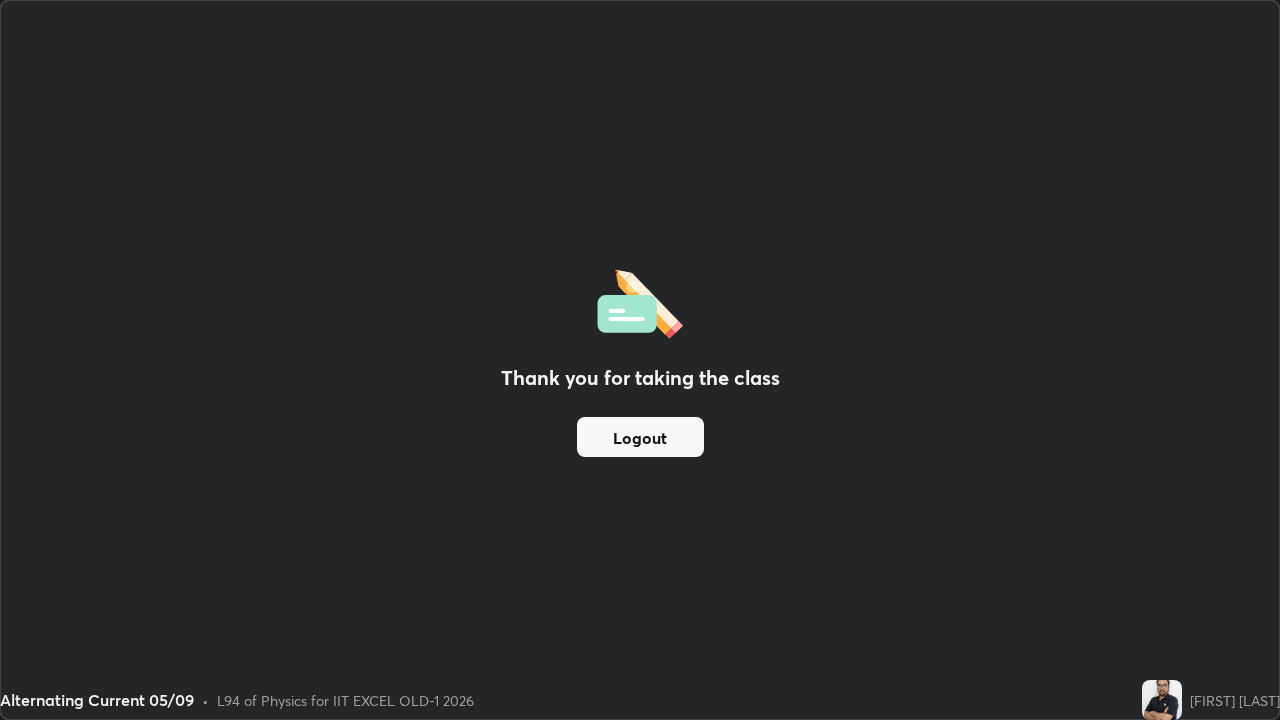 click on "Logout" at bounding box center (640, 437) 